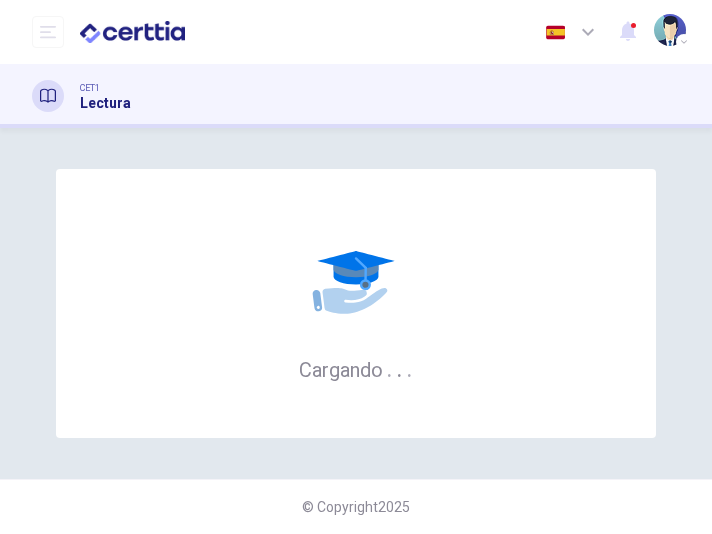 scroll, scrollTop: 0, scrollLeft: 0, axis: both 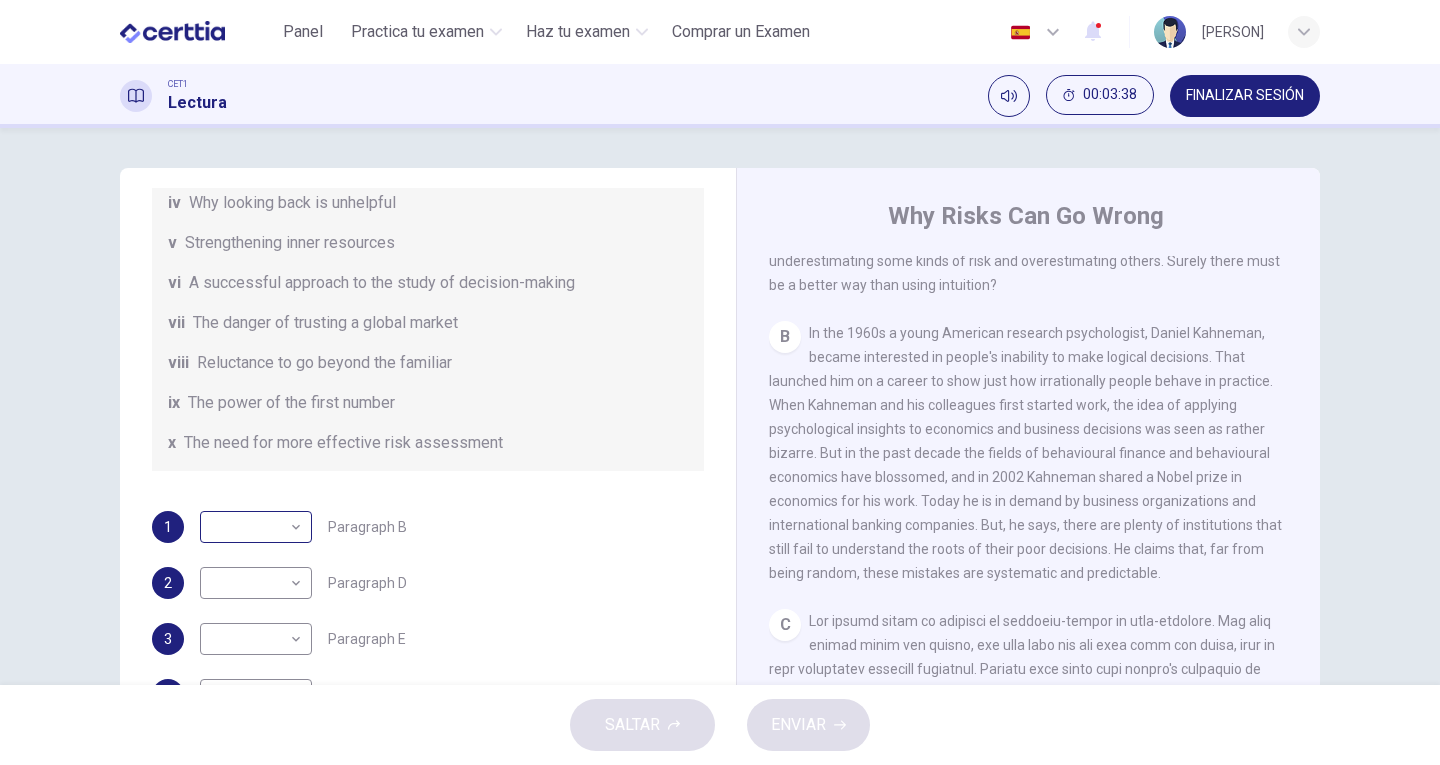 click on "Este sitio utiliza cookies, como se explica en nuestra  Política de Privacidad . Si acepta el uso de cookies, haga clic en el botón Aceptar y continúe navegando por nuestro sitio.   Política de Privacidad Aceptar Panel Practica tu examen Haz tu examen Comprar un Examen Español ** ​ [PERSON]  CET1 Lectura 00:03:38 FINALIZAR SESIÓN Preguntas 1 - 6 Reading Passage 1 has nine paragraphs  A-I
Choose the correct heading for Paragraphs  B  and  D-H  from the list of headings below.
Write the correct number  (i-xi)  in the boxes below. List of Headings i Not identifying the correct priorities ii A solution for the long term iii The difficulty of changing your mind iv Why looking back is unhelpful v Strengthening inner resources vi A successful approach to the study of decision-making vii The danger of trusting a global market viii Reluctance to go beyond the familiar ix The power of the first number x The need for more effective risk assessment 1 ​ ​ Paragraph B 2 ​ ​ Paragraph D 3 4" at bounding box center (720, 382) 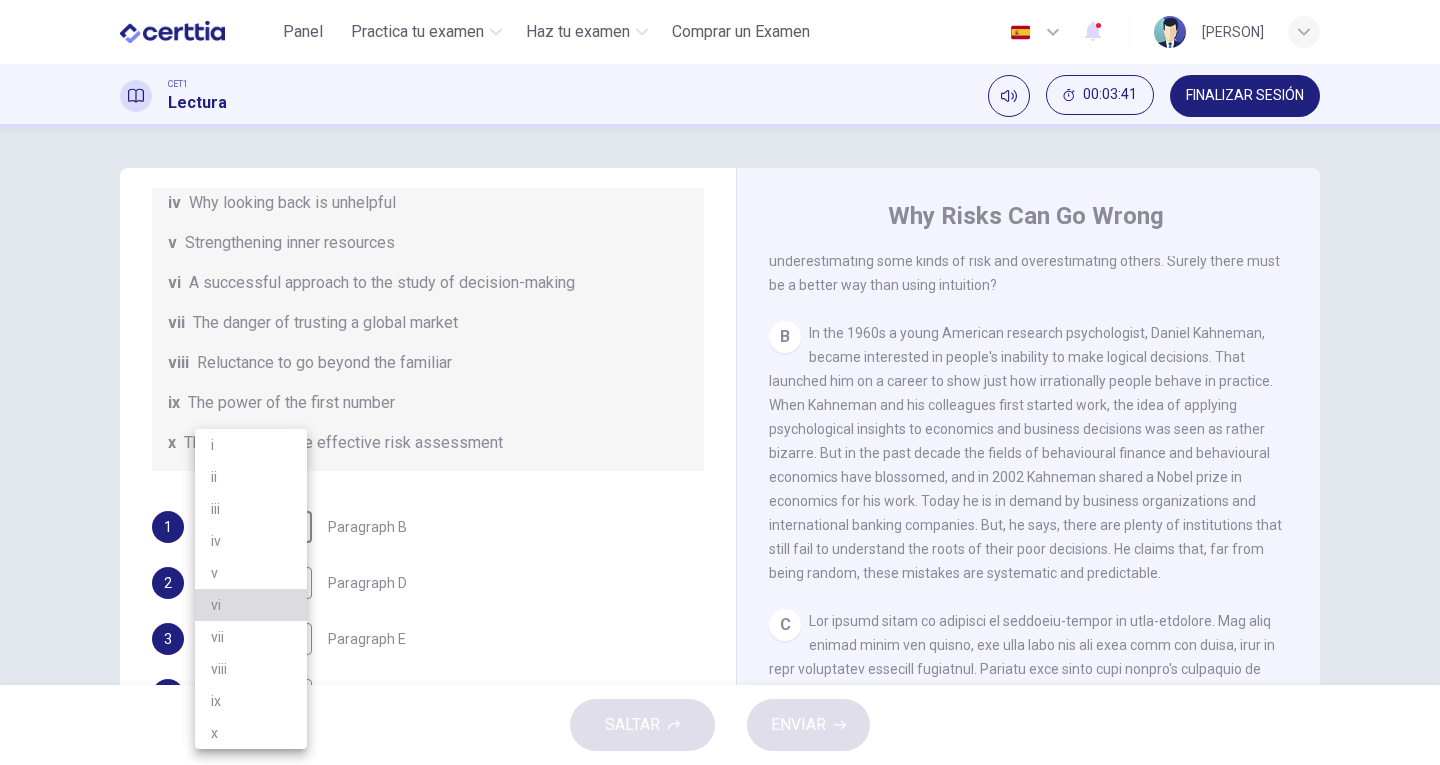 click on "vi" at bounding box center [251, 605] 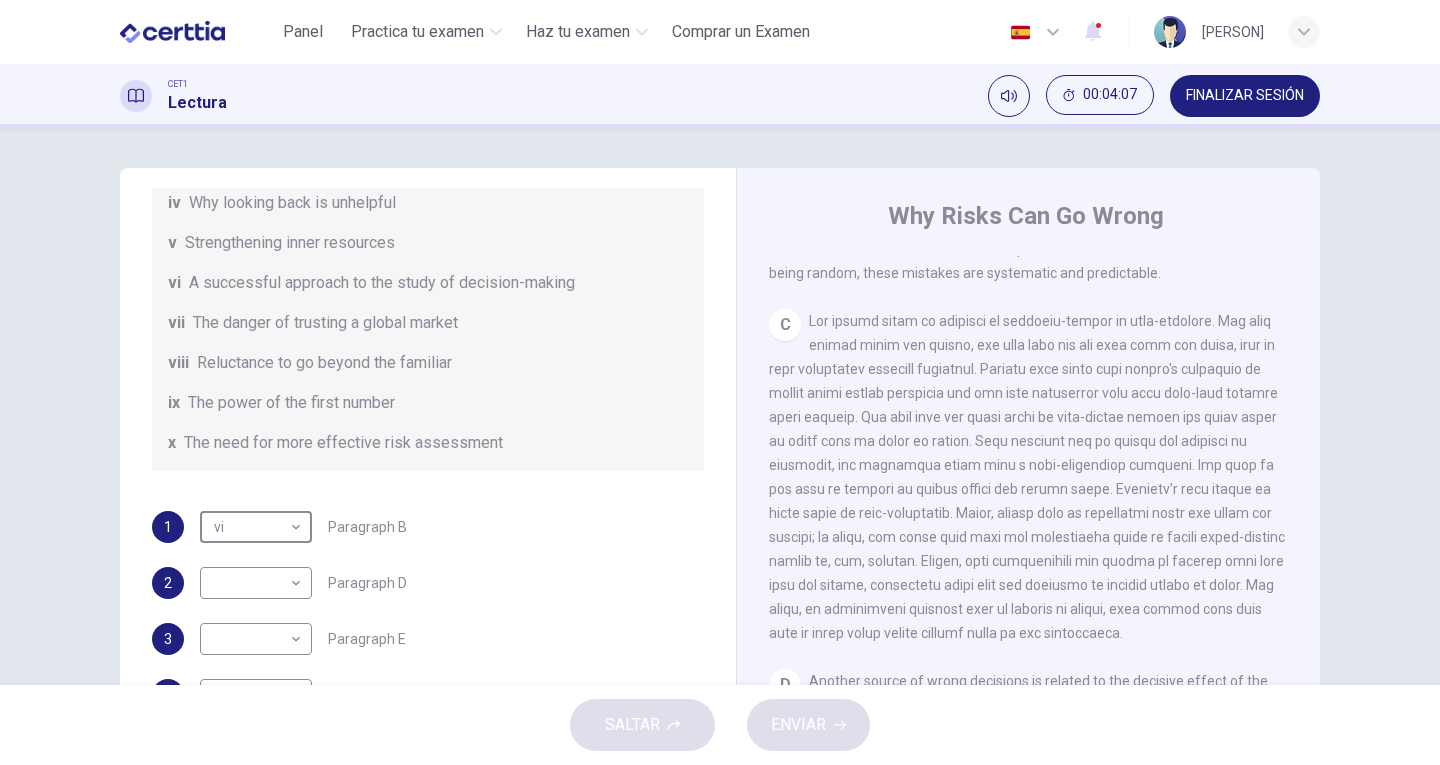 scroll, scrollTop: 1100, scrollLeft: 0, axis: vertical 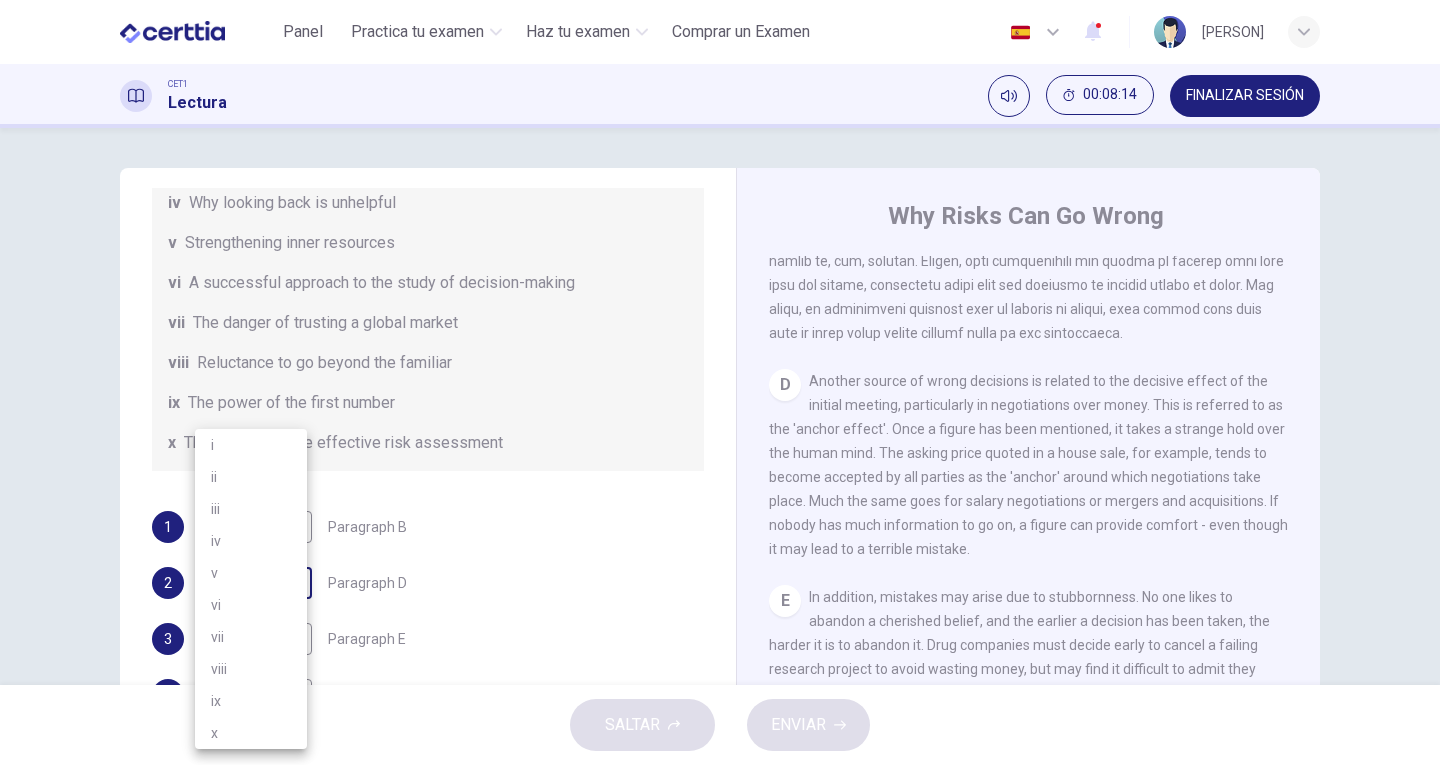 click on "Este sitio utiliza cookies, como se explica en nuestra  Política de Privacidad . Si acepta el uso de cookies, haga clic en el botón Aceptar y continúe navegando por nuestro sitio.   Política de Privacidad Aceptar Panel Practica tu examen Haz tu examen Comprar un Examen Español ** ​ [PERSON]  CET1 Lectura 00:08:14 FINALIZAR SESIÓN Preguntas 1 - 6 Reading Passage 1 has nine paragraphs  A-I
Choose the correct heading for Paragraphs  B  and  D-H  from the list of headings below.
Write the correct number  (i-xi)  in the boxes below. List of Headings i Not identifying the correct priorities ii A solution for the long term iii The difficulty of changing your mind iv Why looking back is unhelpful v Strengthening inner resources vi A successful approach to the study of decision-making vii The danger of trusting a global market viii Reluctance to go beyond the familiar ix The power of the first number x The need for more effective risk assessment 1 vi ** ​ Paragraph B 2 ​ ​ Paragraph D 3" at bounding box center [720, 382] 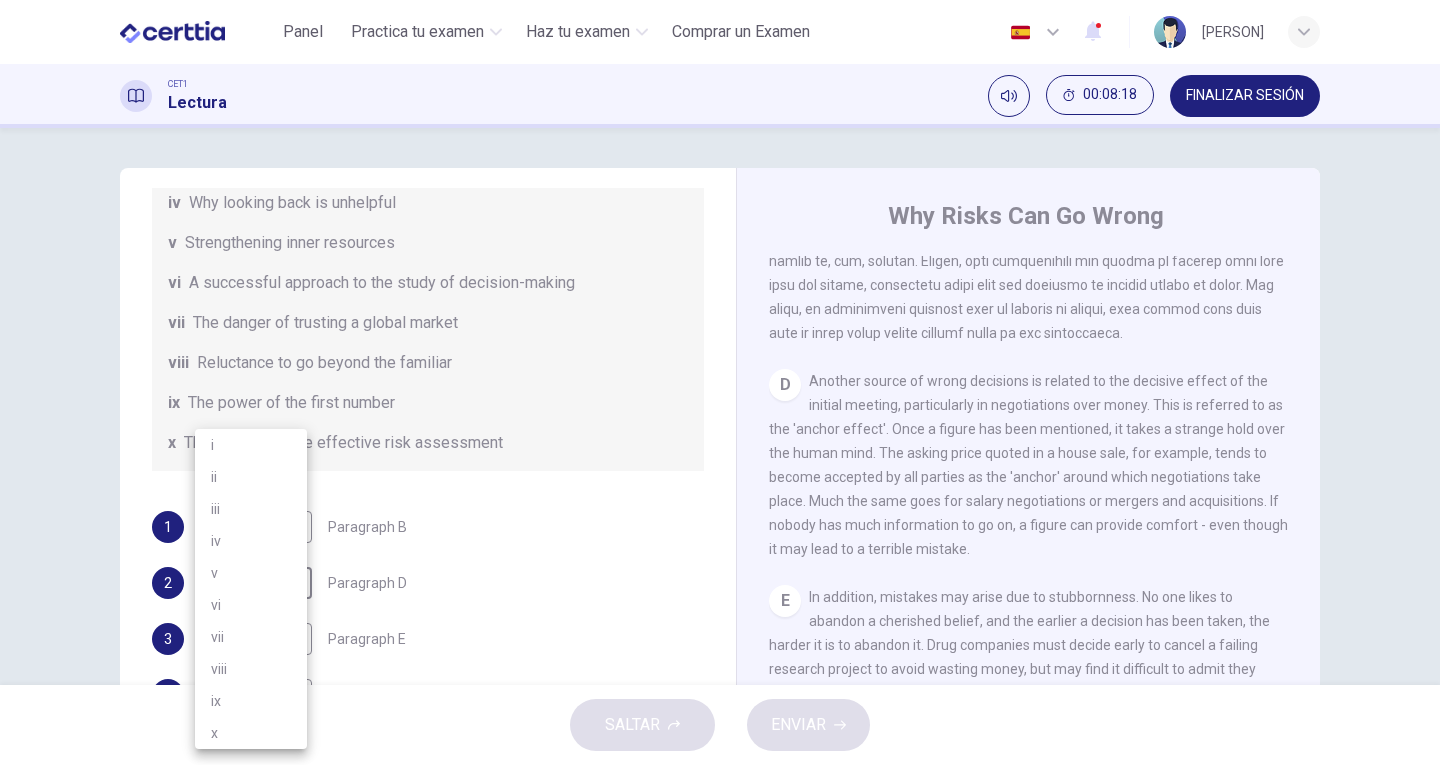 click on "viii" at bounding box center [251, 669] 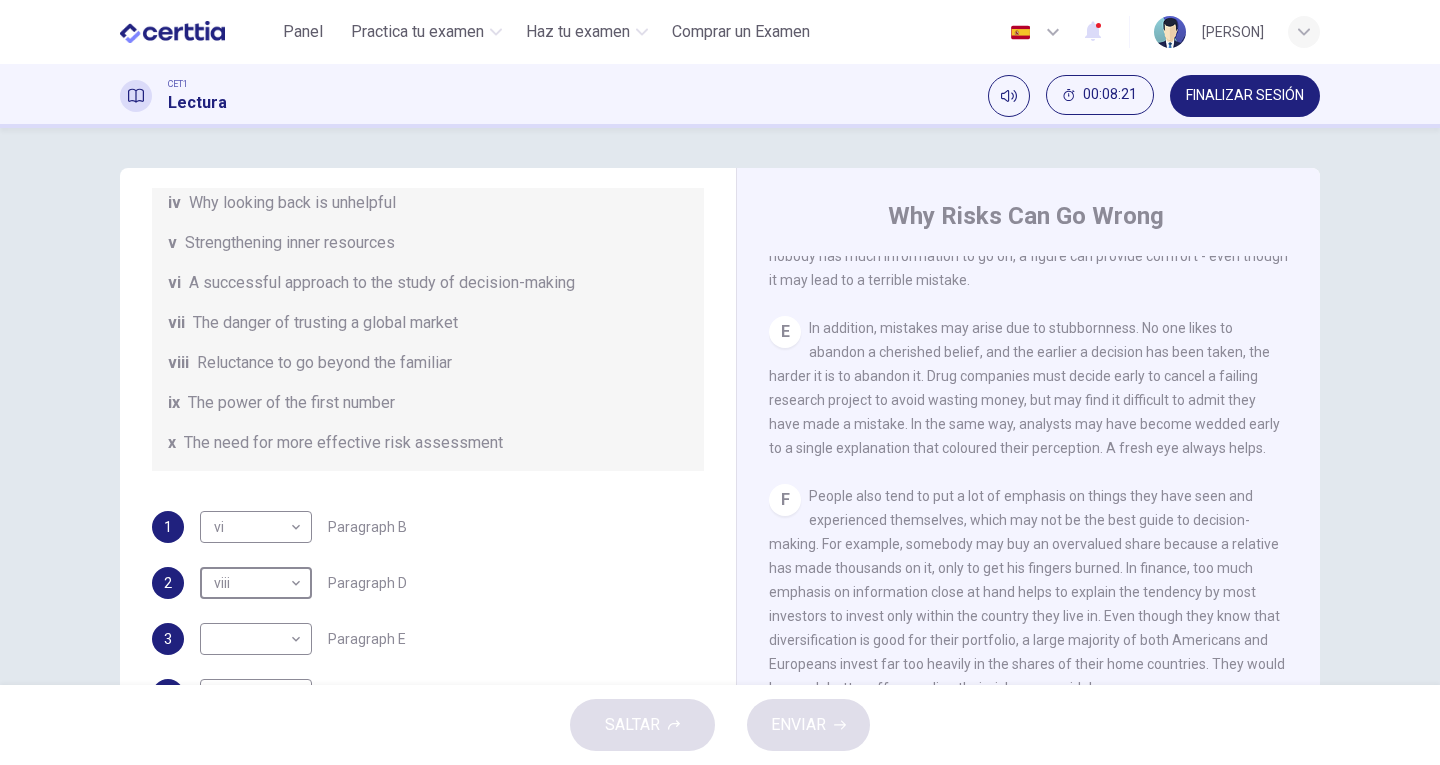scroll, scrollTop: 1400, scrollLeft: 0, axis: vertical 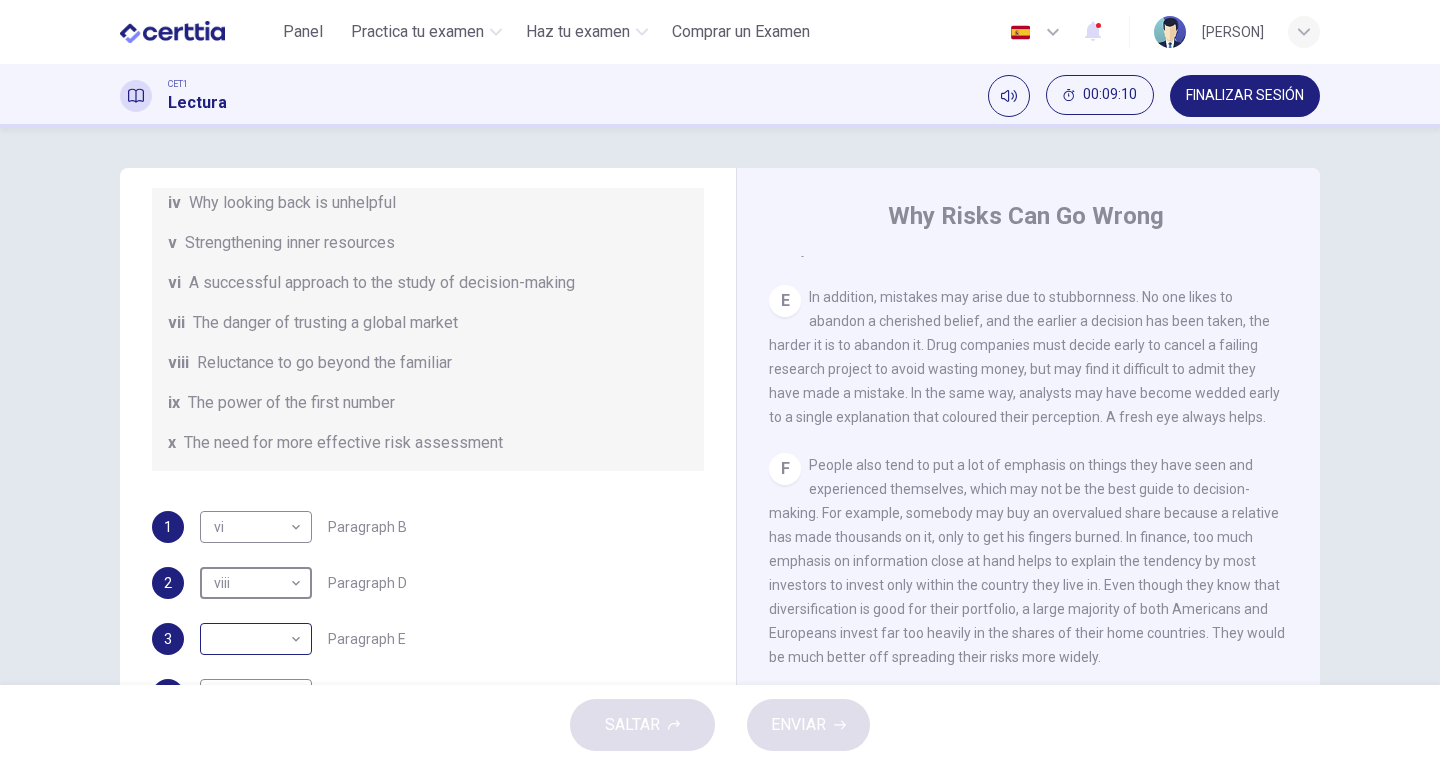 click on "Este sitio utiliza cookies, como se explica en nuestra  Política de Privacidad . Si acepta el uso de cookies, haga clic en el botón Aceptar y continúe navegando por nuestro sitio.   Política de Privacidad Aceptar Panel Practica tu examen Haz tu examen Comprar un Examen Español ** ​ [PERSON]  CET1 Lectura 00:09:10 FINALIZAR SESIÓN Preguntas 1 - 6 Reading Passage 1 has nine paragraphs  A-I
Choose the correct heading for Paragraphs  B  and  D-H  from the list of headings below.
Write the correct number  (i-xi)  in the boxes below. List of Headings i Not identifying the correct priorities ii A solution for the long term iii The difficulty of changing your mind iv Why looking back is unhelpful v Strengthening inner resources vi A successful approach to the study of decision-making vii The danger of trusting a global market viii Reluctance to go beyond the familiar ix The power of the first number x The need for more effective risk assessment 1 vi ** ​ Paragraph B 2 viii **** ​ 3 ​ 4" at bounding box center [720, 382] 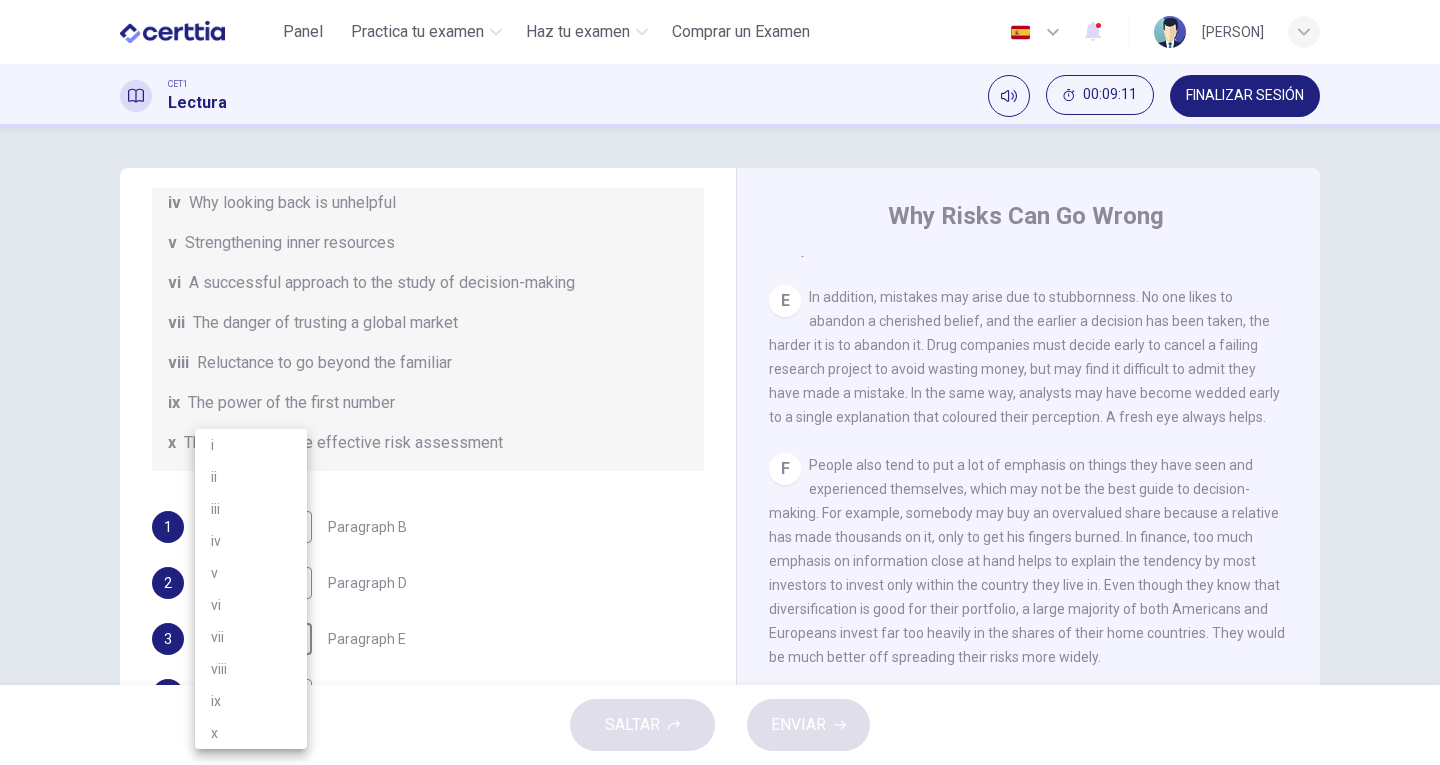 click on "iii" at bounding box center [251, 509] 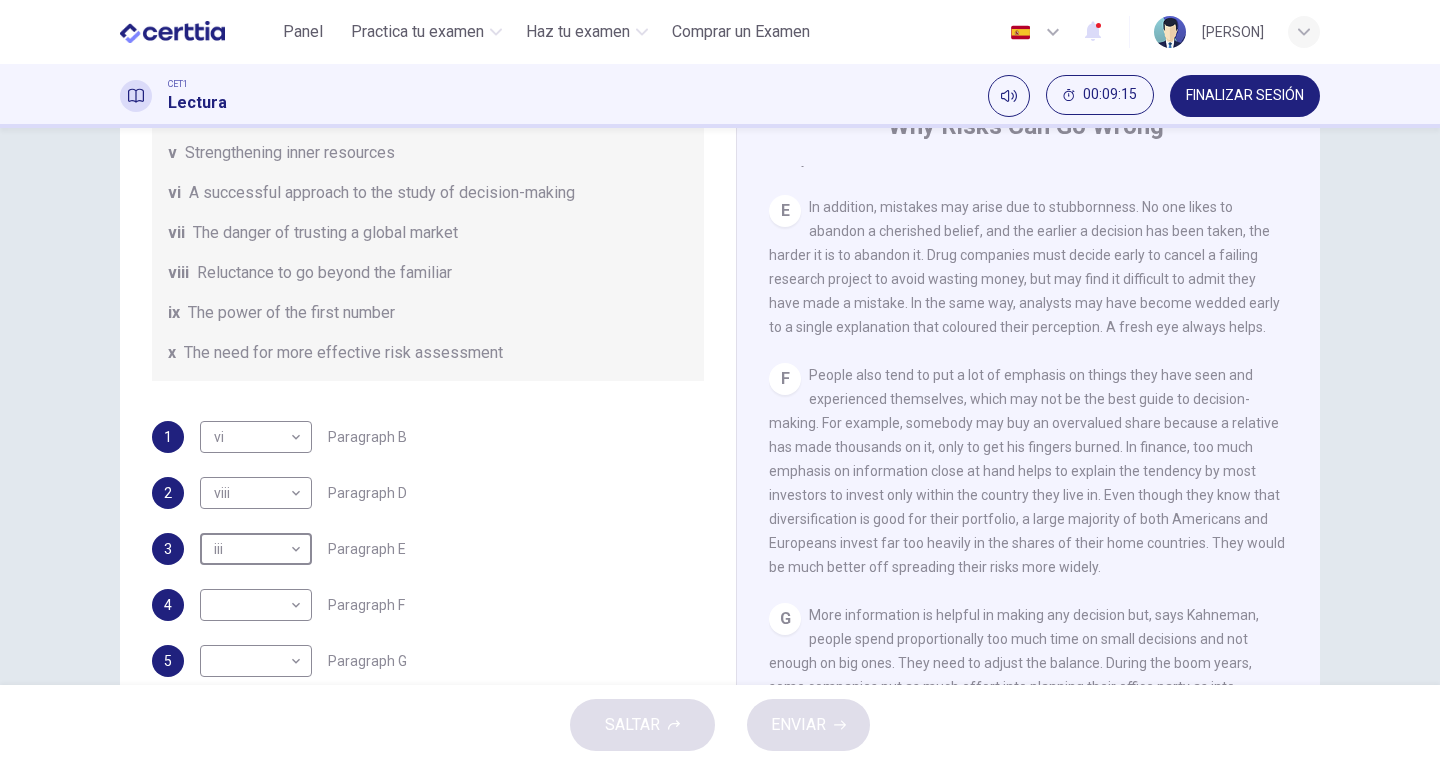 scroll, scrollTop: 100, scrollLeft: 0, axis: vertical 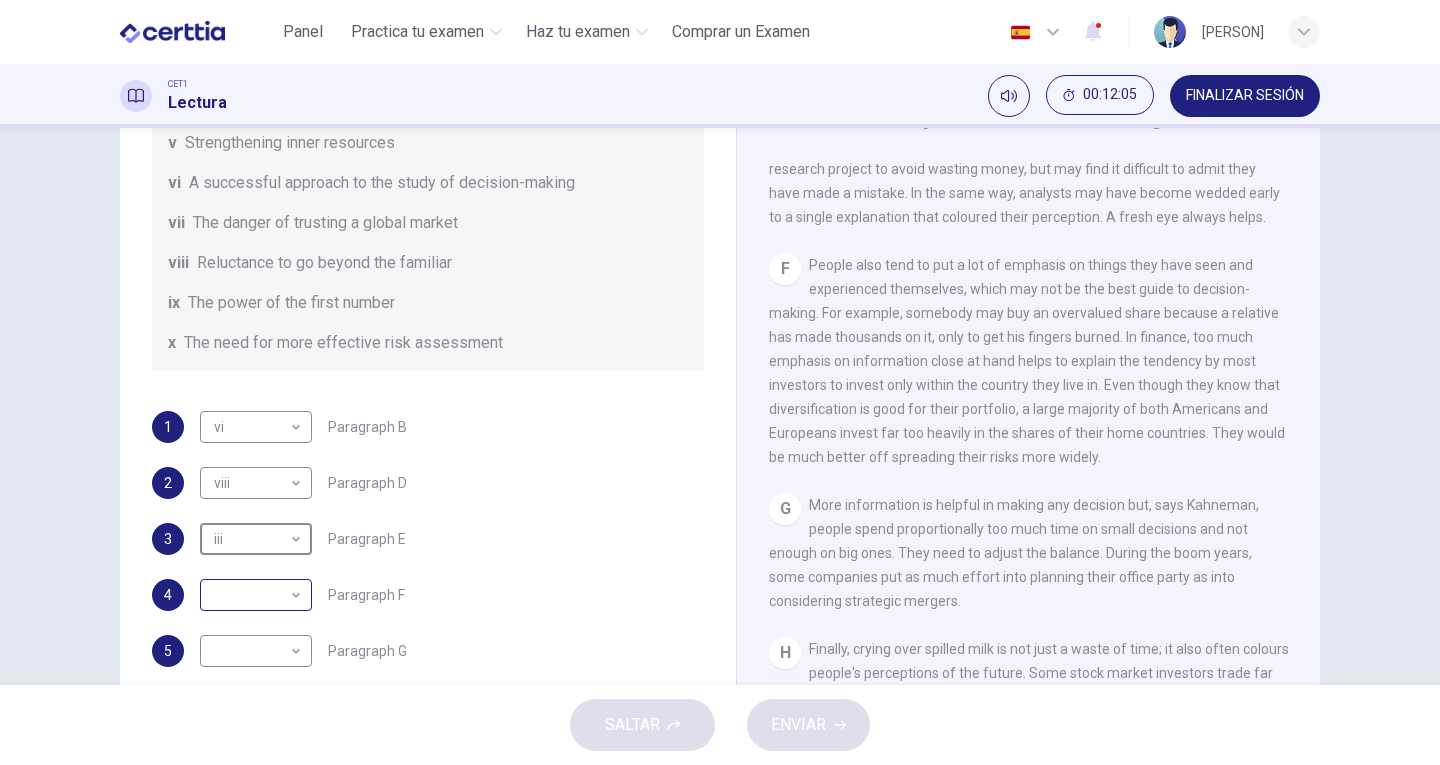 click on "Este sitio utiliza cookies, como se explica en nuestra  Política de Privacidad . Si acepta el uso de cookies, haga clic en el botón Aceptar y continúe navegando por nuestro sitio.   Política de Privacidad Aceptar Panel Practica tu examen Haz tu examen Comprar un Examen Español ** ​ [PERSON]  CET1 Lectura 00:12:05 FINALIZAR SESIÓN Preguntas 1 - 6 Reading Passage 1 has nine paragraphs  A-I
Choose the correct heading for Paragraphs  B  and  D-H  from the list of headings below.
Write the correct number  (i-xi)  in the boxes below. List of Headings i Not identifying the correct priorities ii A solution for the long term iii The difficulty of changing your mind iv Why looking back is unhelpful v Strengthening inner resources vi A successful approach to the study of decision-making vii The danger of trusting a global market viii Reluctance to go beyond the familiar ix The power of the first number x The need for more effective risk assessment 1 vi ** ​ Paragraph B 2 viii **** ​ 3 iii 4" at bounding box center (720, 382) 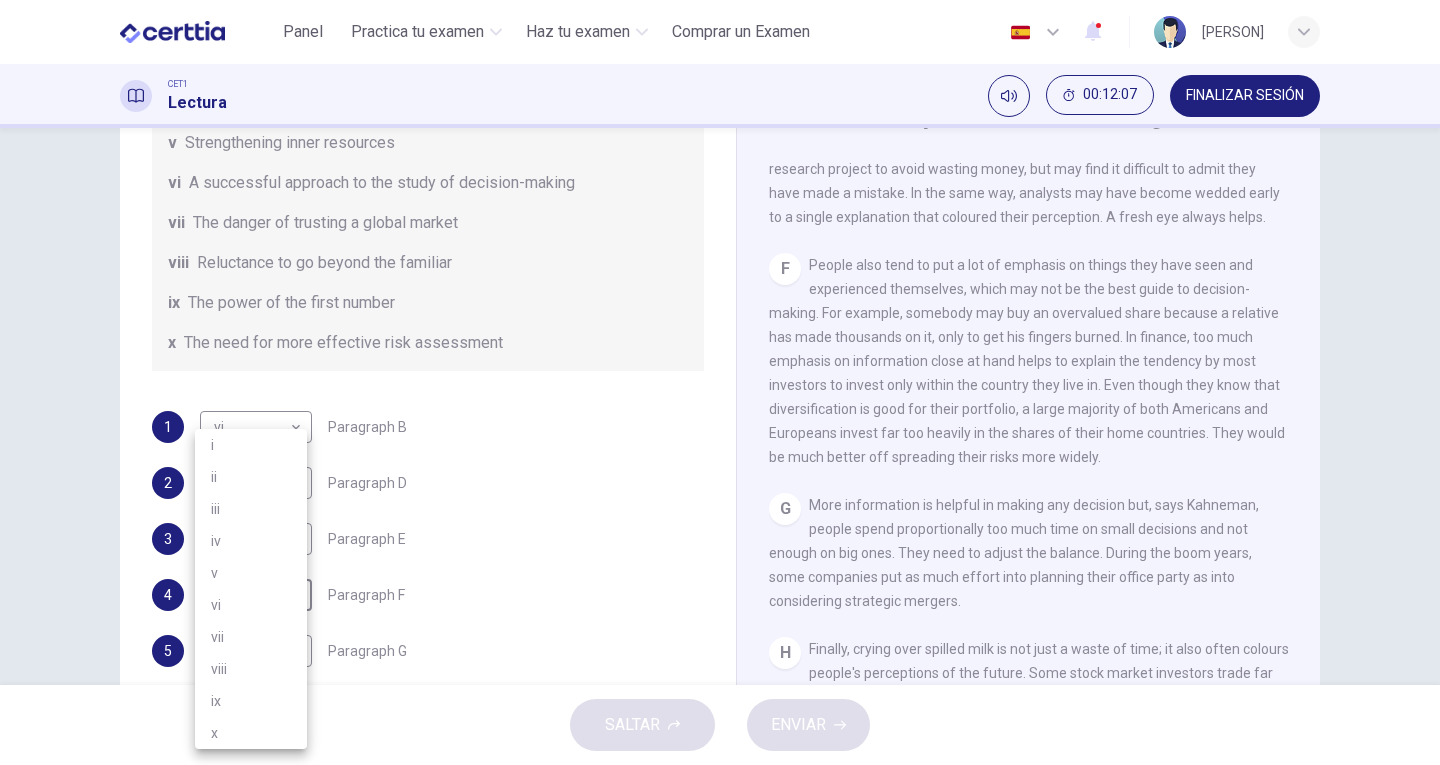click on "x" at bounding box center (251, 733) 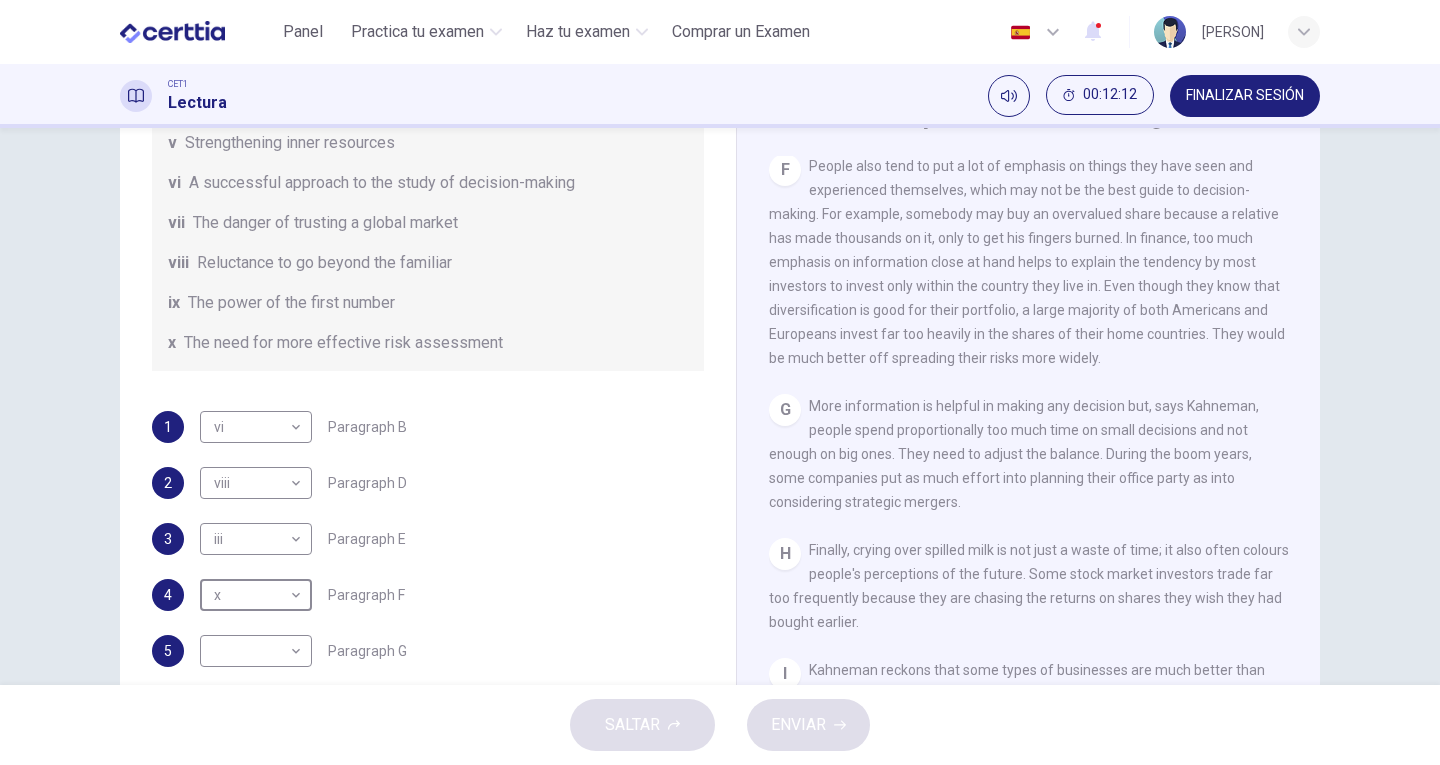 scroll, scrollTop: 1600, scrollLeft: 0, axis: vertical 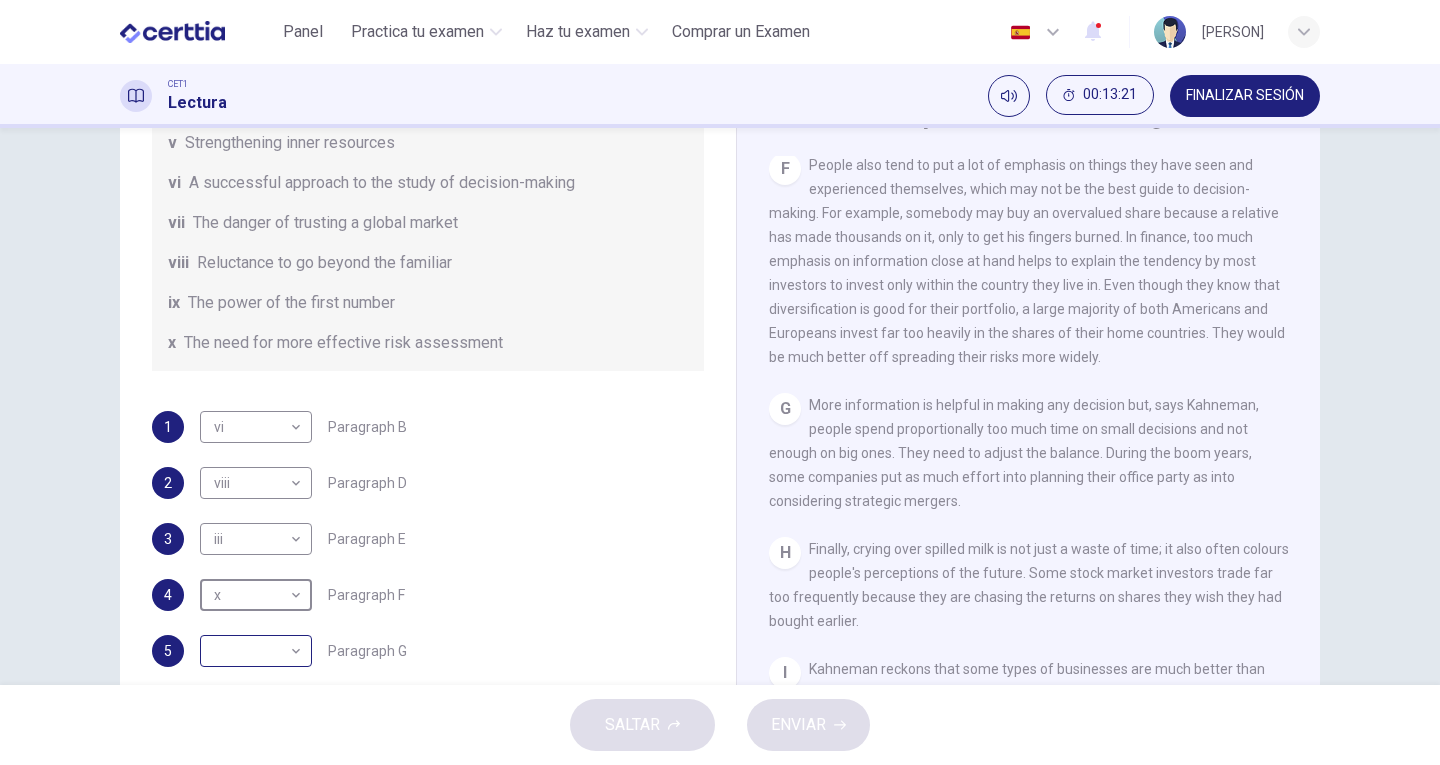 click on "Este sitio utiliza cookies, como se explica en nuestra  Política de Privacidad . Si acepta el uso de cookies, haga clic en el botón Aceptar y continúe navegando por nuestro sitio.   Política de Privacidad Aceptar Panel Practica tu examen Haz tu examen Comprar un Examen Español ** ​ [PERSON]  CET1 Lectura 00:13:21 FINALIZAR SESIÓN Preguntas 1 - 6 Reading Passage 1 has nine paragraphs  A-I
Choose the correct heading for Paragraphs  B  and  D-H  from the list of headings below.
Write the correct number  (i-xi)  in the boxes below. List of Headings i Not identifying the correct priorities ii A solution for the long term iii The difficulty of changing your mind iv Why looking back is unhelpful v Strengthening inner resources vi A successful approach to the study of decision-making vii The danger of trusting a global market viii Reluctance to go beyond the familiar ix The power of the first number x The need for more effective risk assessment 1 vi ** ​ Paragraph B 2 viii **** ​ 3 iii 4" at bounding box center (720, 382) 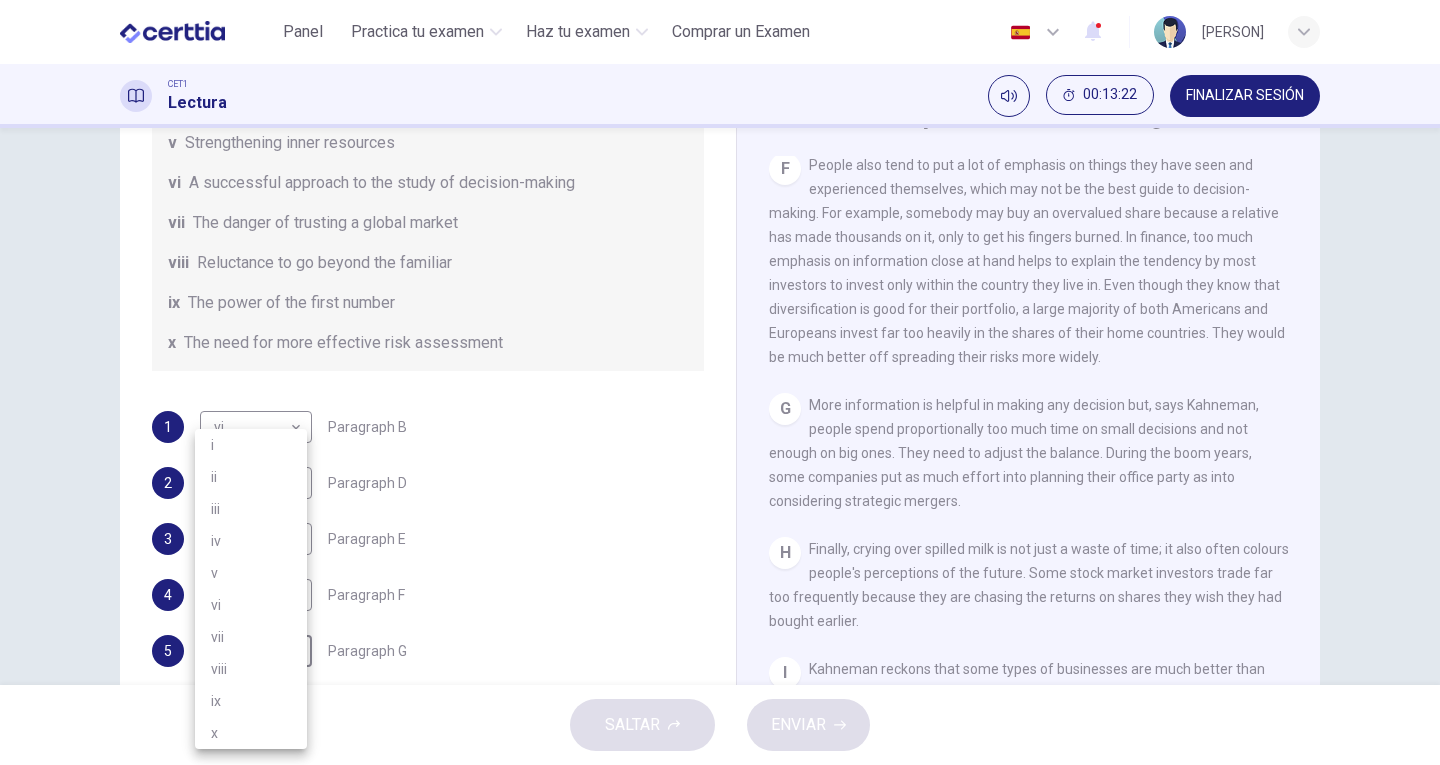 click on "i" at bounding box center [251, 445] 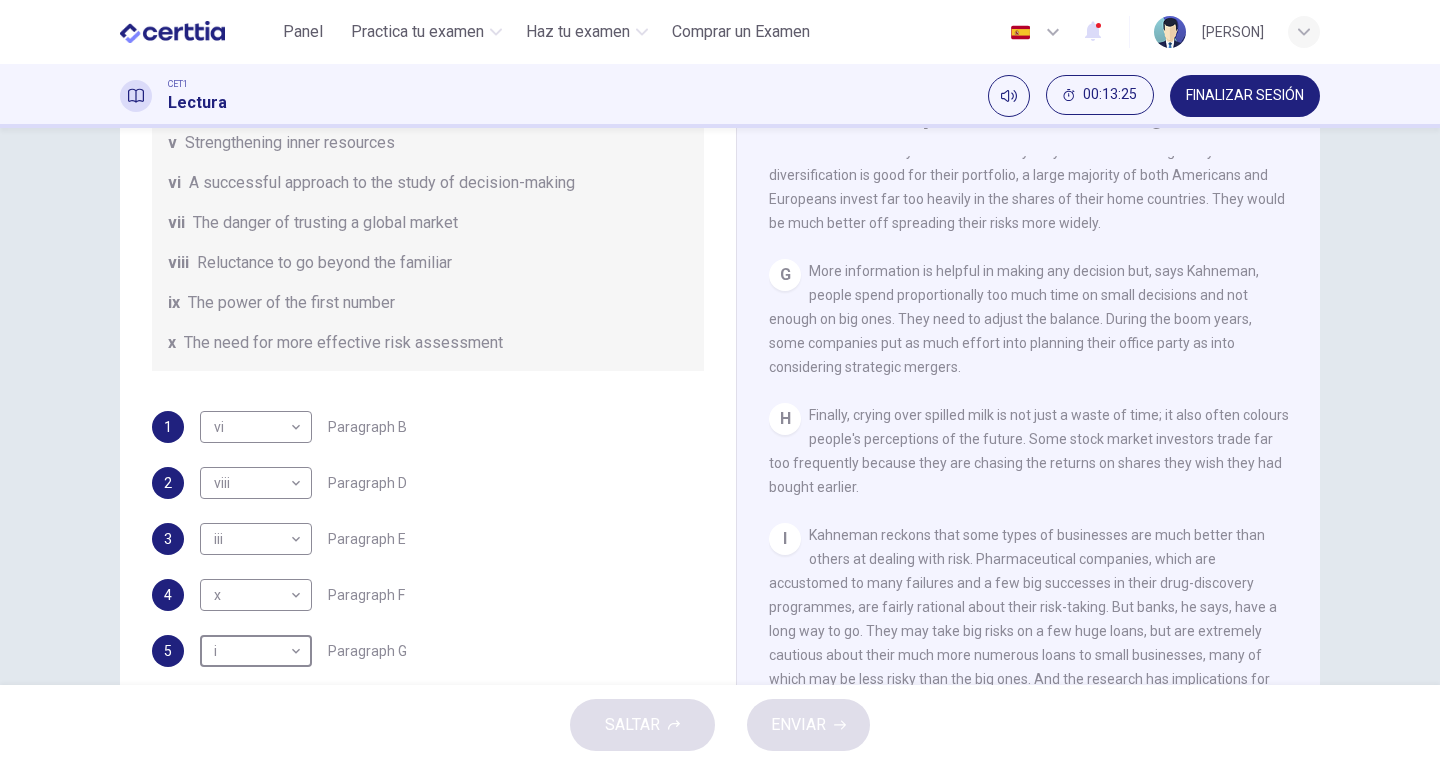 scroll, scrollTop: 1830, scrollLeft: 0, axis: vertical 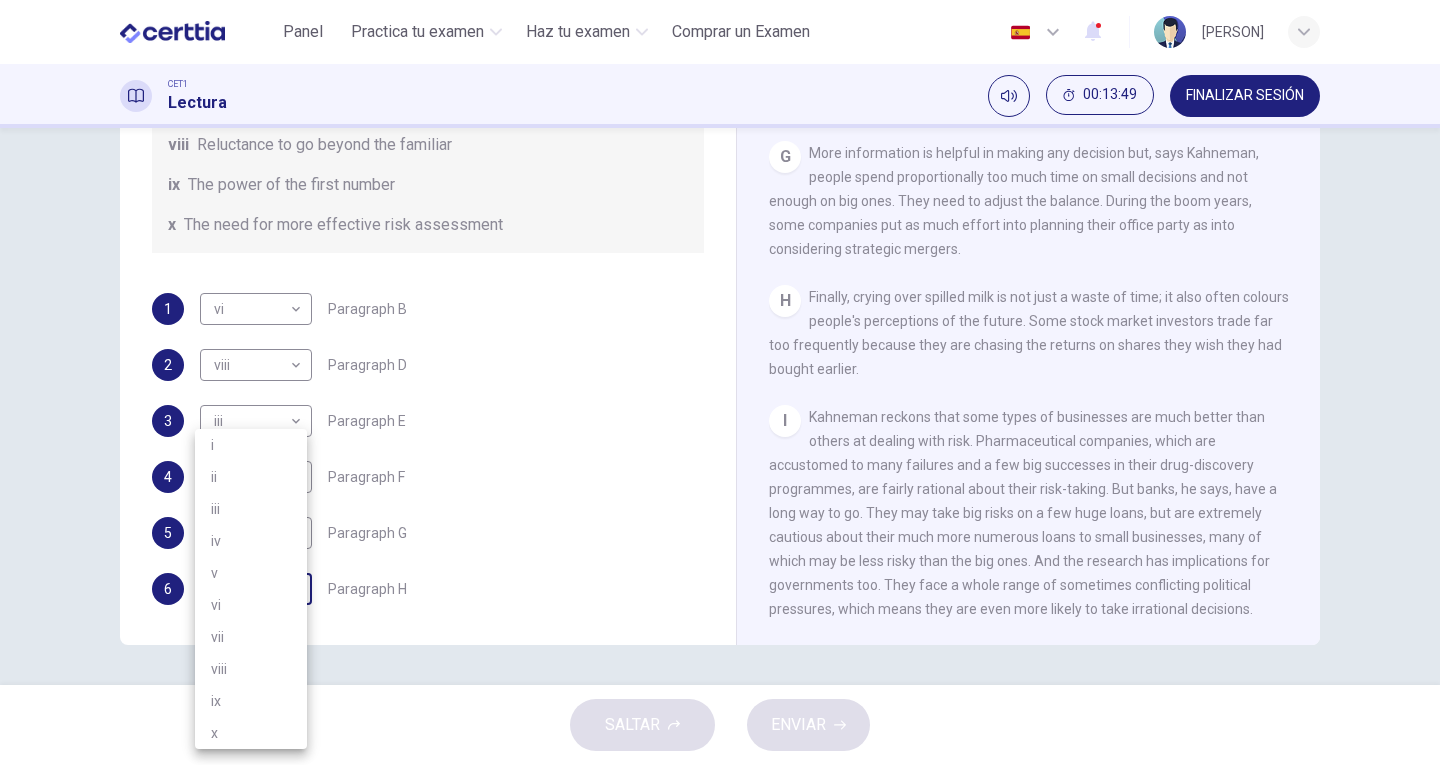 click on "Este sitio utiliza cookies, como se explica en nuestra  Política de Privacidad . Si acepta el uso de cookies, haga clic en el botón Aceptar y continúe navegando por nuestro sitio.   Política de Privacidad Aceptar Panel Practica tu examen Haz tu examen Comprar un Examen Español ** ​ [PERSON]  CET1 Lectura 00:13:49 FINALIZAR SESIÓN Preguntas 1 - 6 Reading Passage 1 has nine paragraphs  A-I
Choose the correct heading for Paragraphs  B  and  D-H  from the list of headings below.
Write the correct number  (i-xi)  in the boxes below. List of Headings i Not identifying the correct priorities ii A solution for the long term iii The difficulty of changing your mind iv Why looking back is unhelpful v Strengthening inner resources vi A successful approach to the study of decision-making vii The danger of trusting a global market viii Reluctance to go beyond the familiar ix The power of the first number x The need for more effective risk assessment 1 vi ** ​ Paragraph B 2 viii **** ​ 3 iii 4" at bounding box center (720, 382) 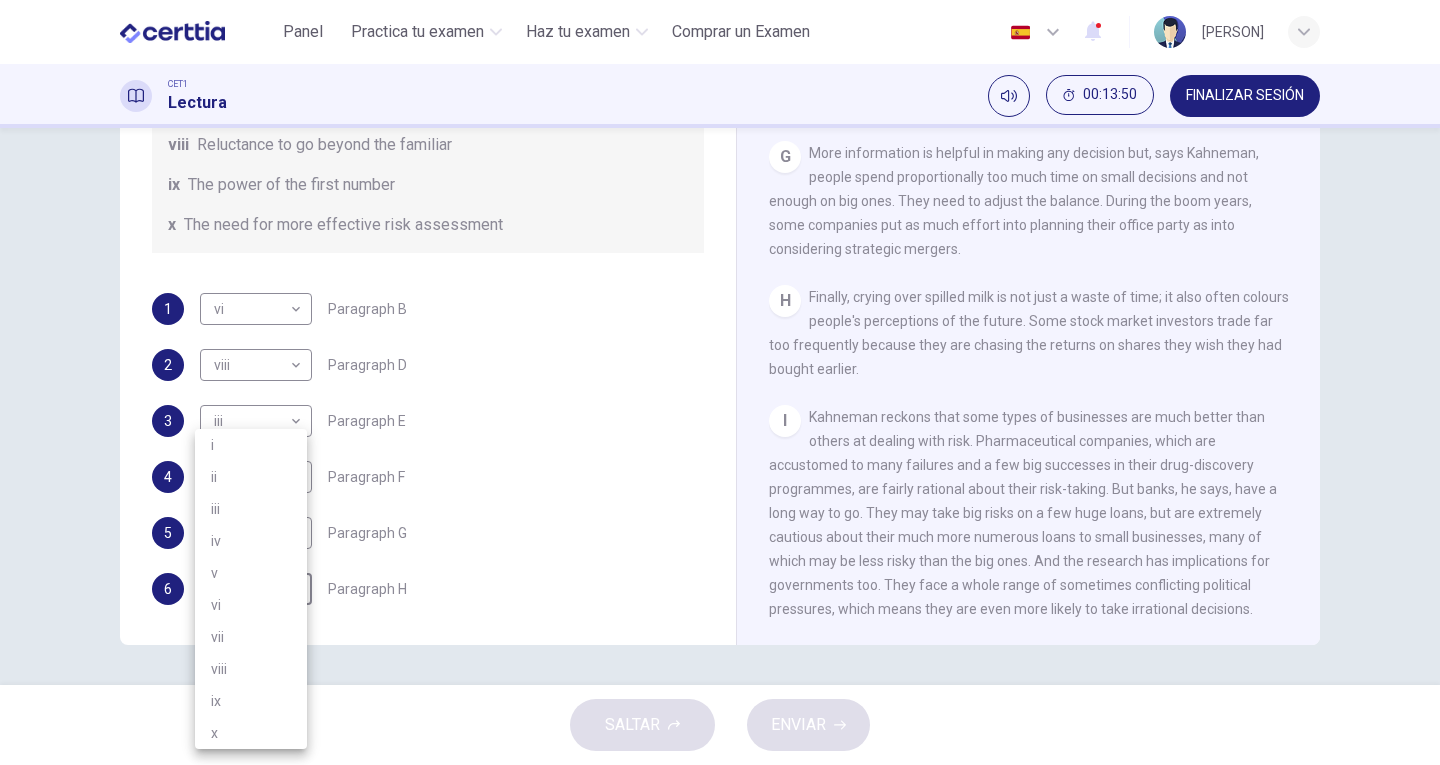 click on "iv" at bounding box center [251, 541] 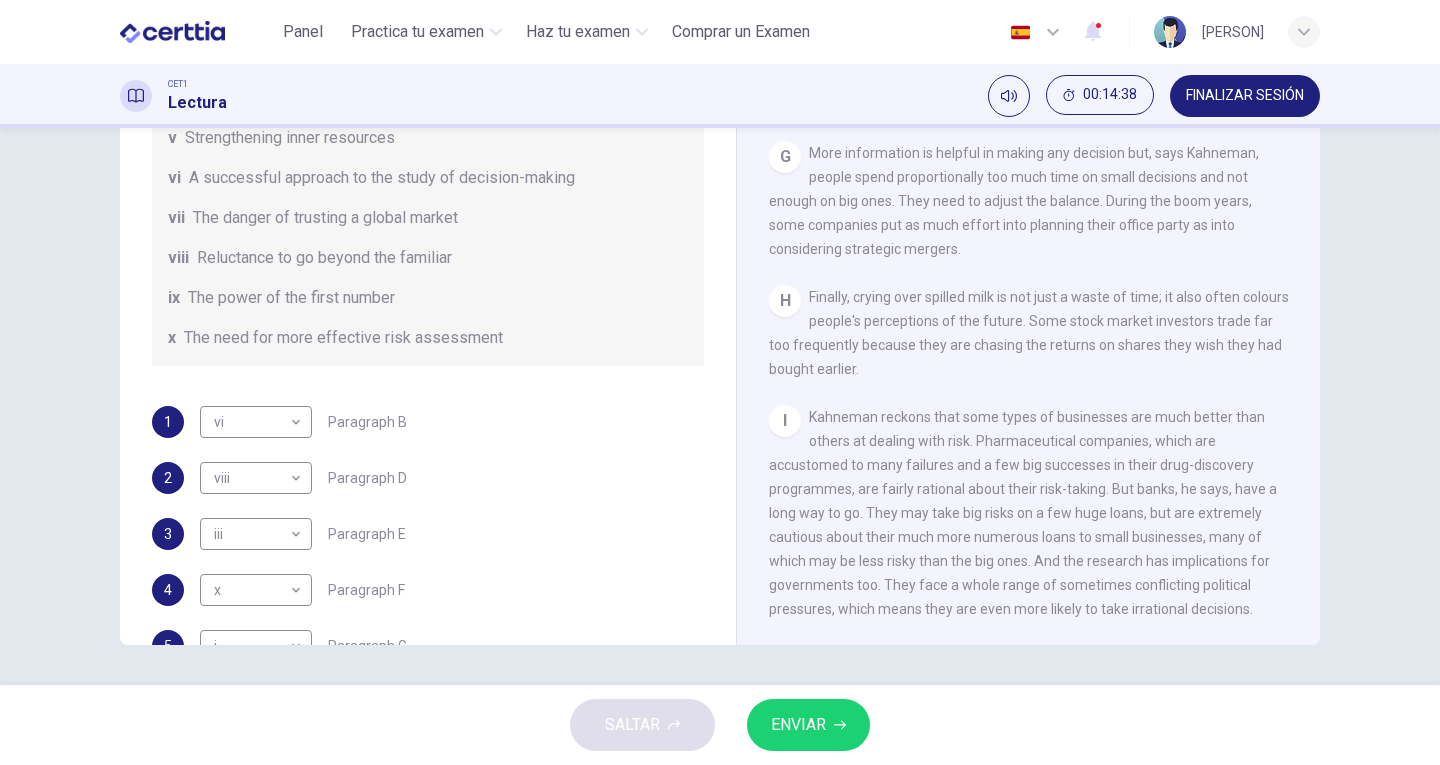 scroll, scrollTop: 385, scrollLeft: 0, axis: vertical 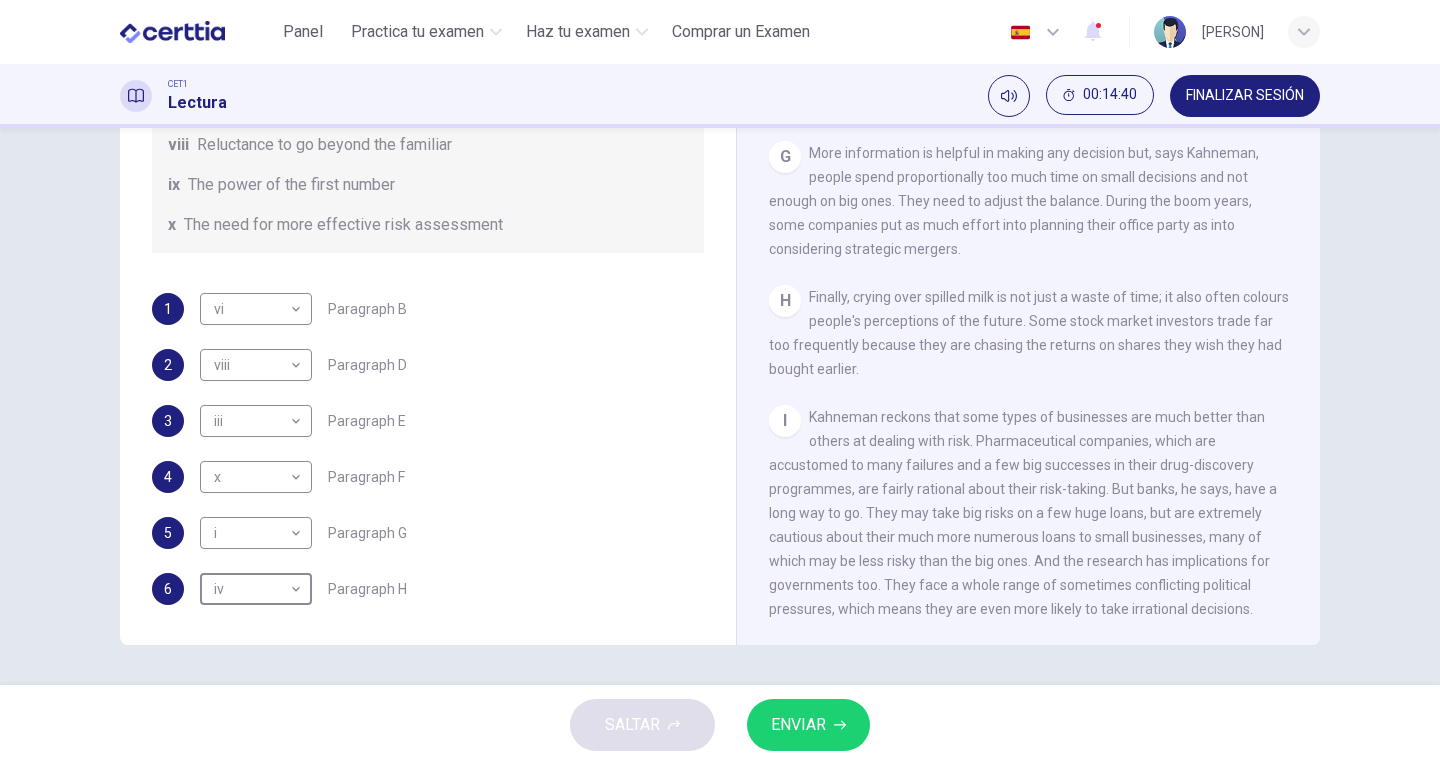 click 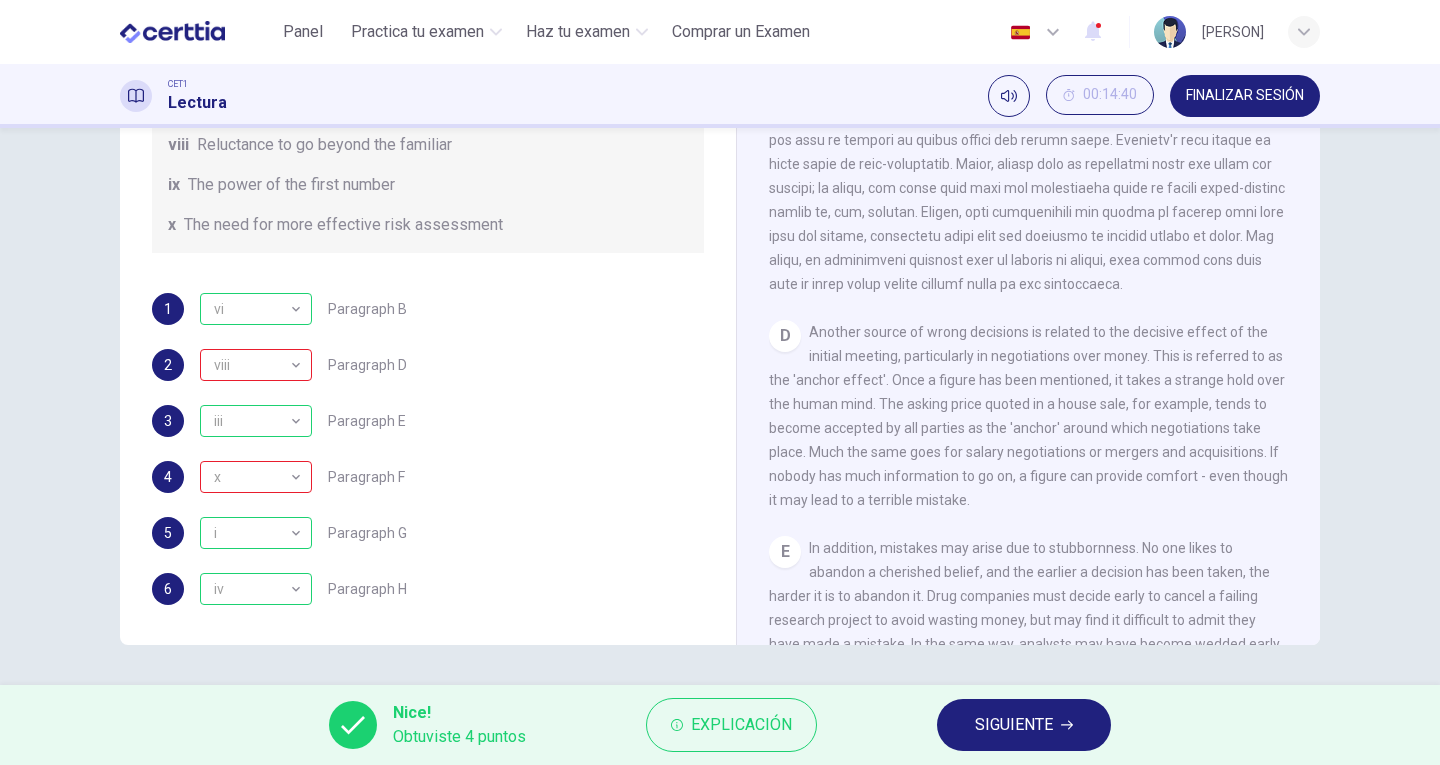 scroll, scrollTop: 930, scrollLeft: 0, axis: vertical 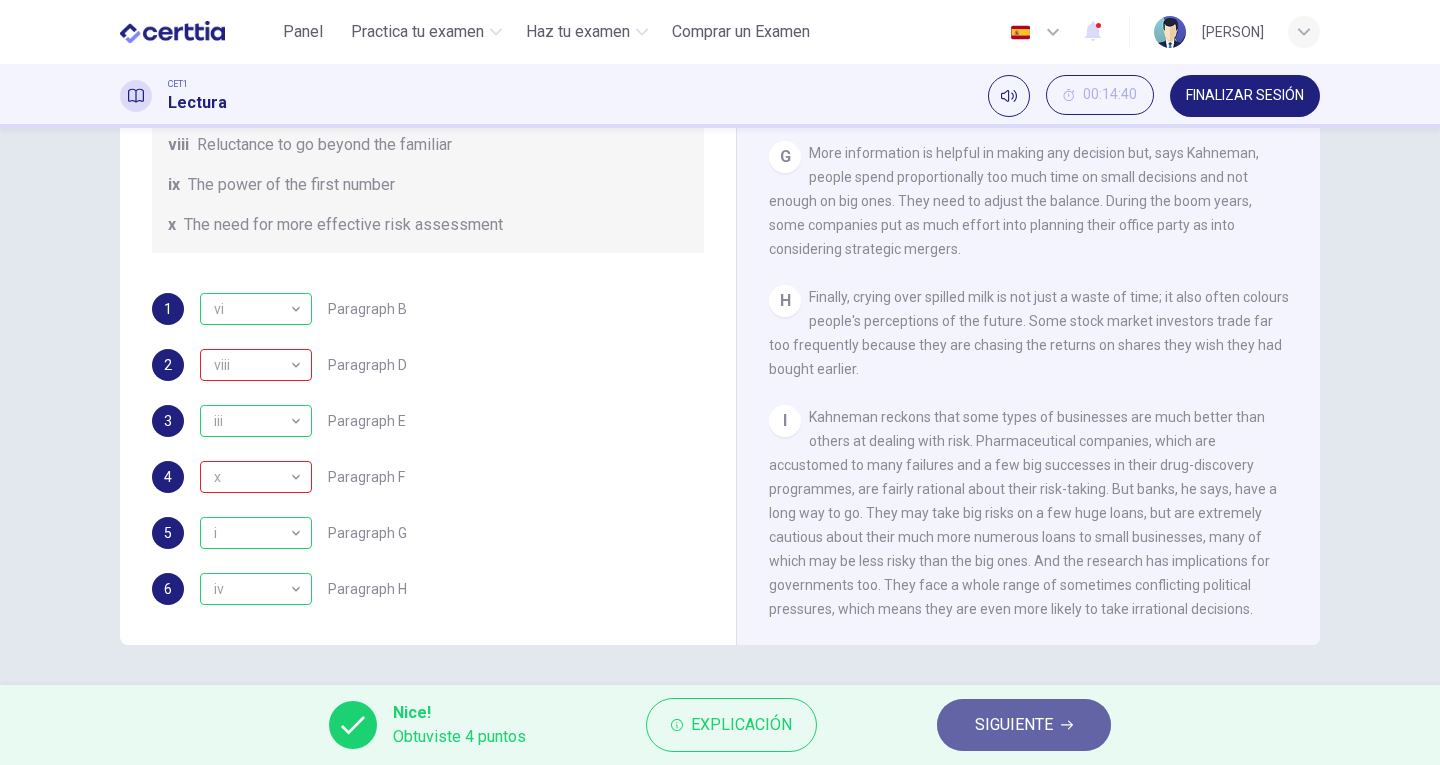 click on "SIGUIENTE" at bounding box center [1024, 725] 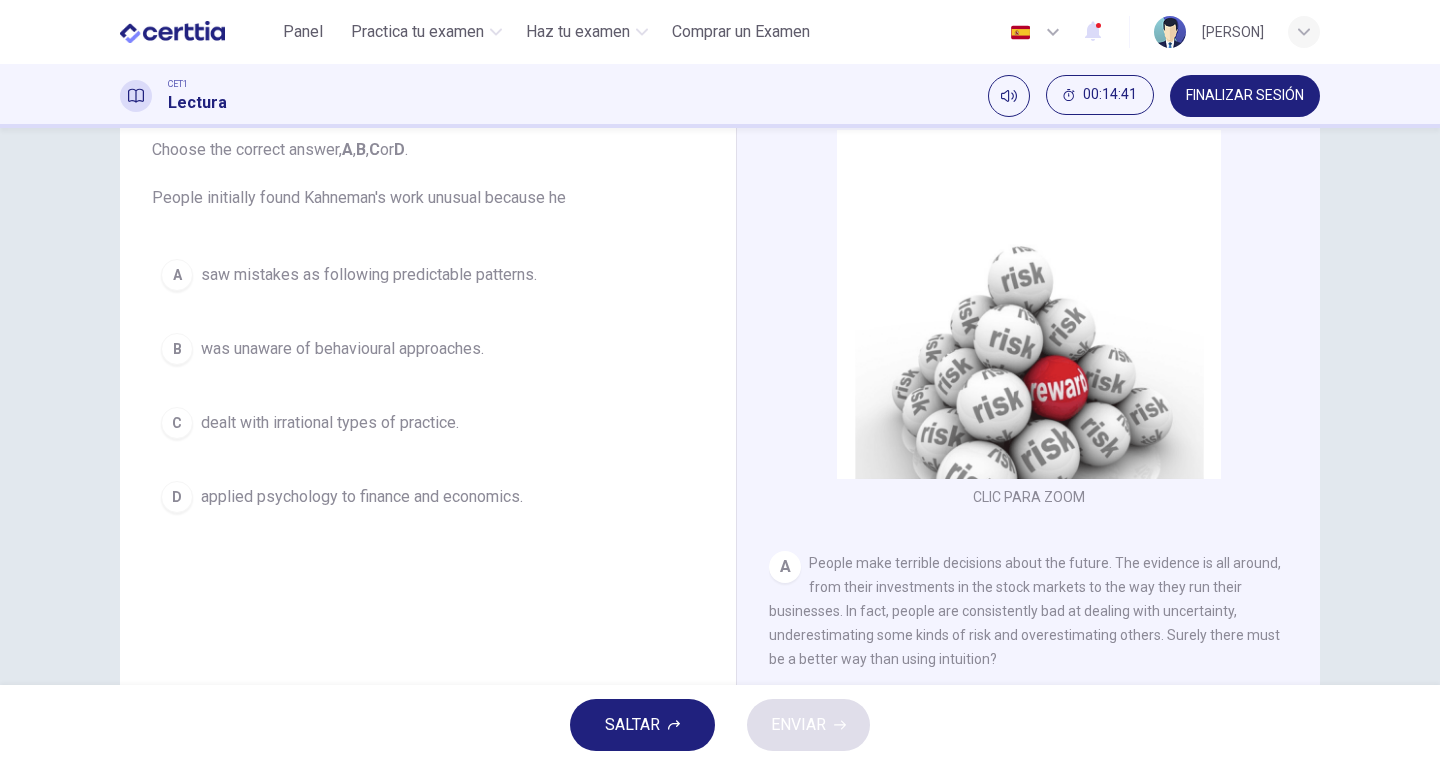 scroll, scrollTop: 0, scrollLeft: 0, axis: both 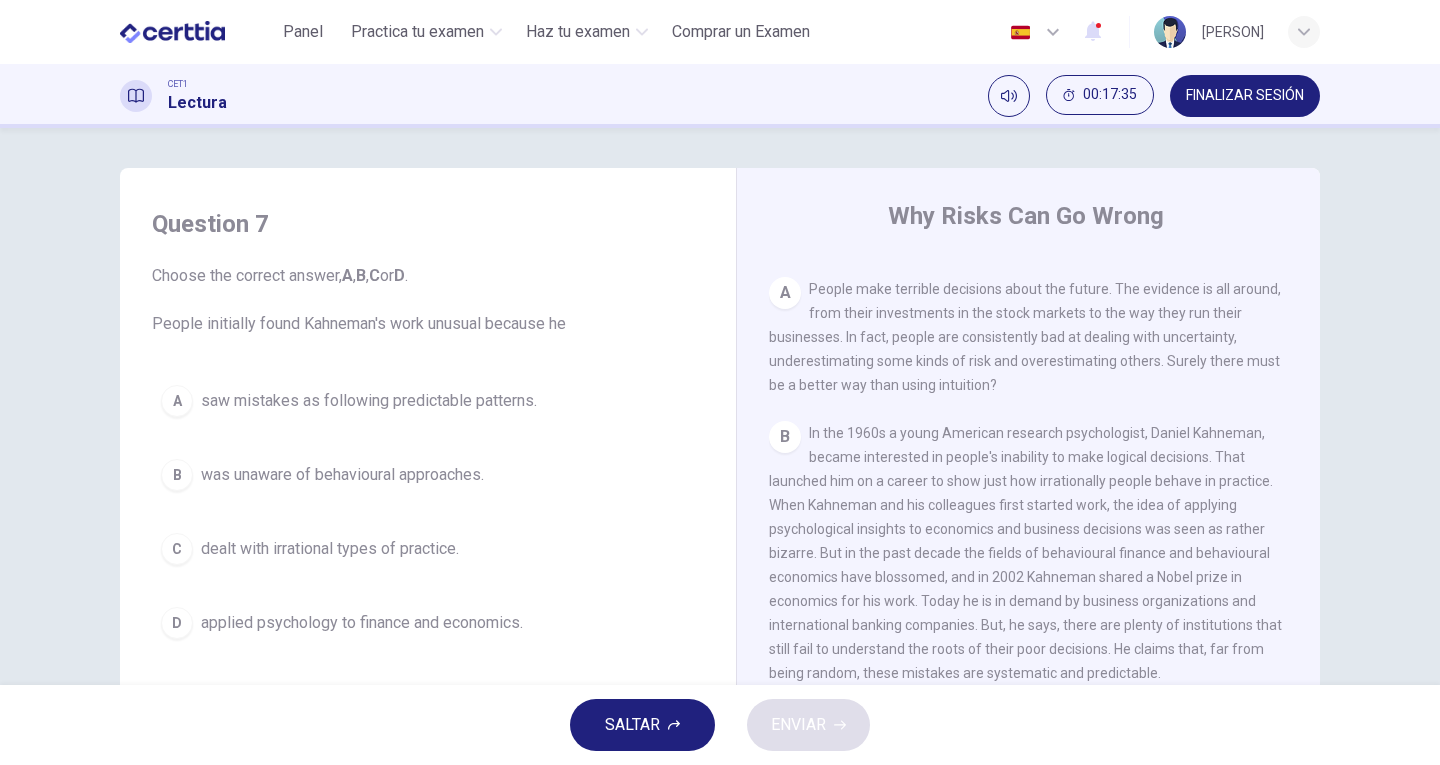 click on "applied psychology to finance and economics." at bounding box center [362, 623] 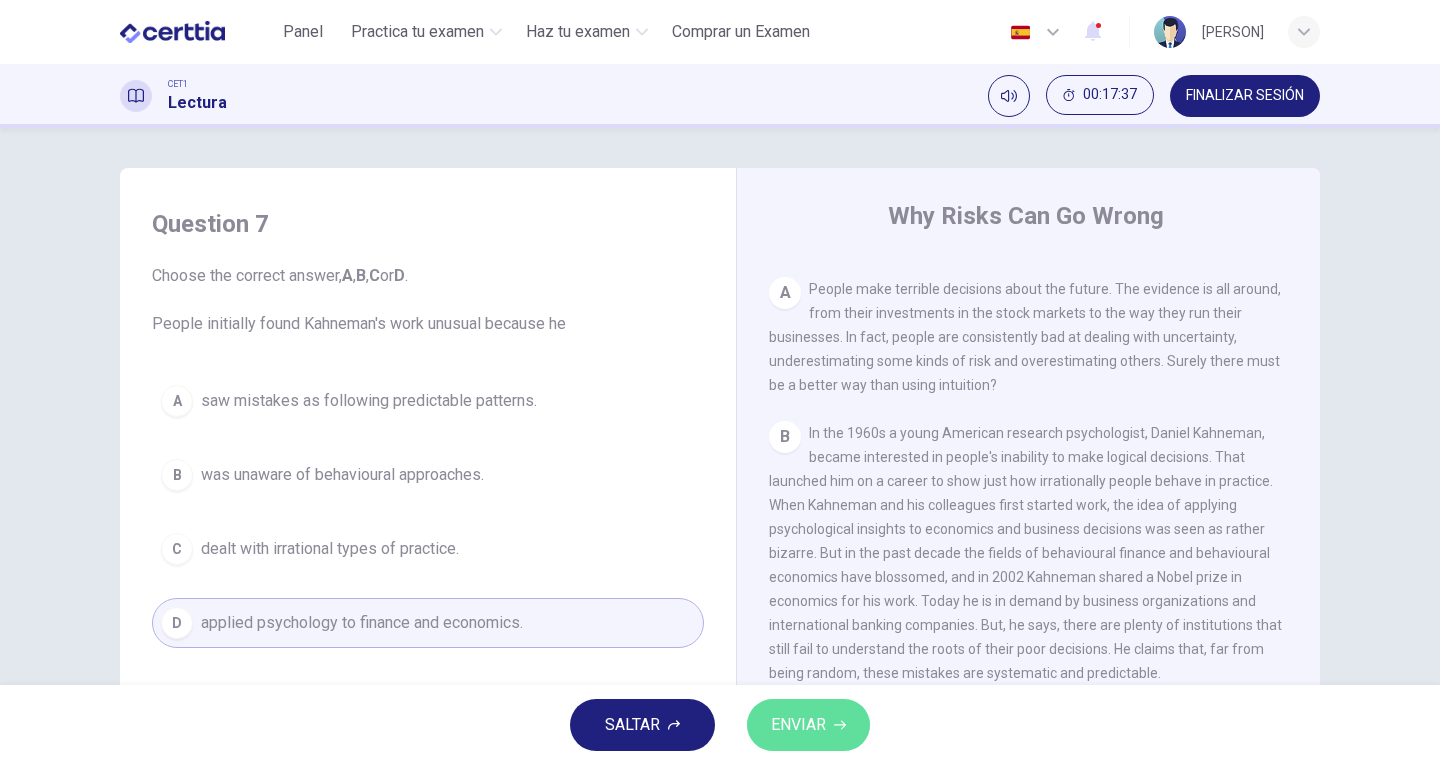 click on "ENVIAR" at bounding box center [798, 725] 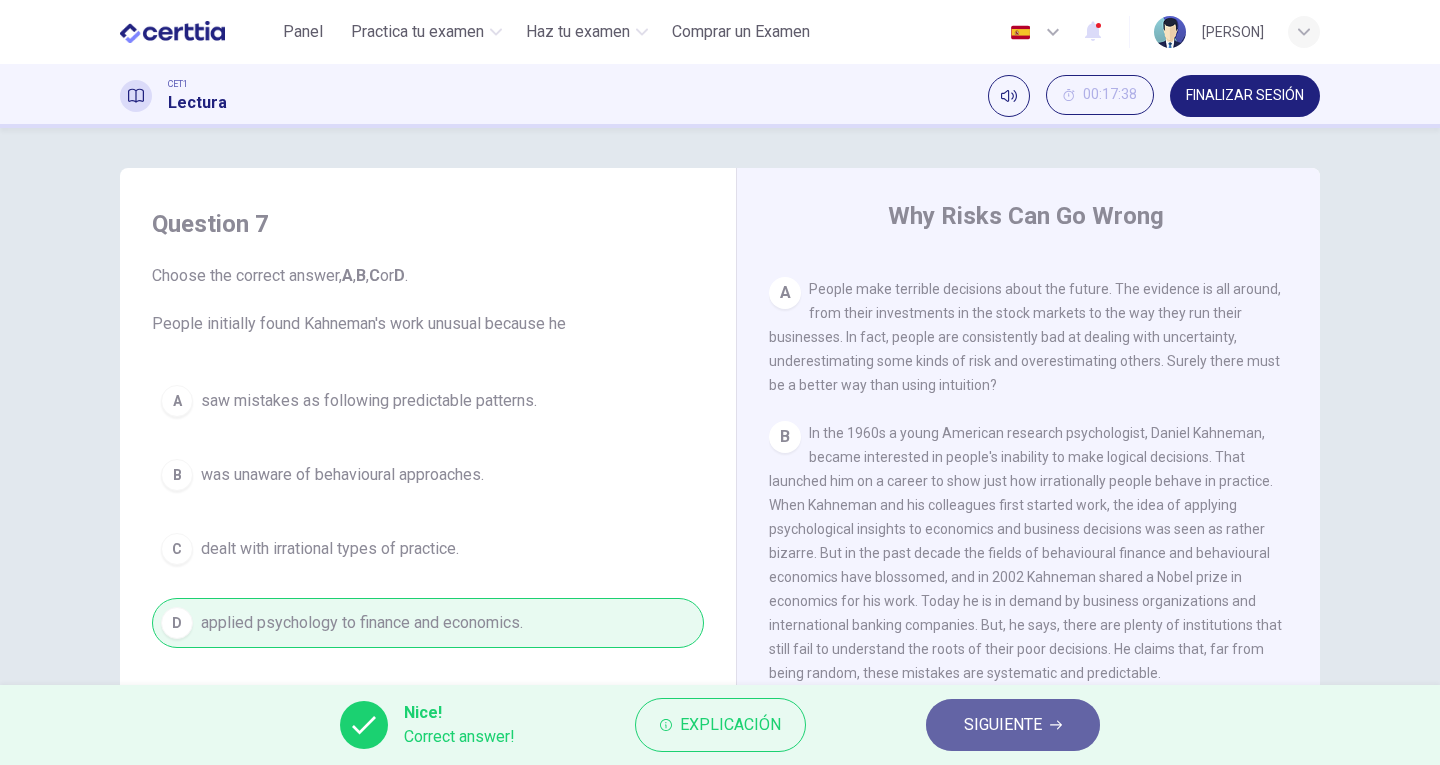 click on "SIGUIENTE" at bounding box center (1003, 725) 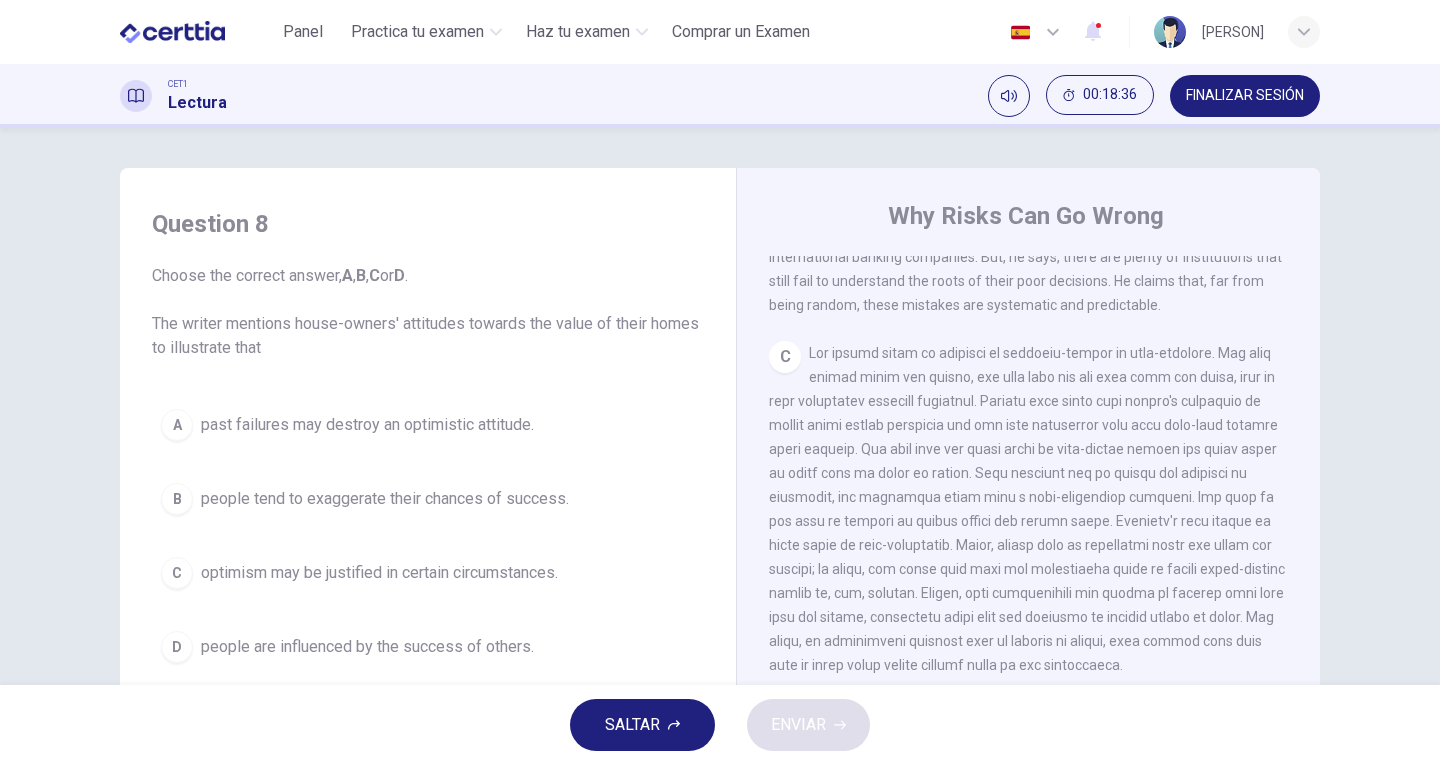 scroll, scrollTop: 800, scrollLeft: 0, axis: vertical 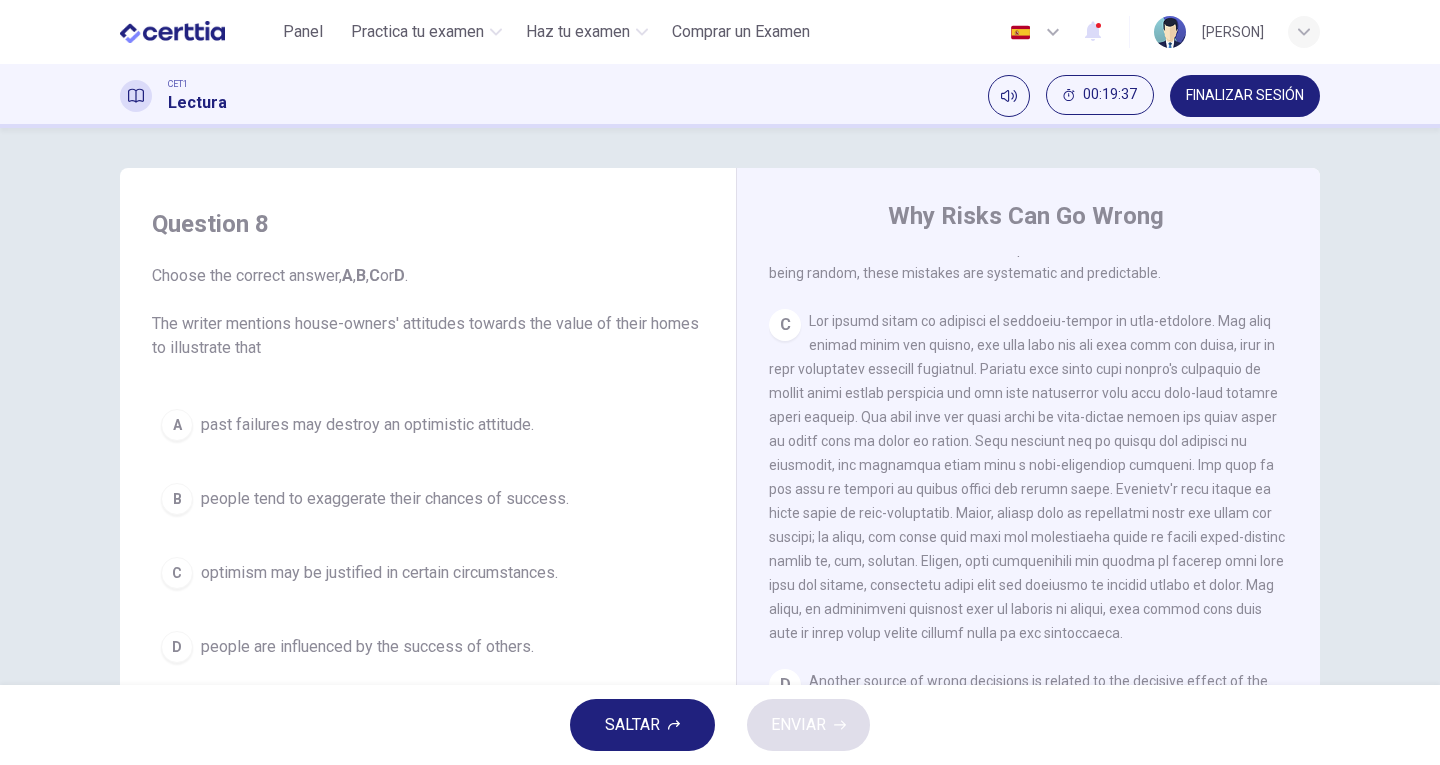 click on "people tend to exaggerate their chances of success." at bounding box center (385, 499) 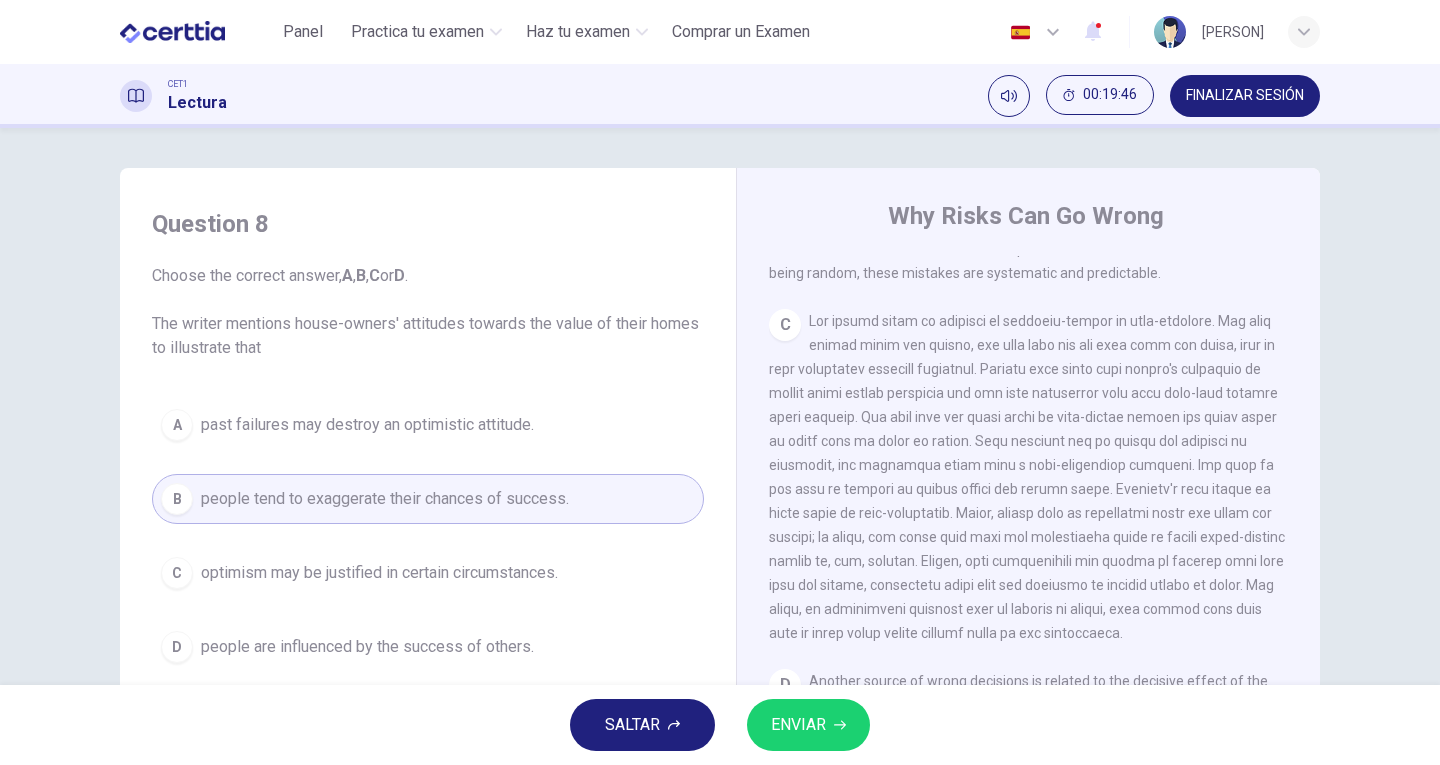 click on "ENVIAR" at bounding box center [798, 725] 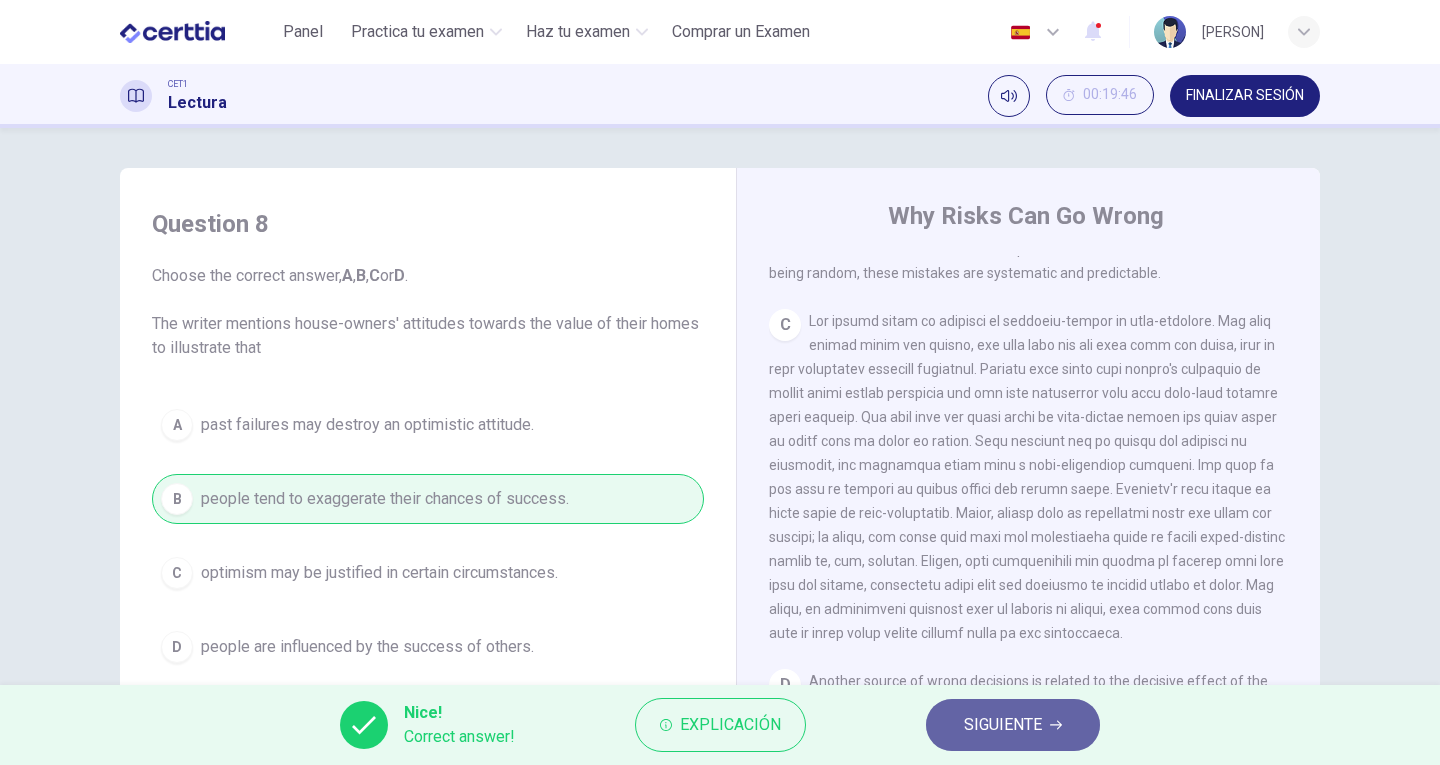 click on "SIGUIENTE" at bounding box center (1003, 725) 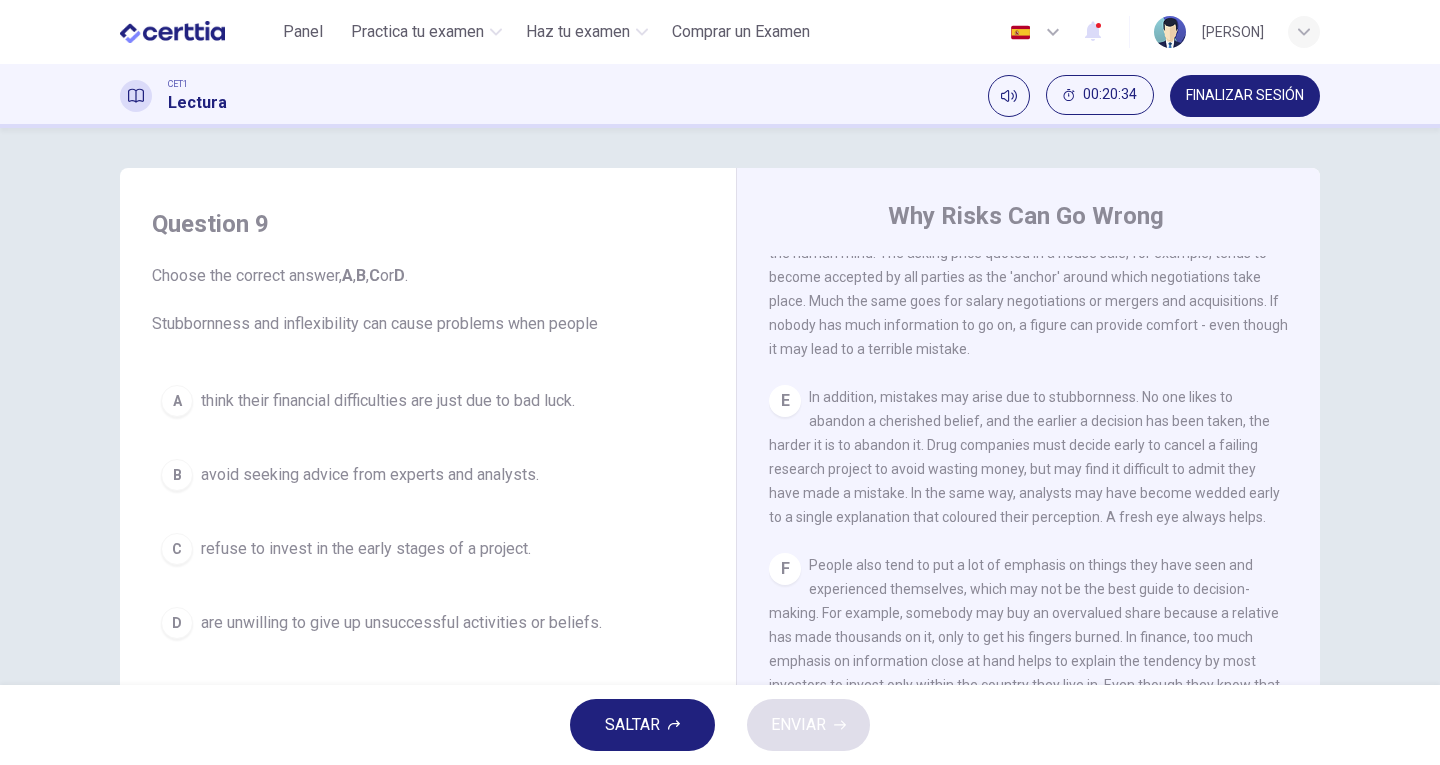 scroll, scrollTop: 1400, scrollLeft: 0, axis: vertical 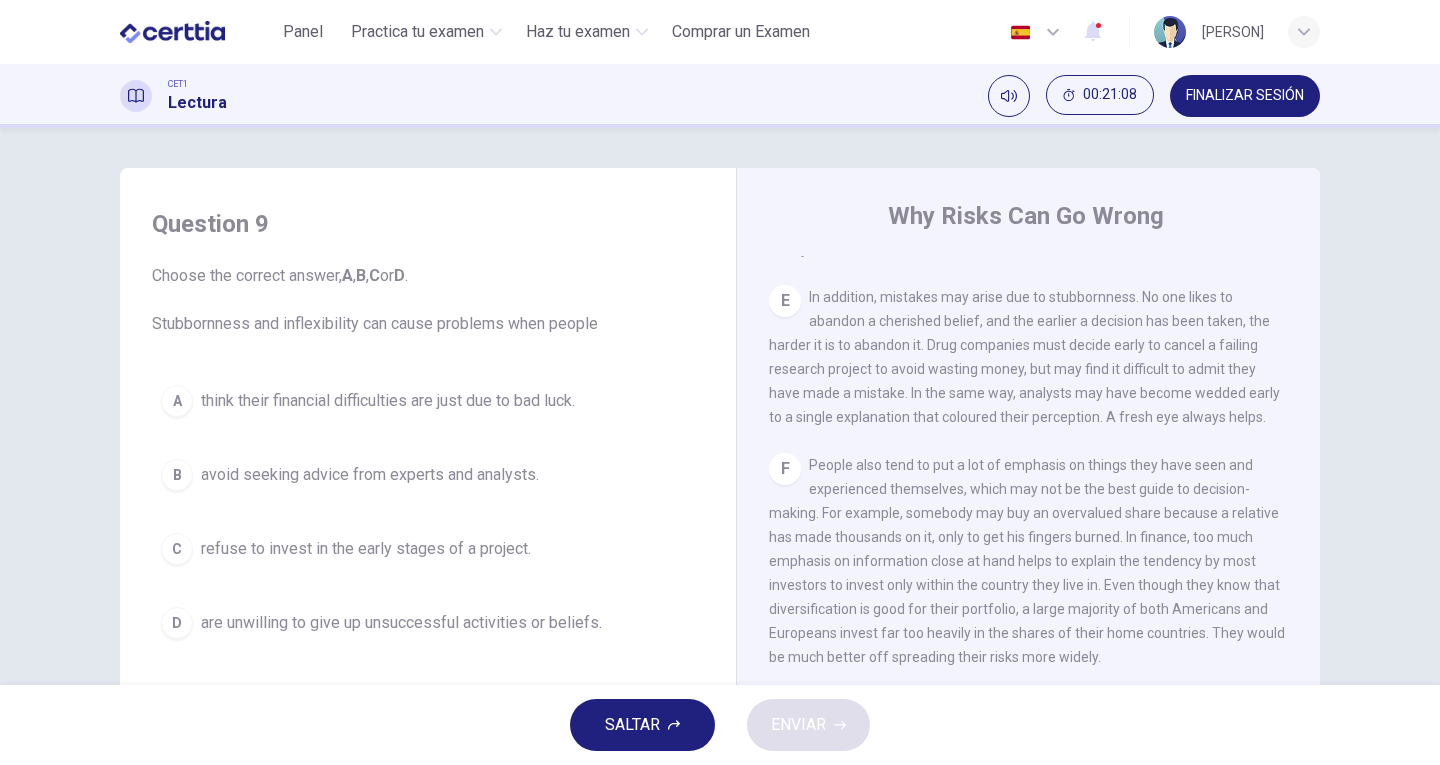 click on "are unwilling to give up unsuccessful activities or beliefs." at bounding box center (401, 623) 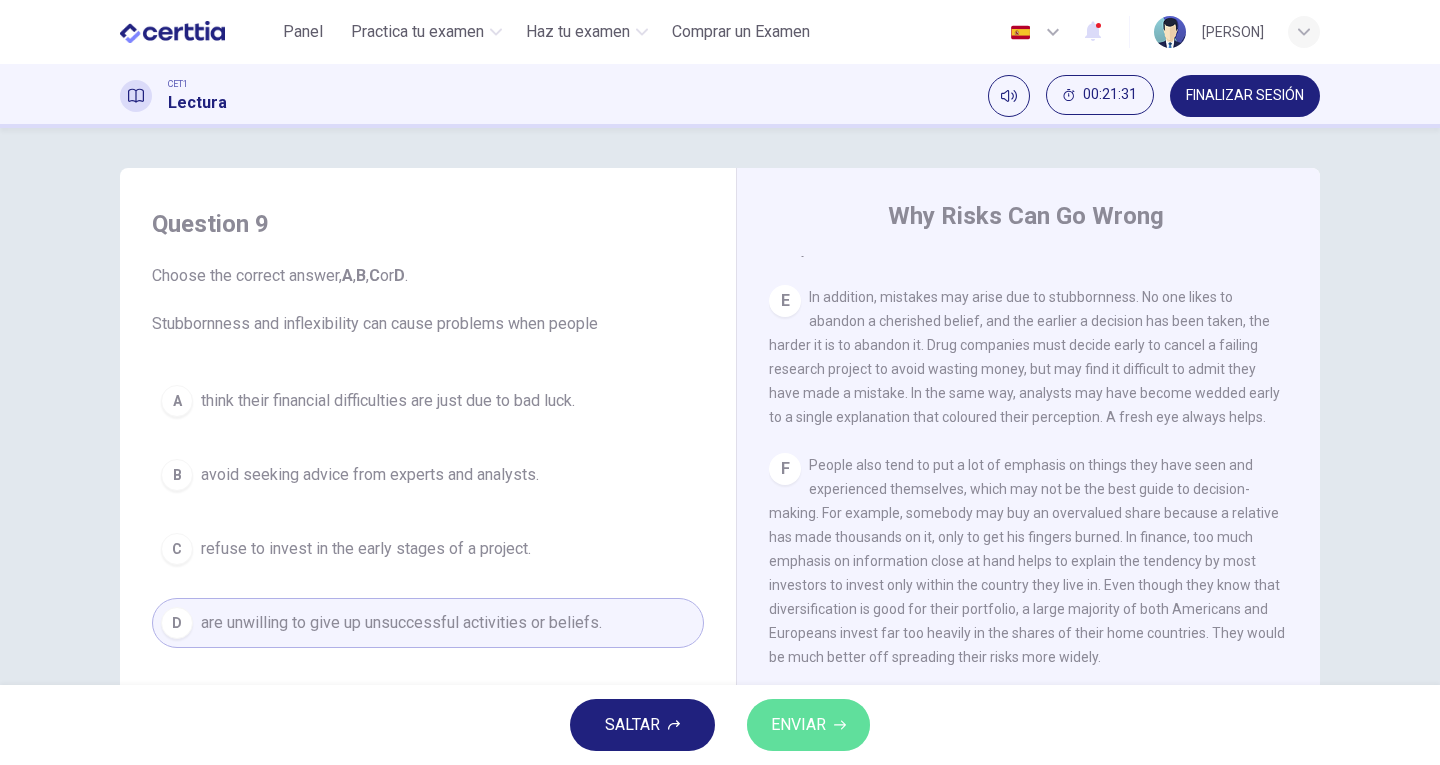 click on "ENVIAR" at bounding box center (808, 725) 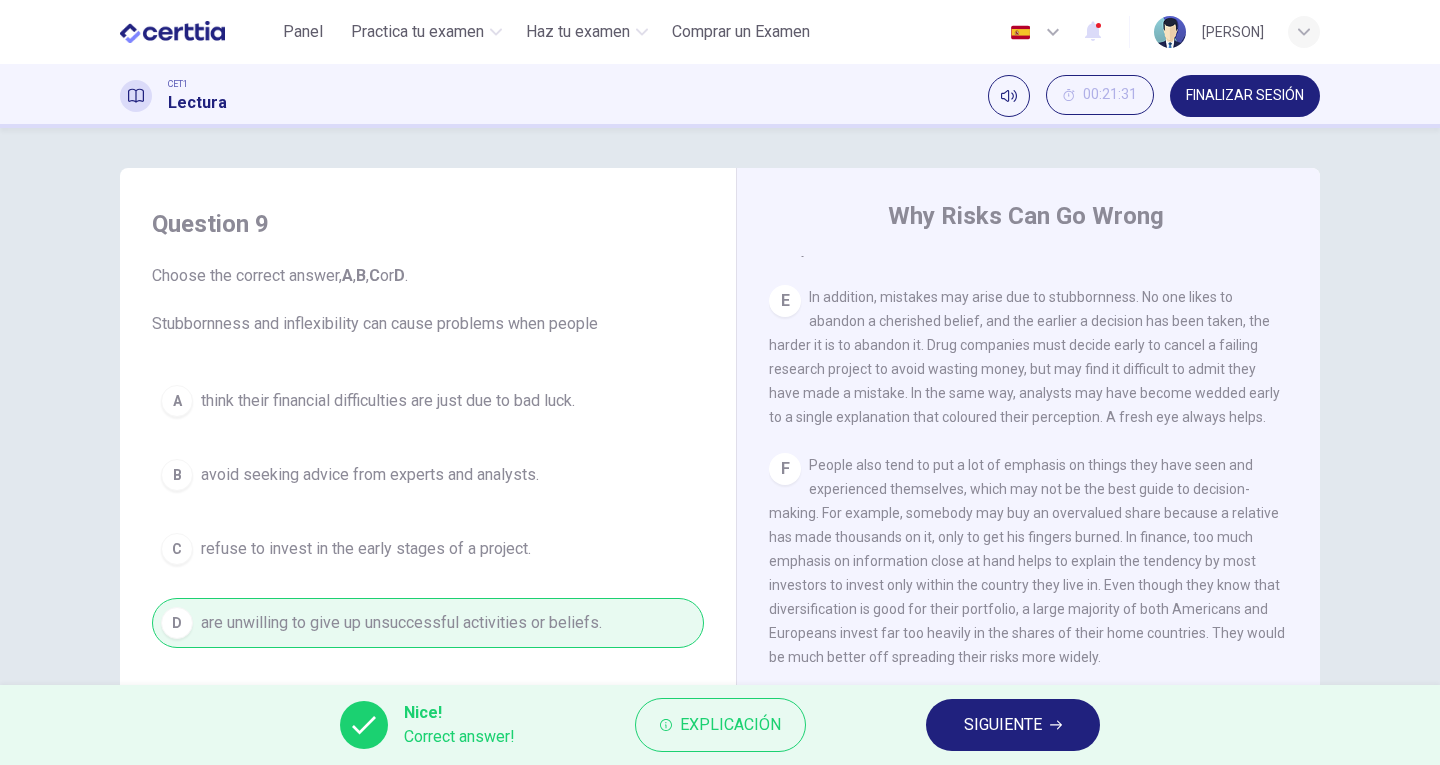 click on "SIGUIENTE" at bounding box center [1003, 725] 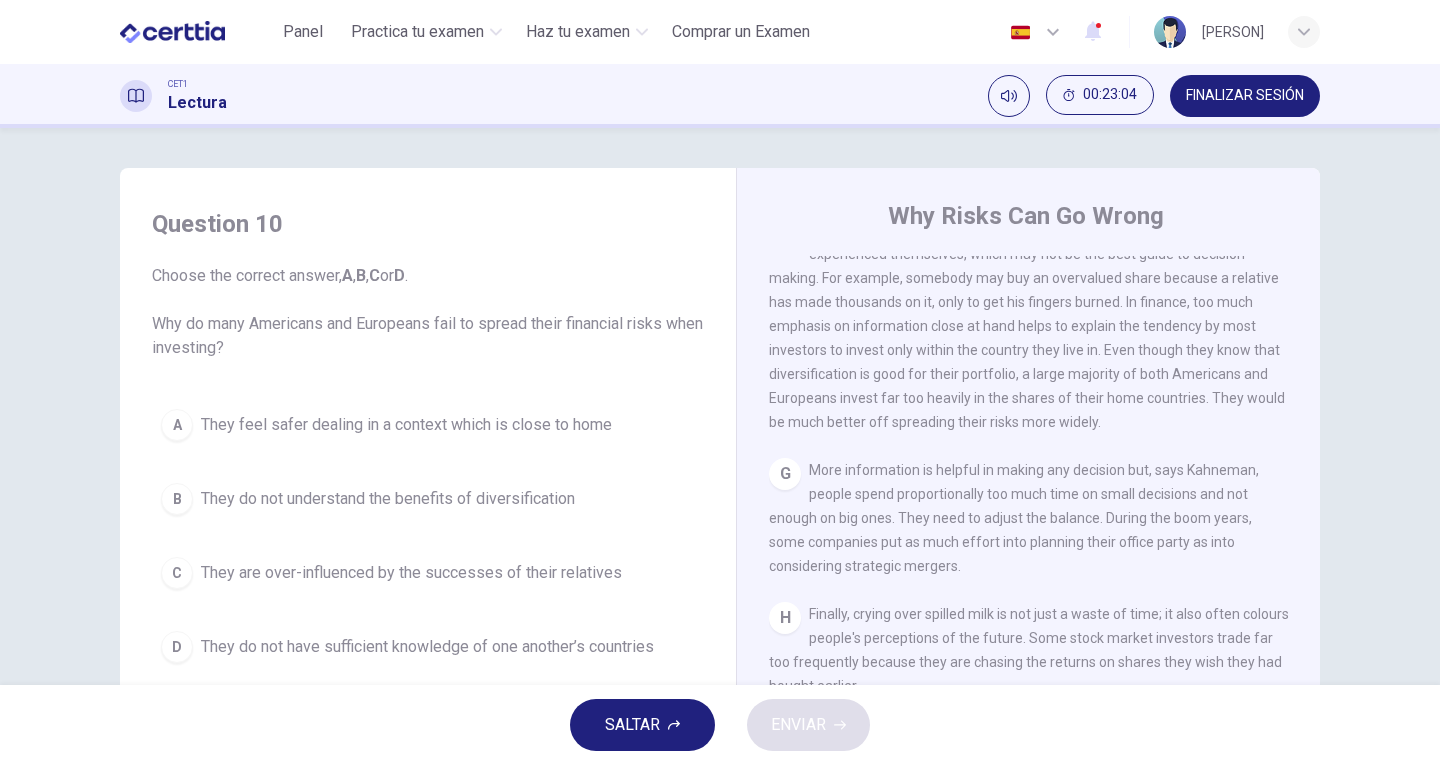 scroll, scrollTop: 1600, scrollLeft: 0, axis: vertical 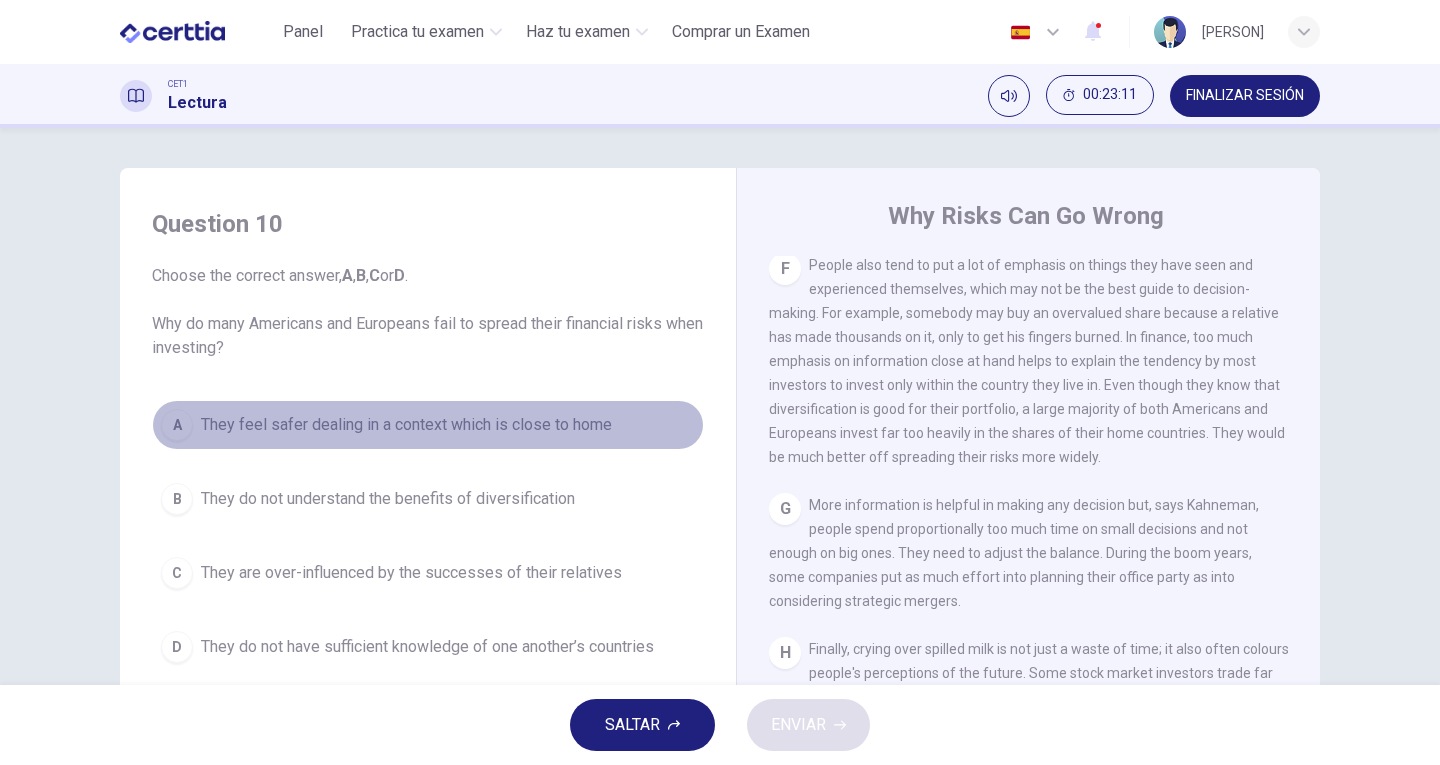 click on "They feel safer dealing in a context which is close to home" at bounding box center [406, 425] 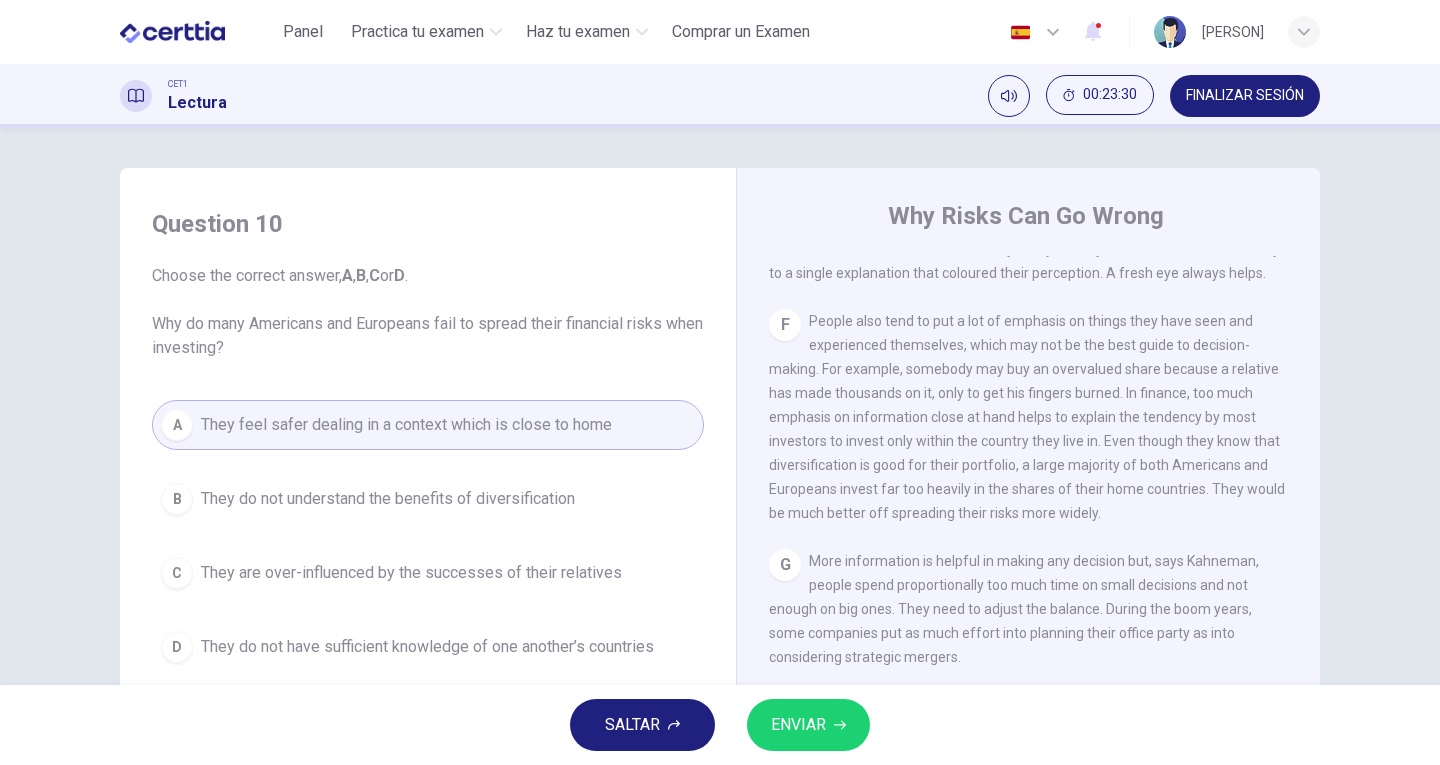 scroll, scrollTop: 1500, scrollLeft: 0, axis: vertical 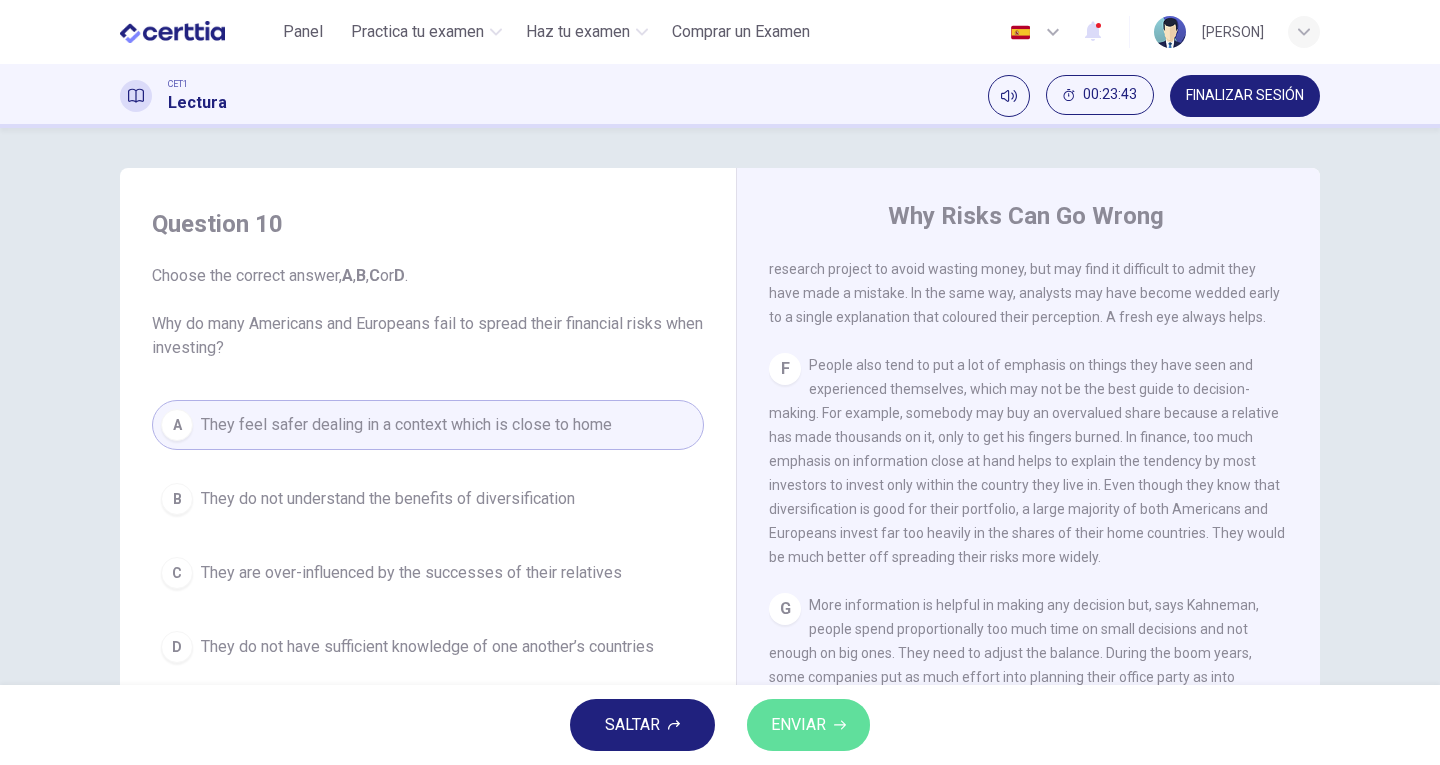 click on "ENVIAR" at bounding box center (798, 725) 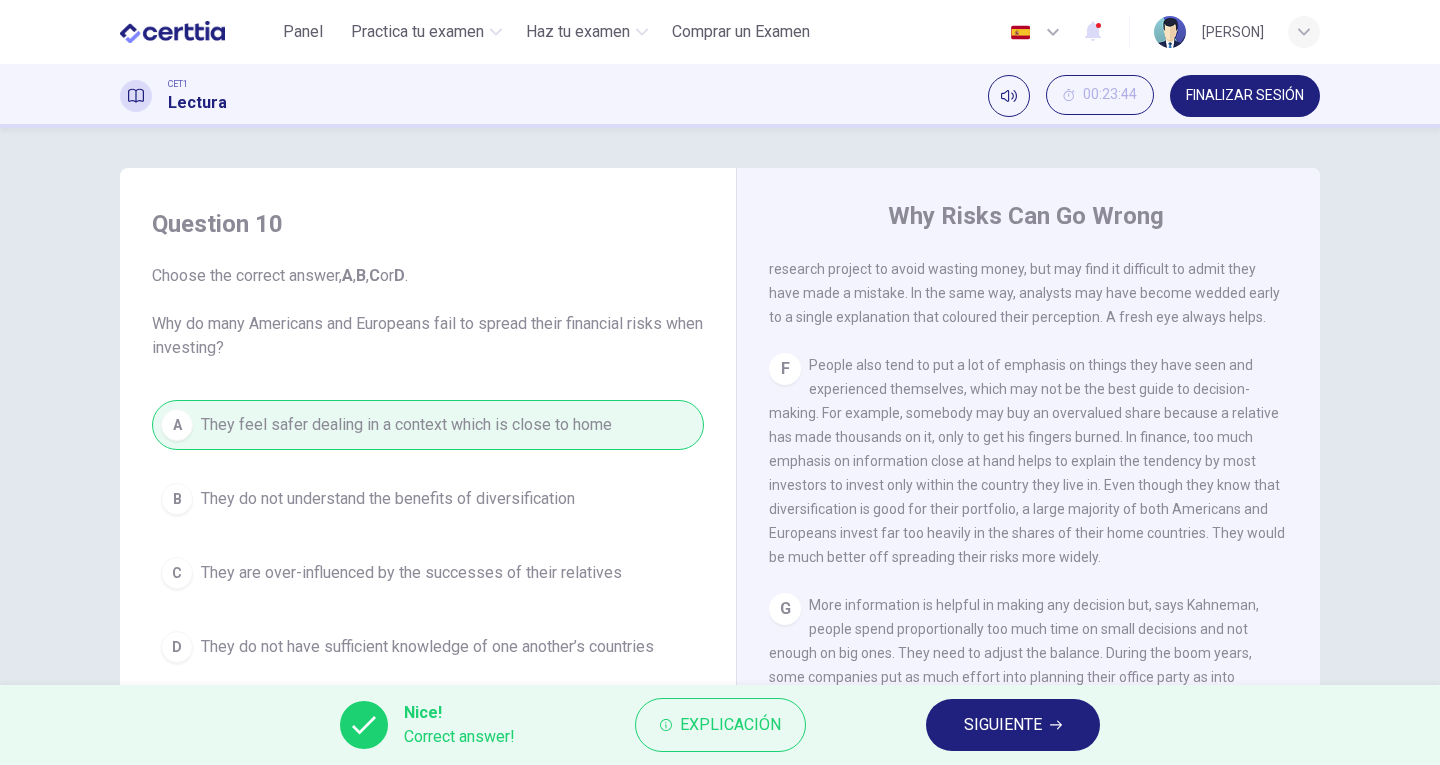 click on "SIGUIENTE" at bounding box center (1003, 725) 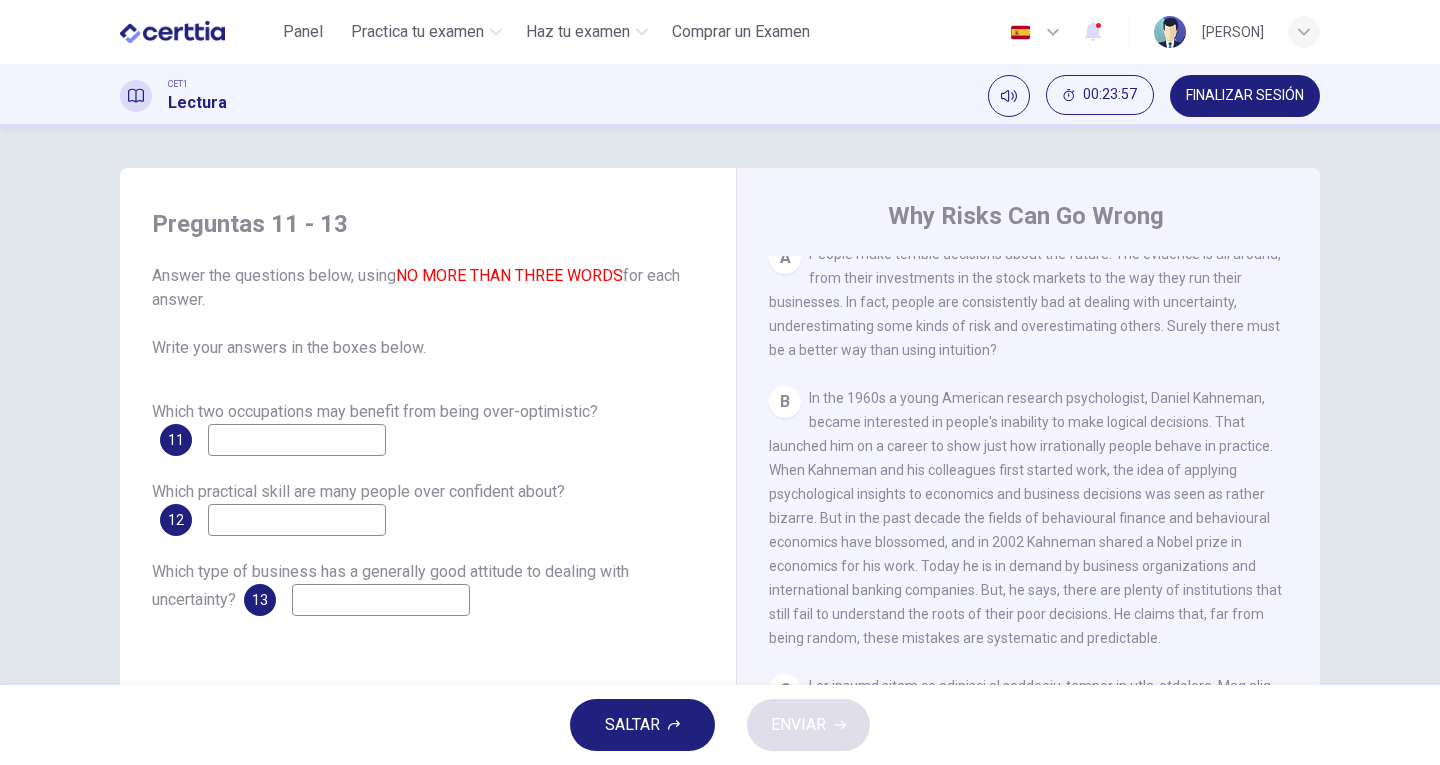scroll, scrollTop: 400, scrollLeft: 0, axis: vertical 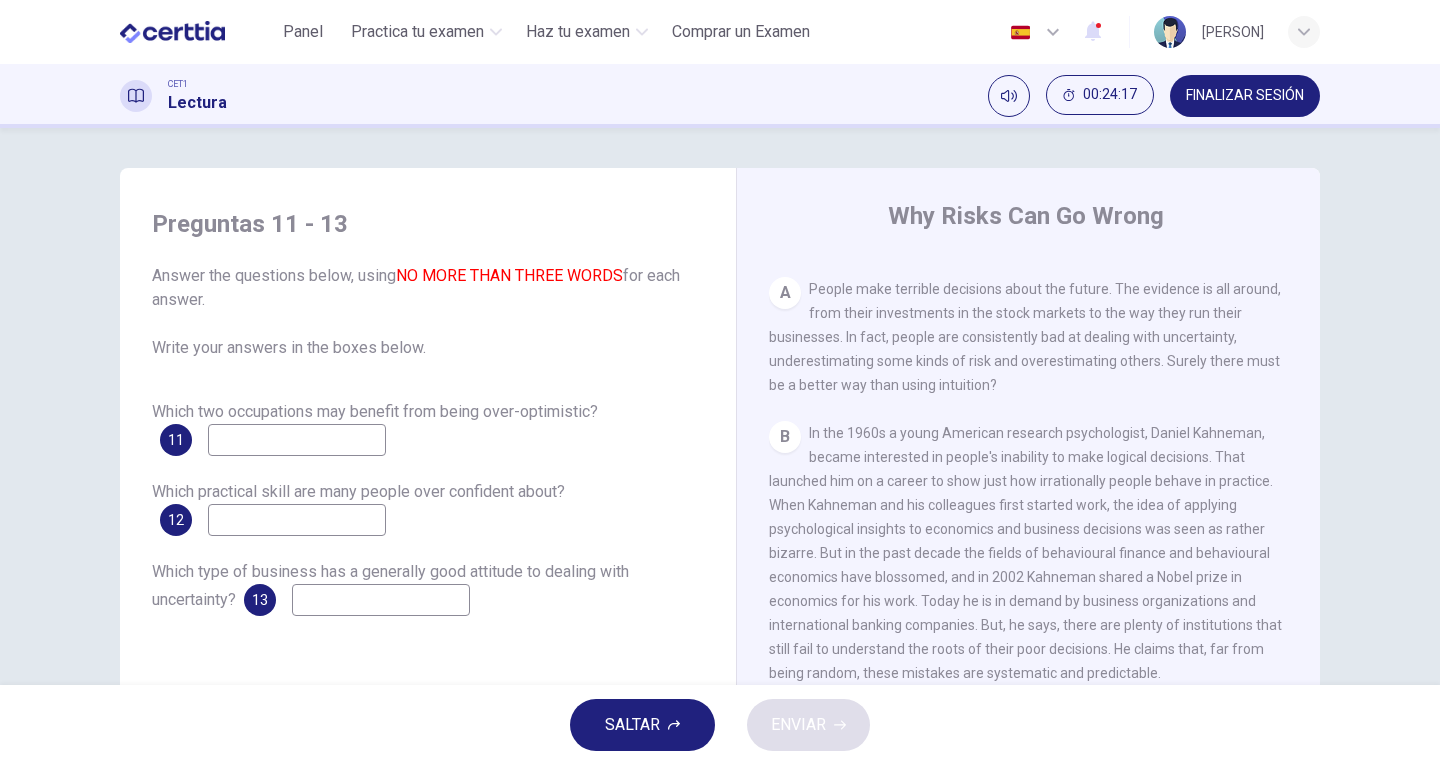 drag, startPoint x: 875, startPoint y: 288, endPoint x: 1069, endPoint y: 373, distance: 211.80415 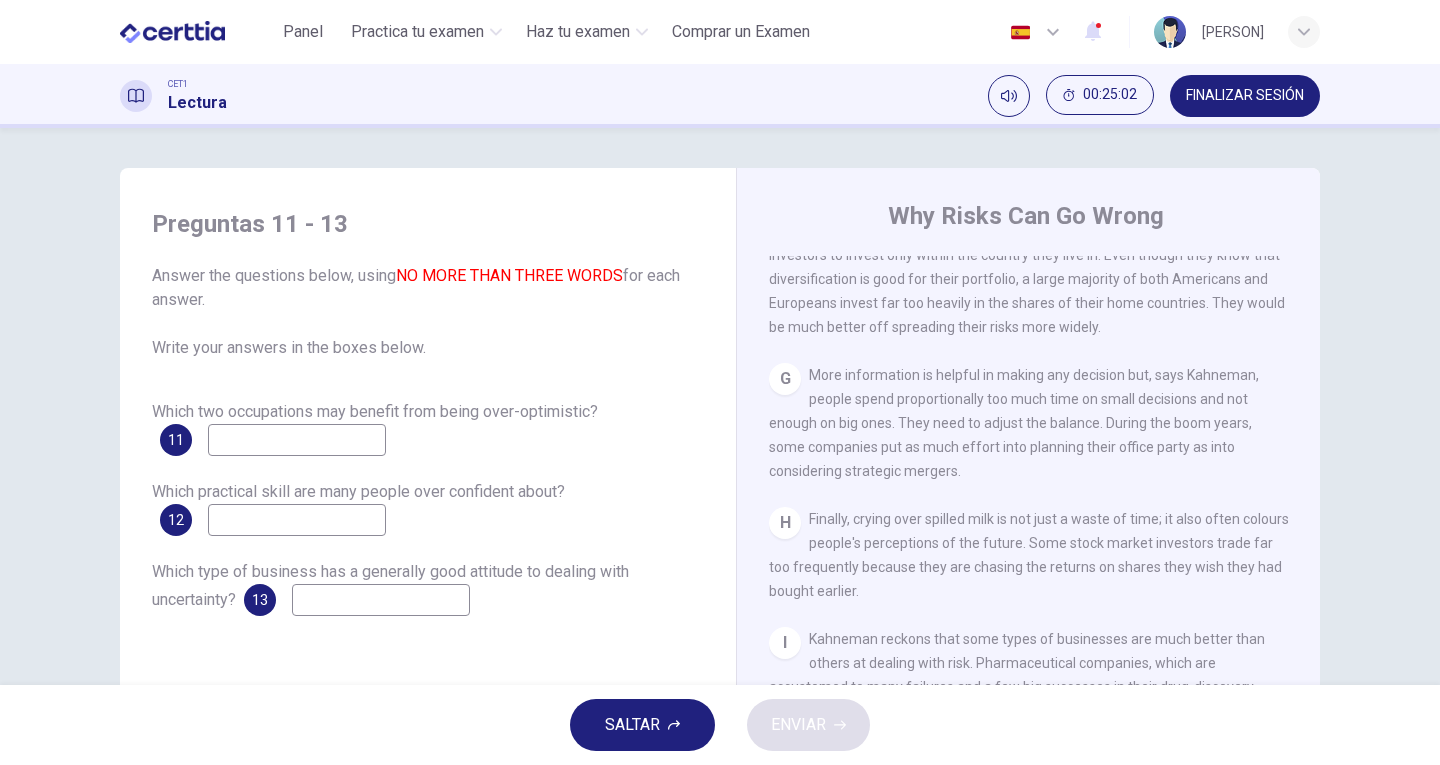 scroll, scrollTop: 1830, scrollLeft: 0, axis: vertical 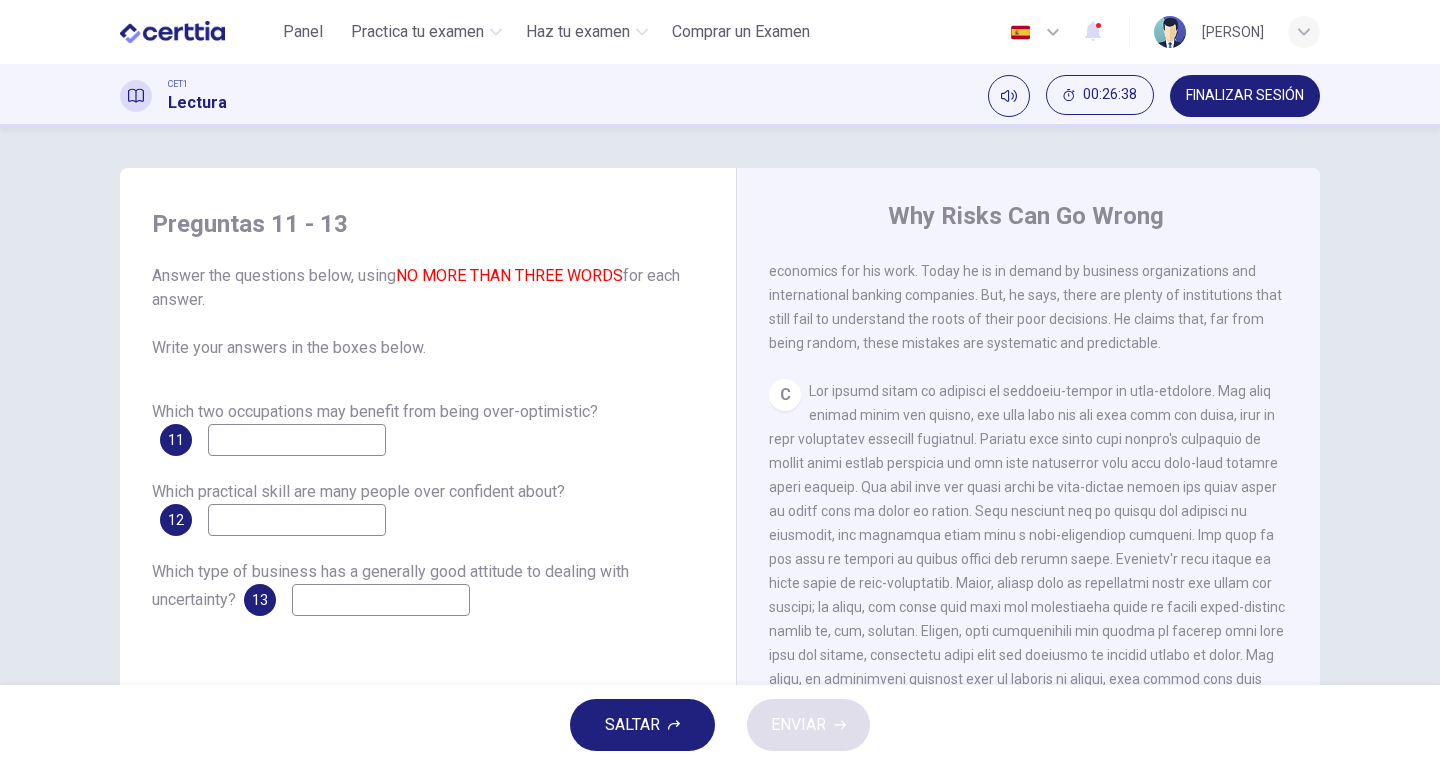 drag, startPoint x: 881, startPoint y: 480, endPoint x: 949, endPoint y: 482, distance: 68.0294 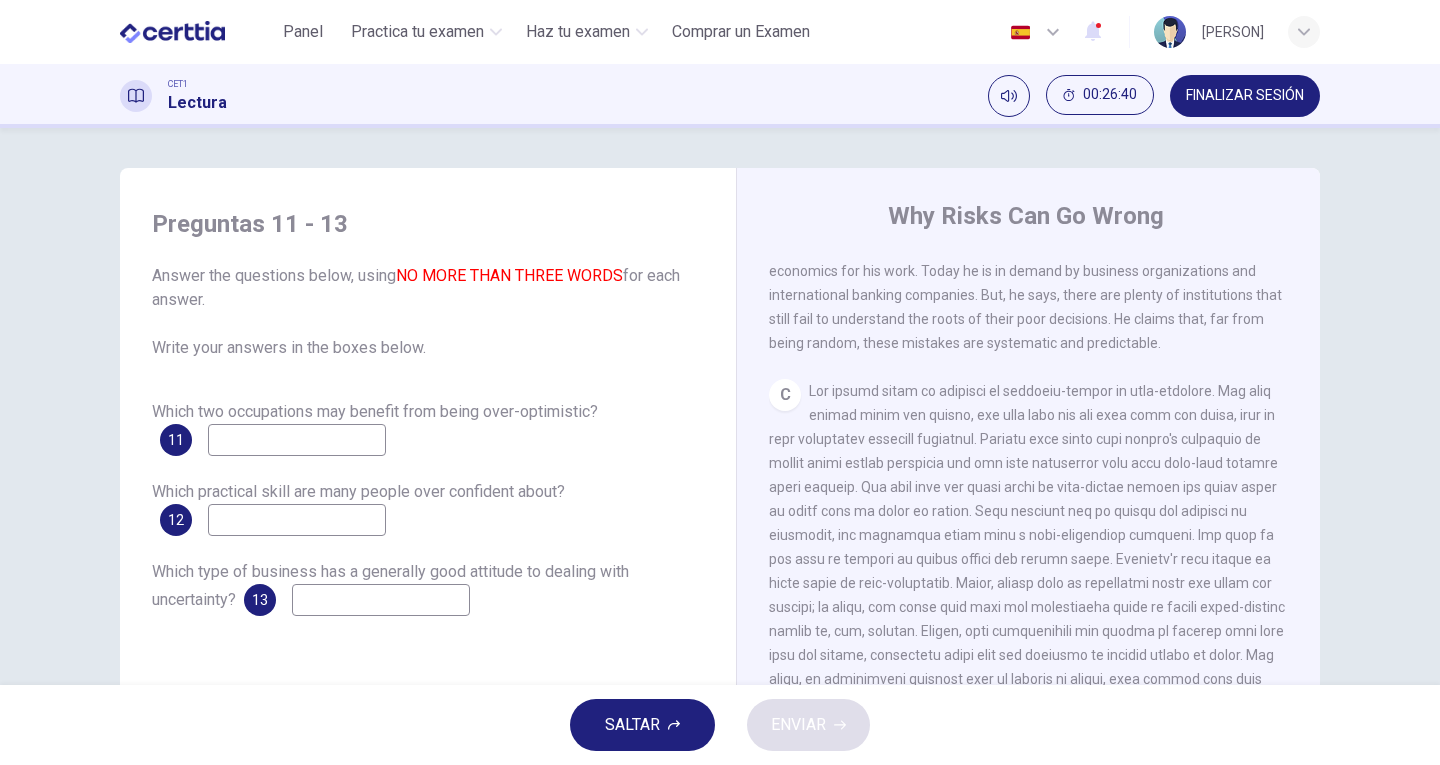 click at bounding box center [297, 440] 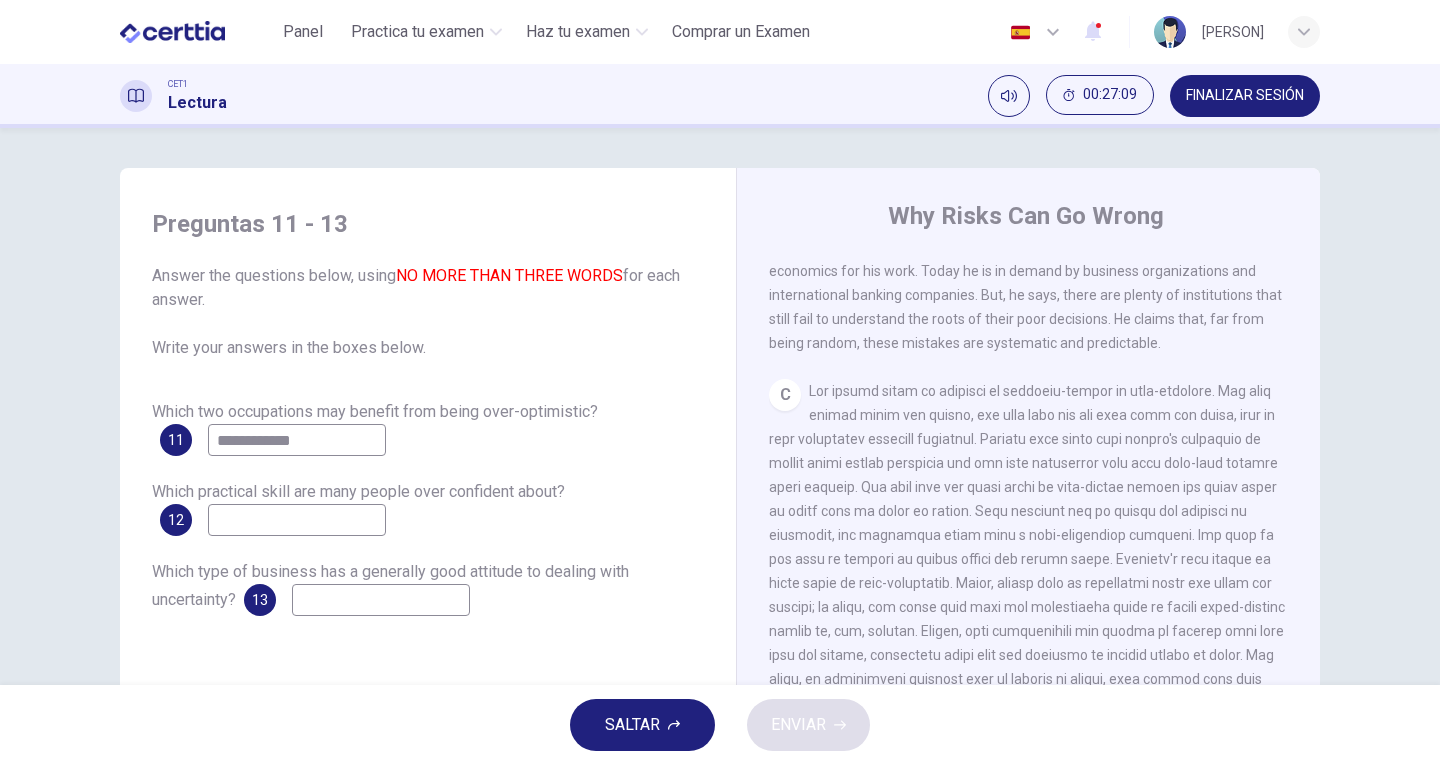 drag, startPoint x: 311, startPoint y: 439, endPoint x: 192, endPoint y: 418, distance: 120.83874 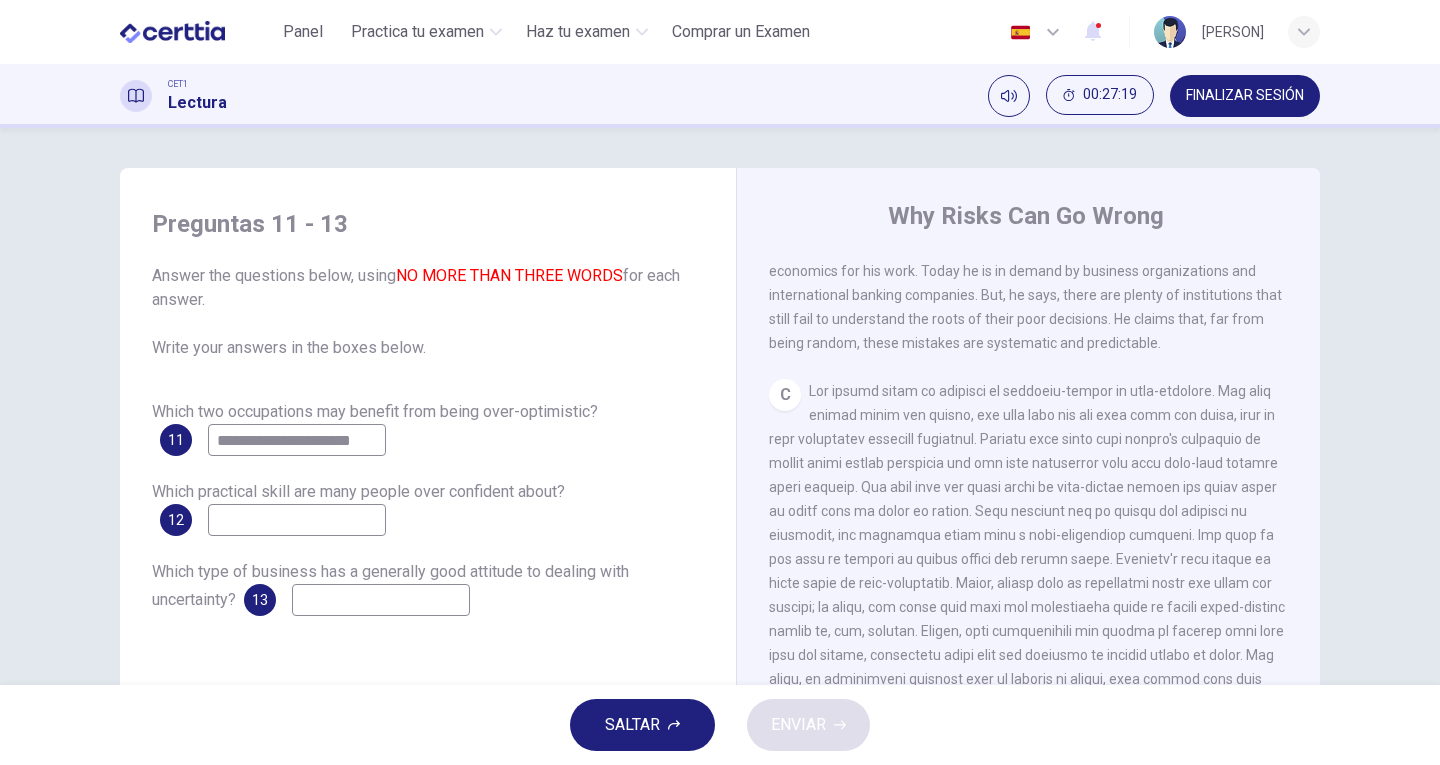 type on "**********" 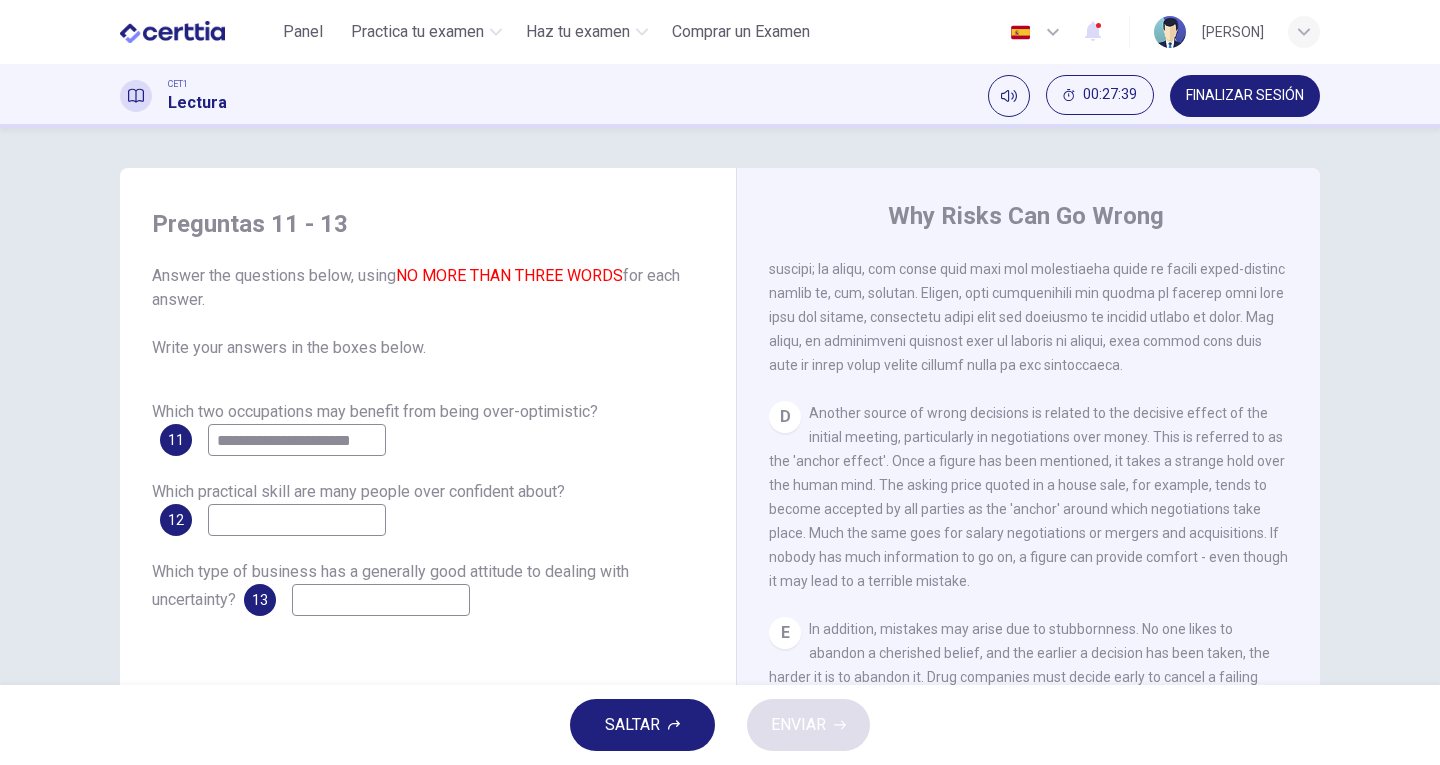 scroll, scrollTop: 1030, scrollLeft: 0, axis: vertical 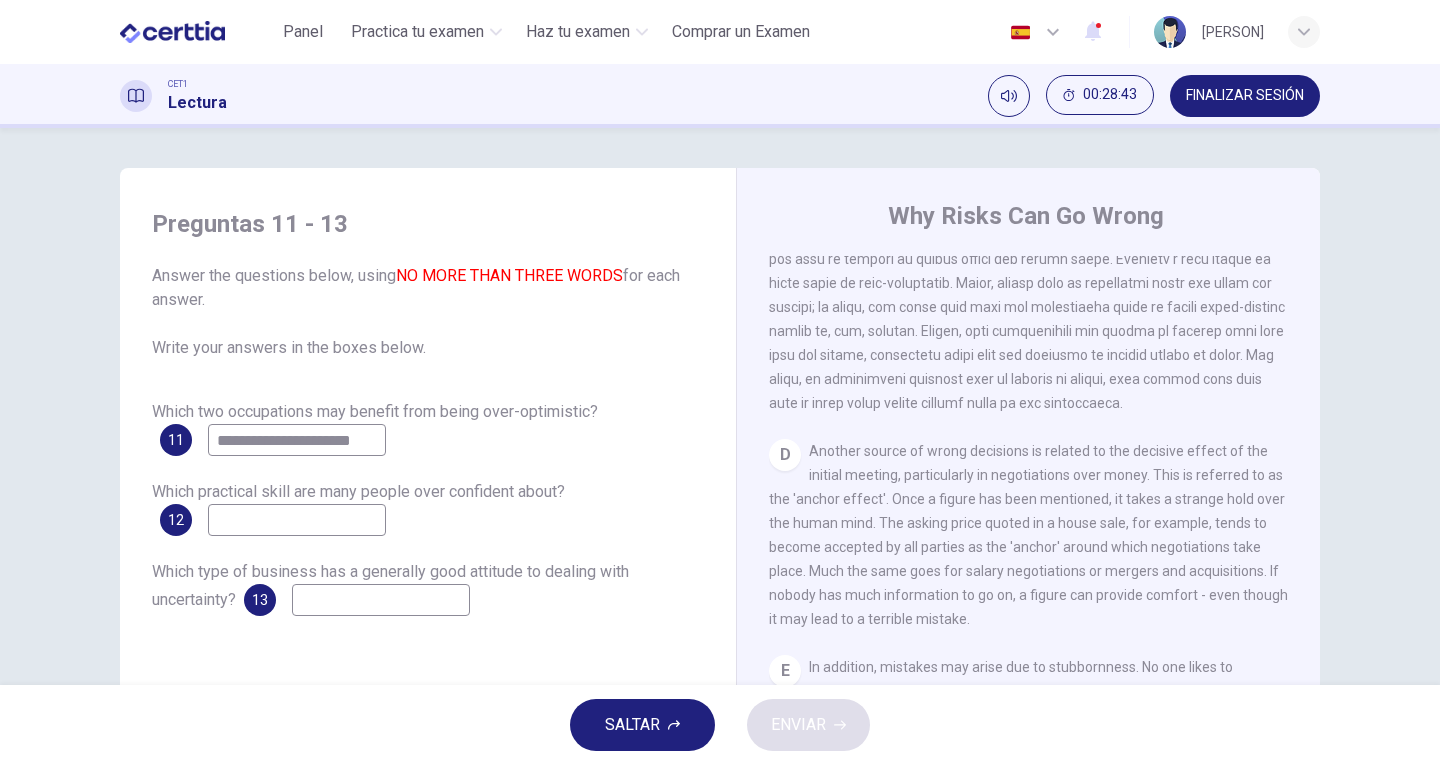click at bounding box center [297, 520] 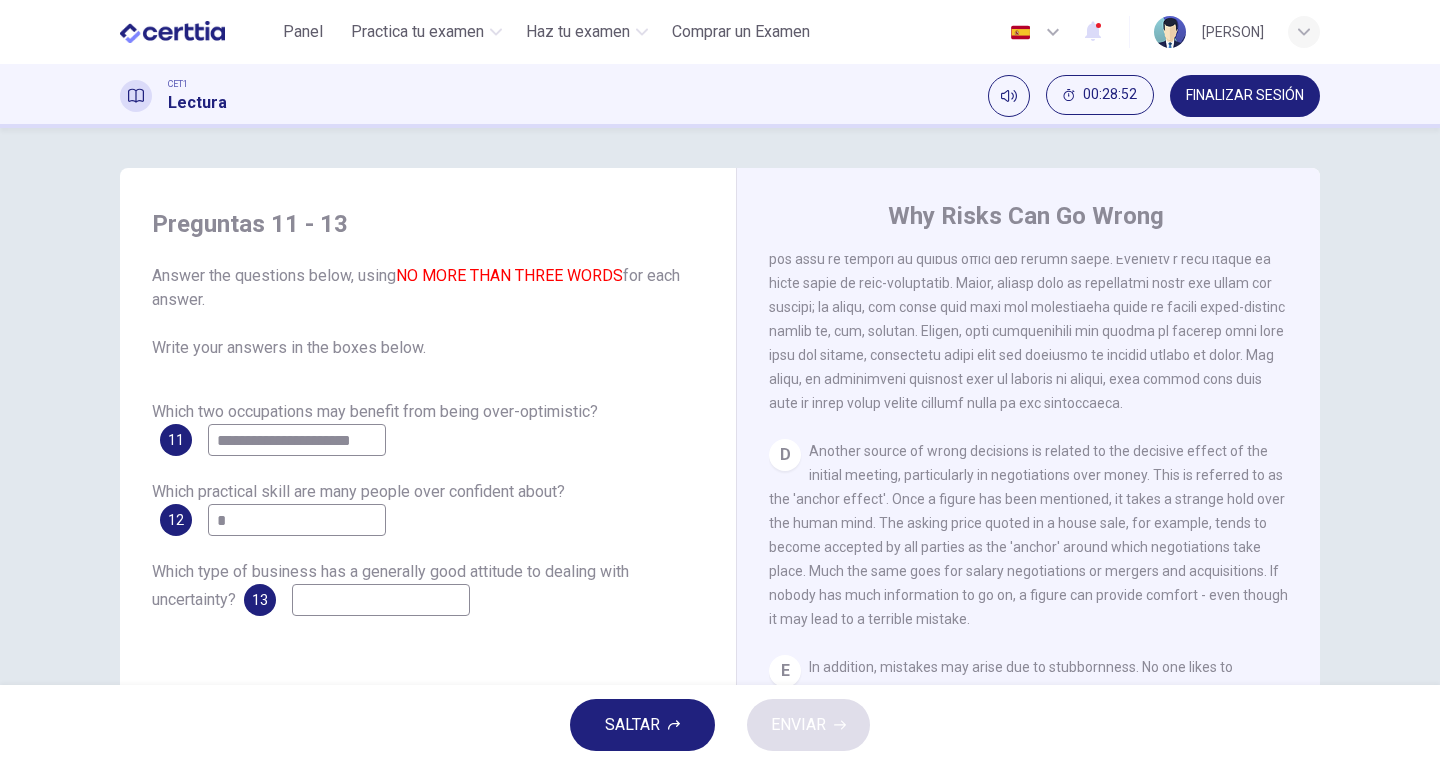 type on "*" 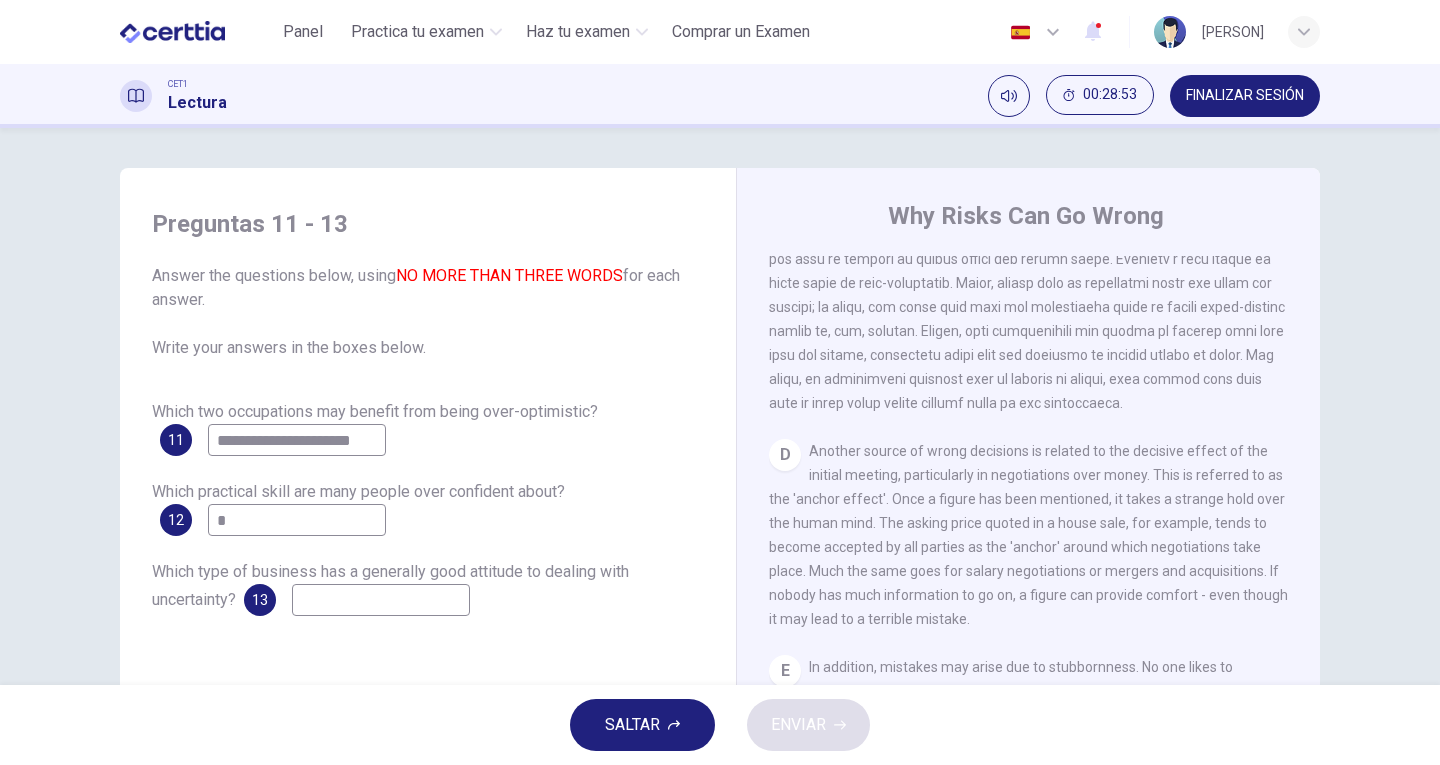 drag, startPoint x: 902, startPoint y: 333, endPoint x: 1007, endPoint y: 330, distance: 105.04285 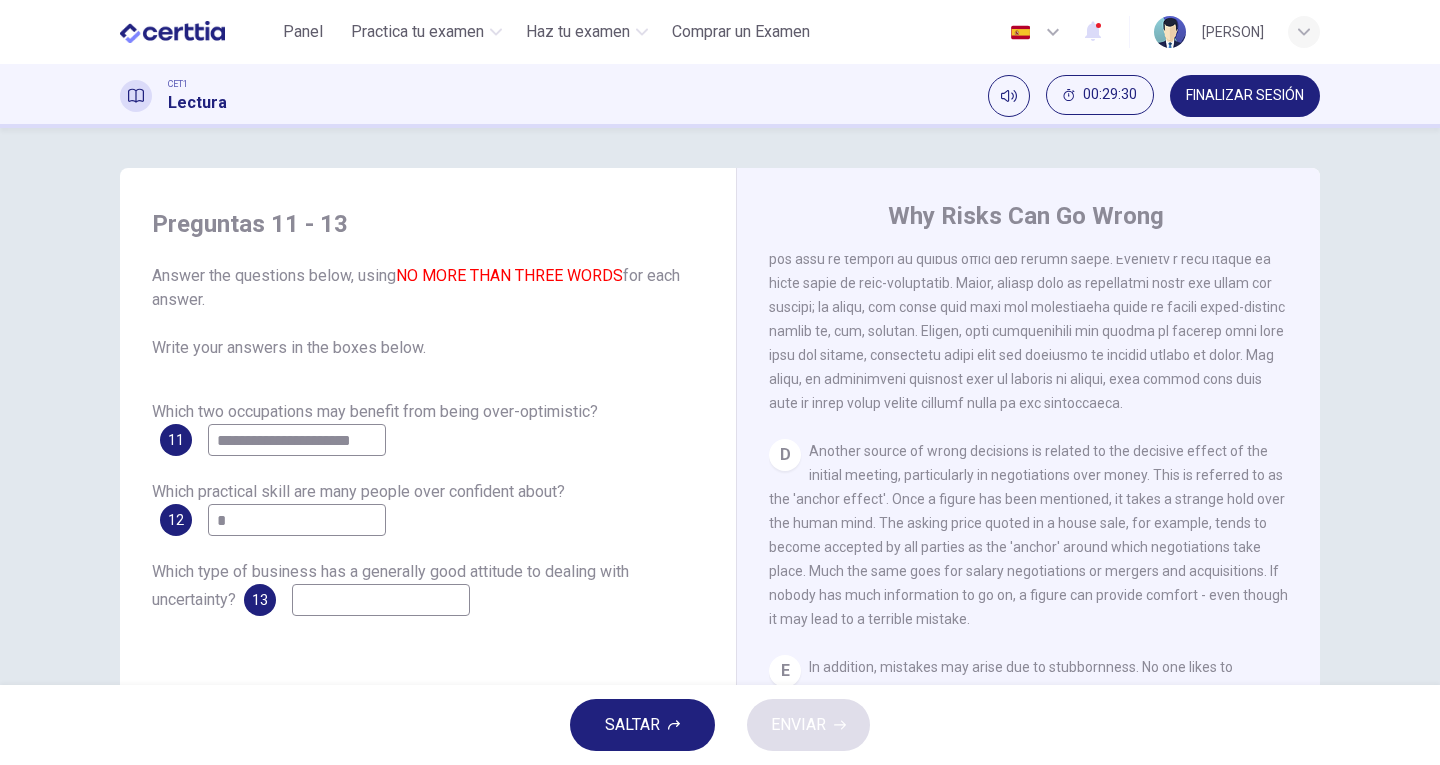 click at bounding box center (1027, 247) 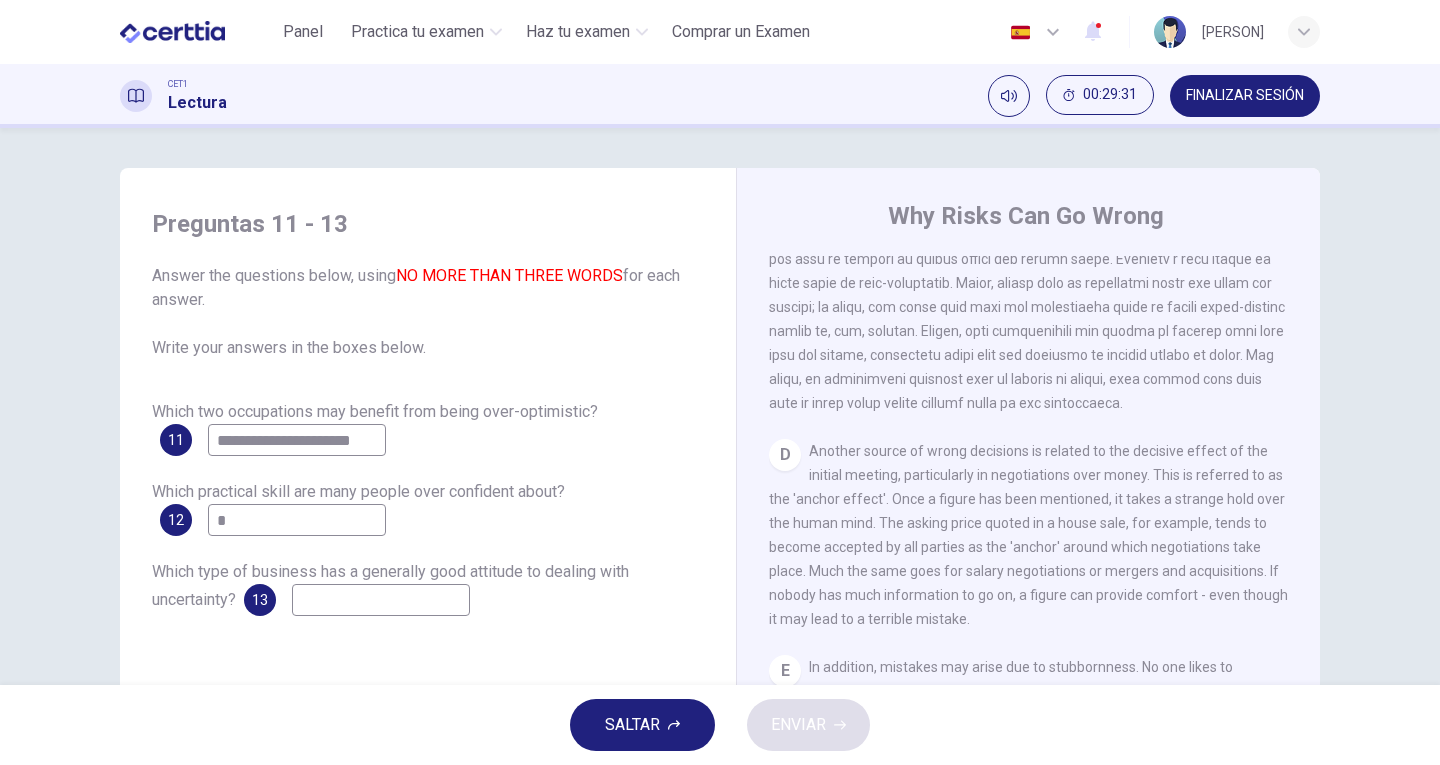 drag, startPoint x: 951, startPoint y: 335, endPoint x: 986, endPoint y: 338, distance: 35.128338 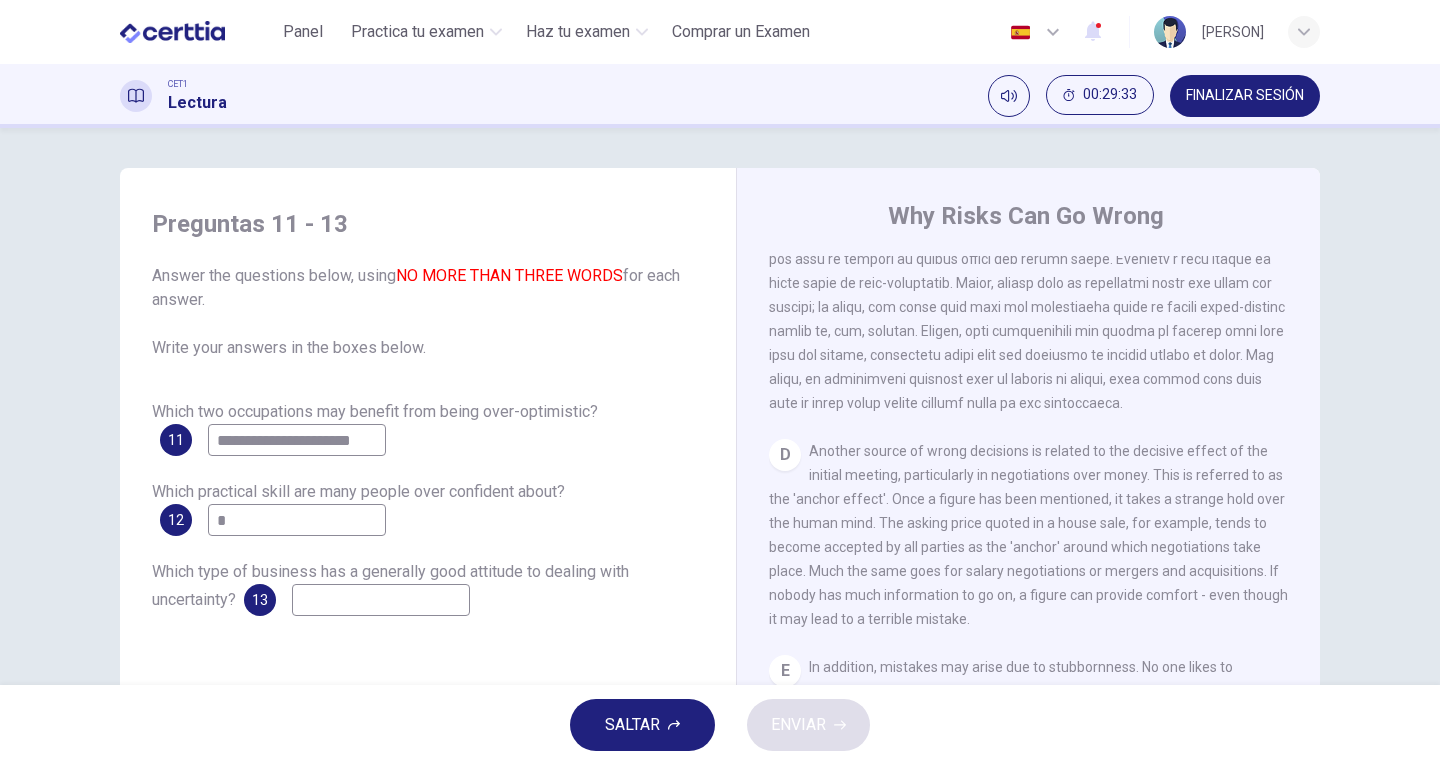 click on "*" at bounding box center [297, 520] 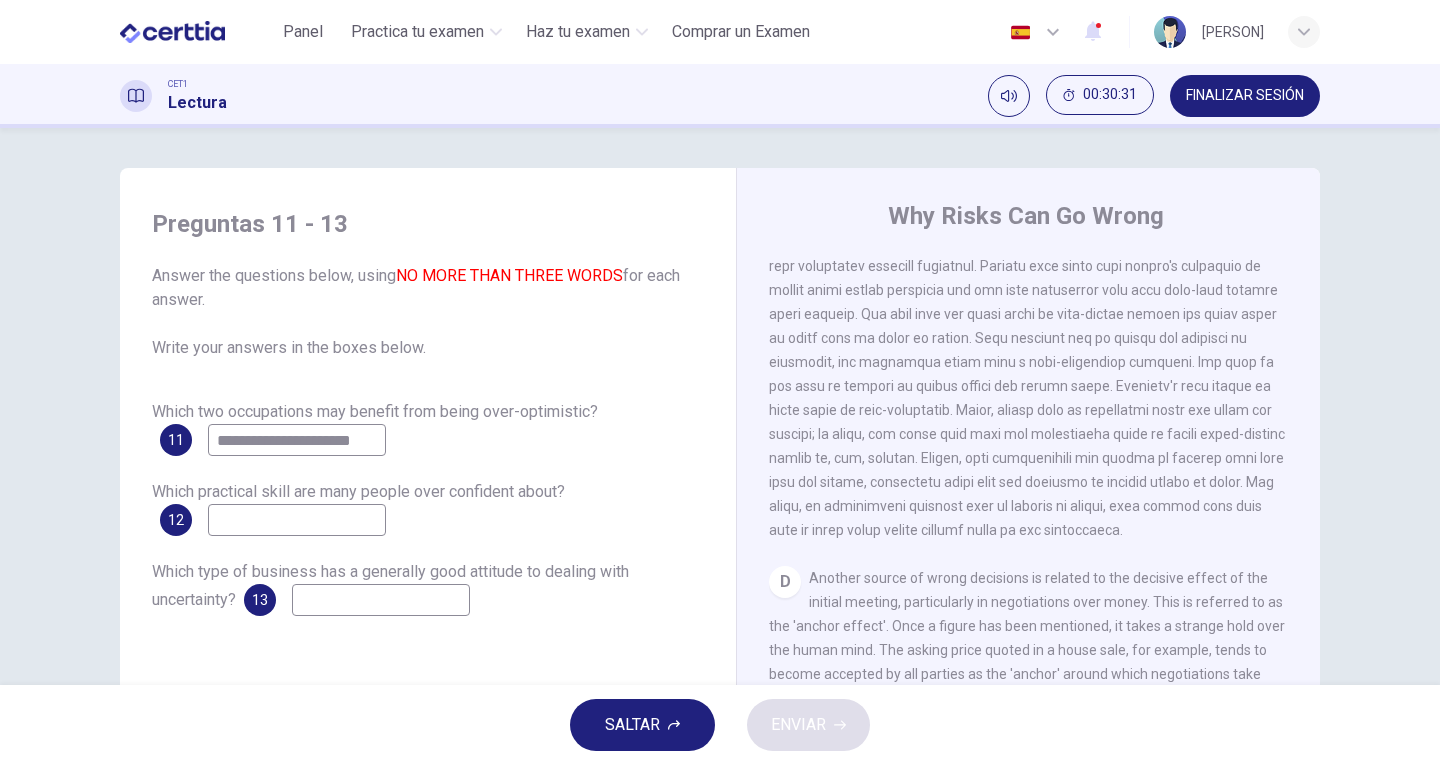 scroll, scrollTop: 830, scrollLeft: 0, axis: vertical 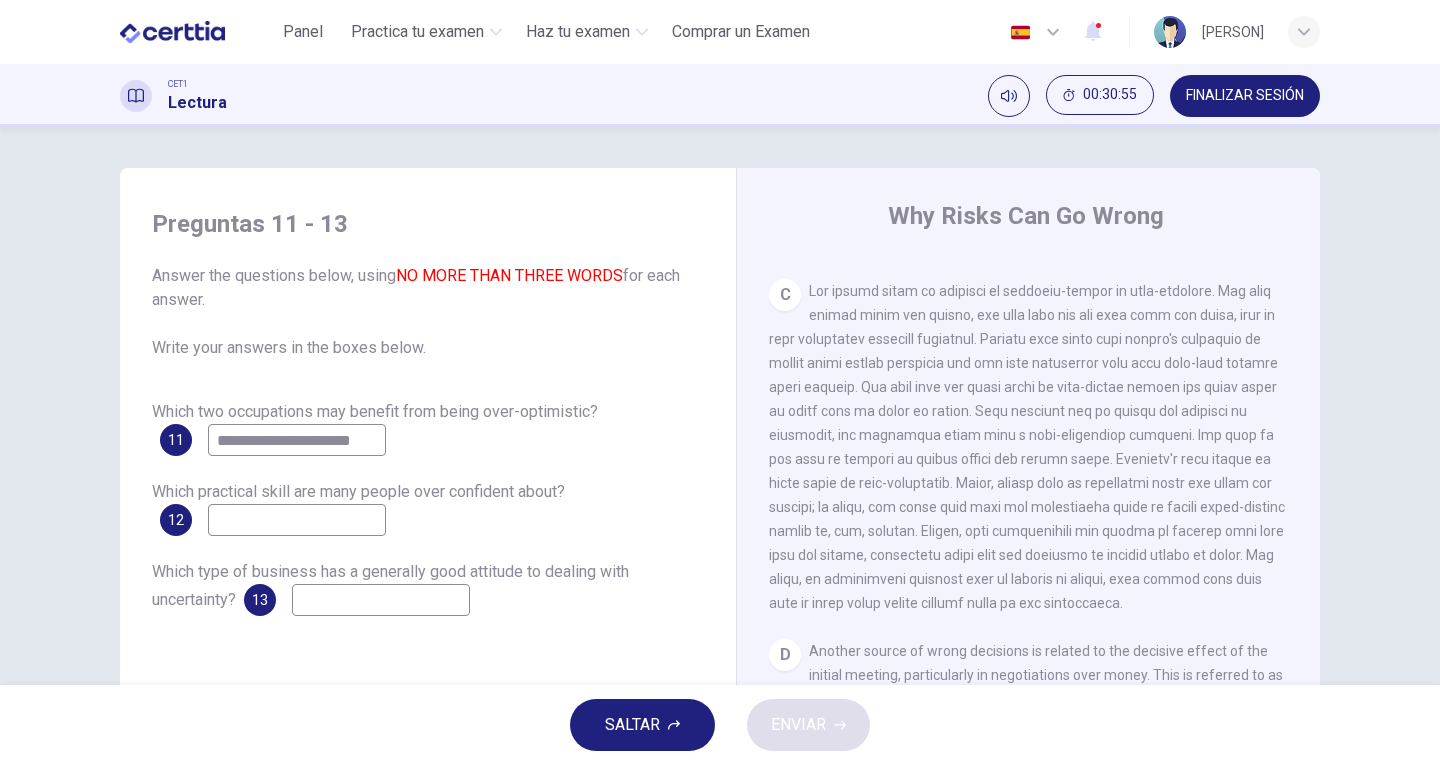 click at bounding box center (297, 520) 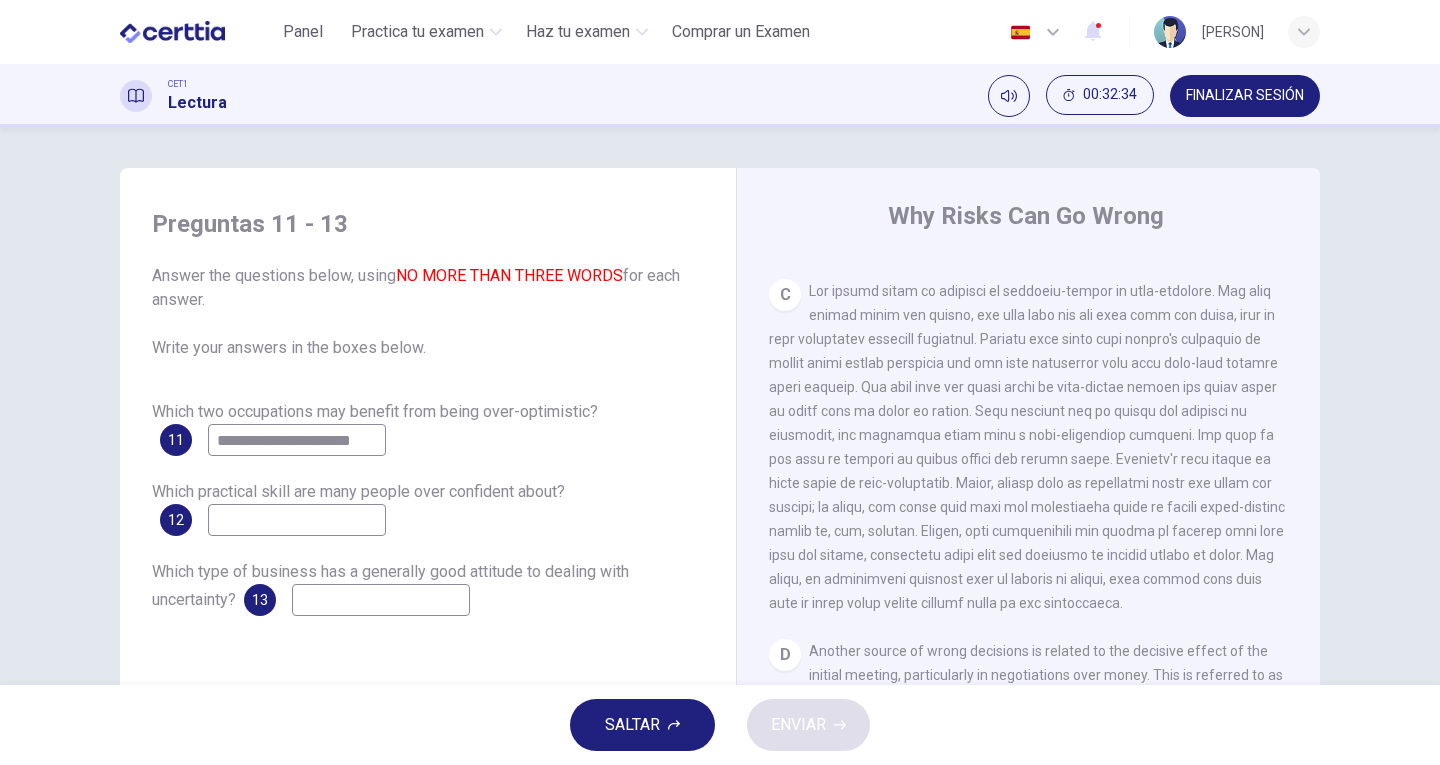 drag, startPoint x: 765, startPoint y: 582, endPoint x: 895, endPoint y: 581, distance: 130.00385 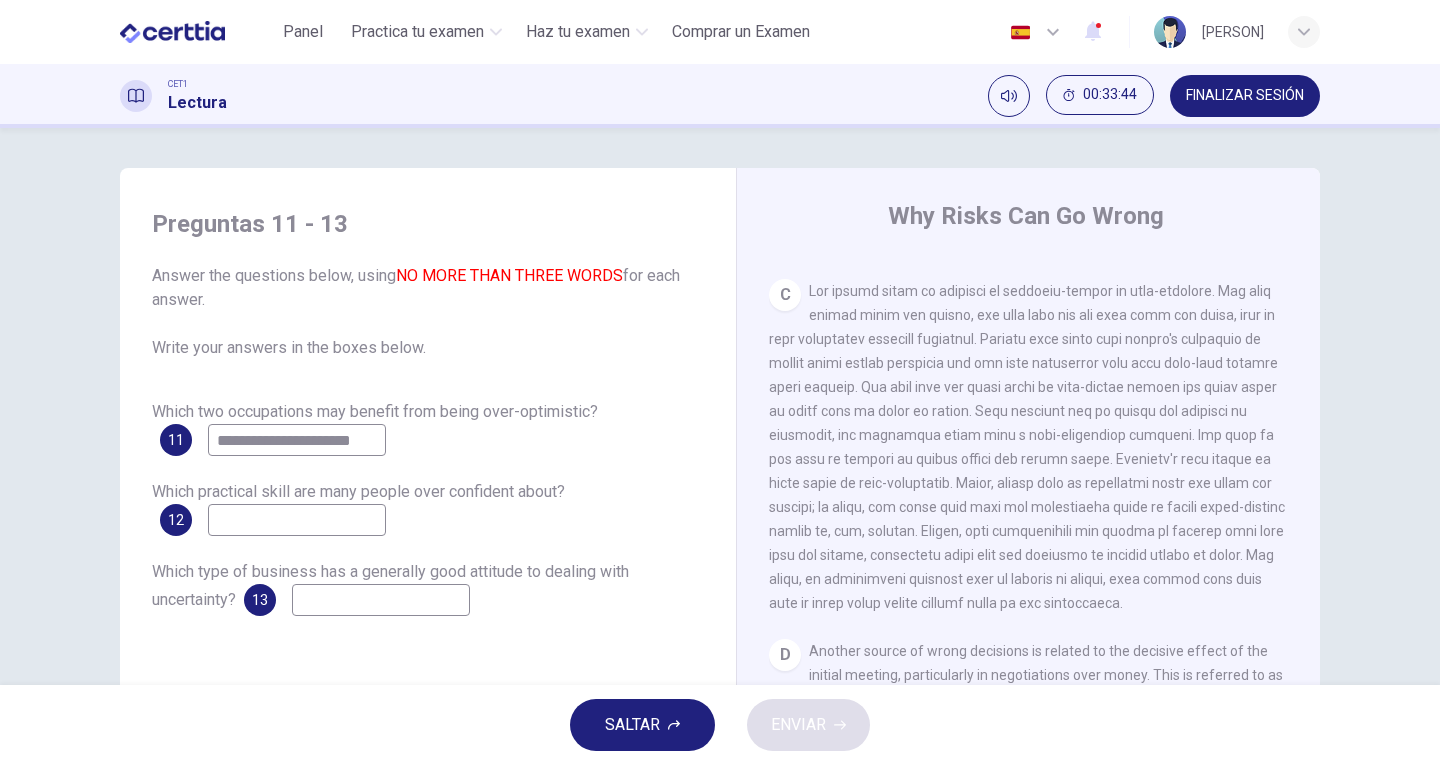 click at bounding box center (297, 520) 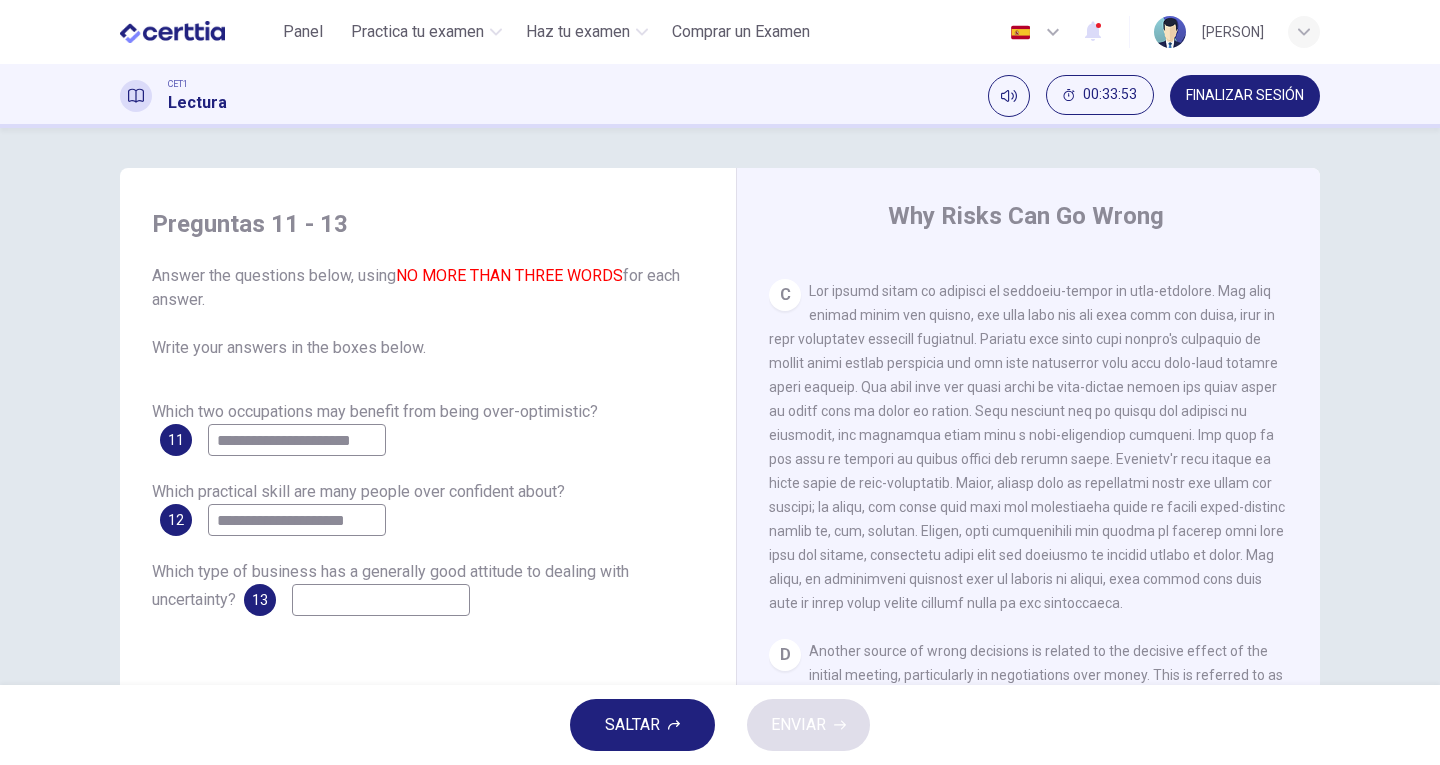 type on "**********" 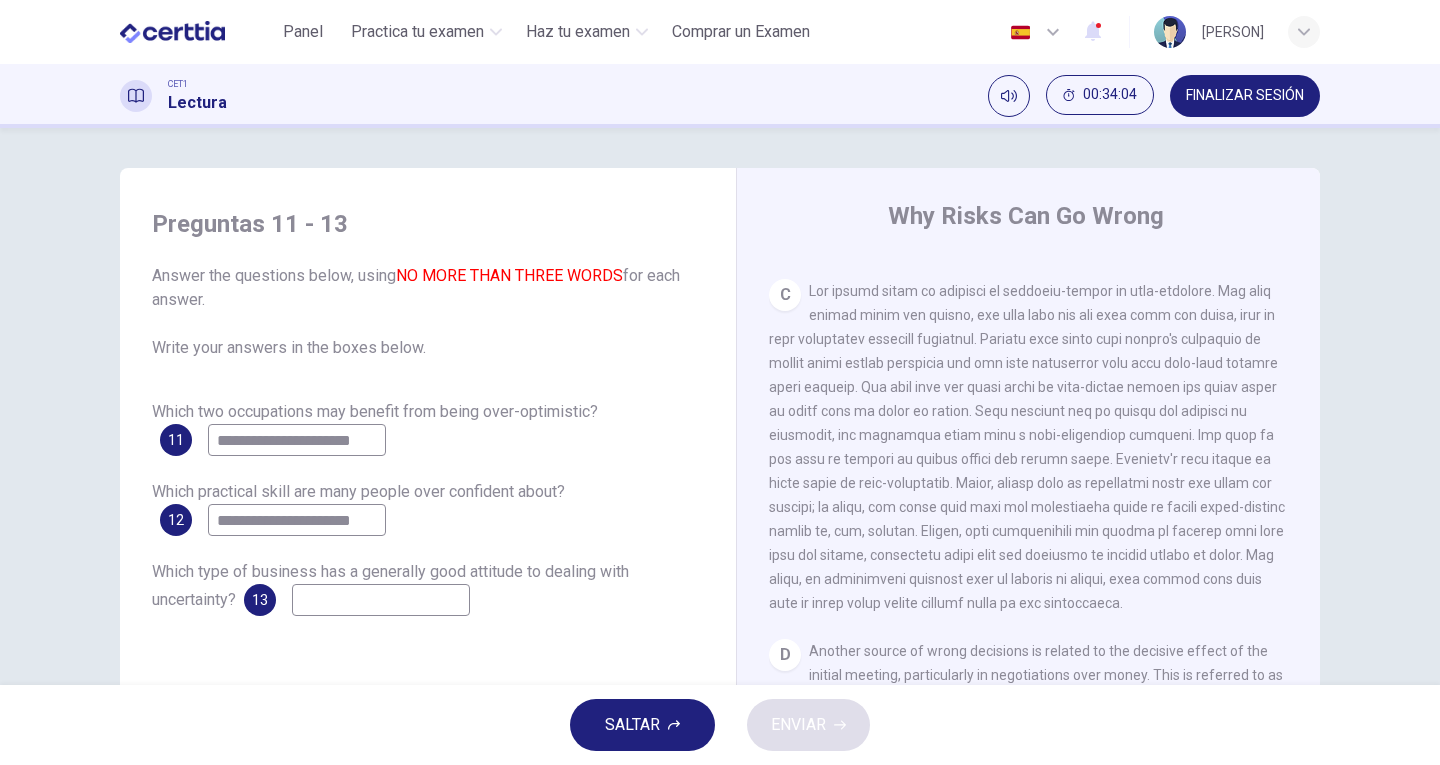 drag, startPoint x: 375, startPoint y: 516, endPoint x: 173, endPoint y: 532, distance: 202.63268 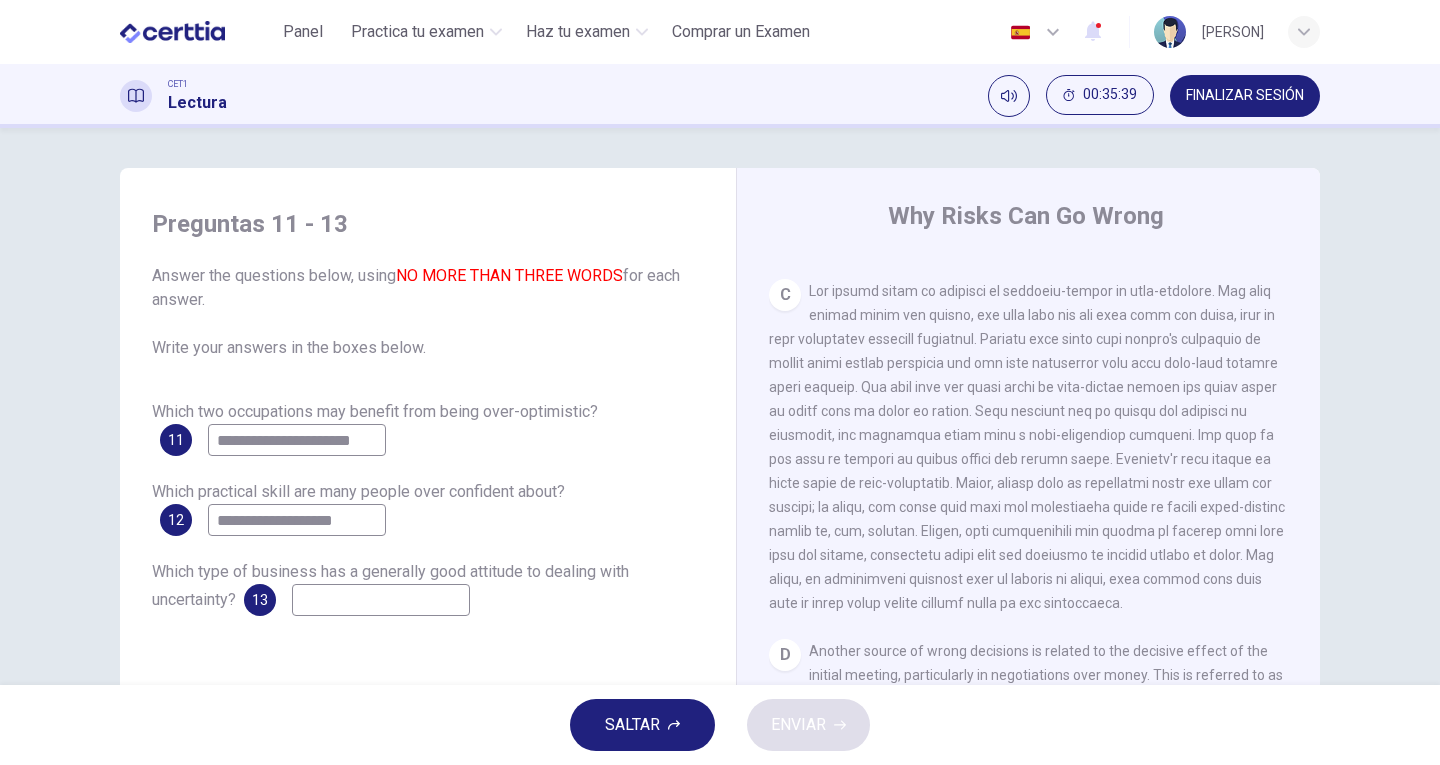 type on "**********" 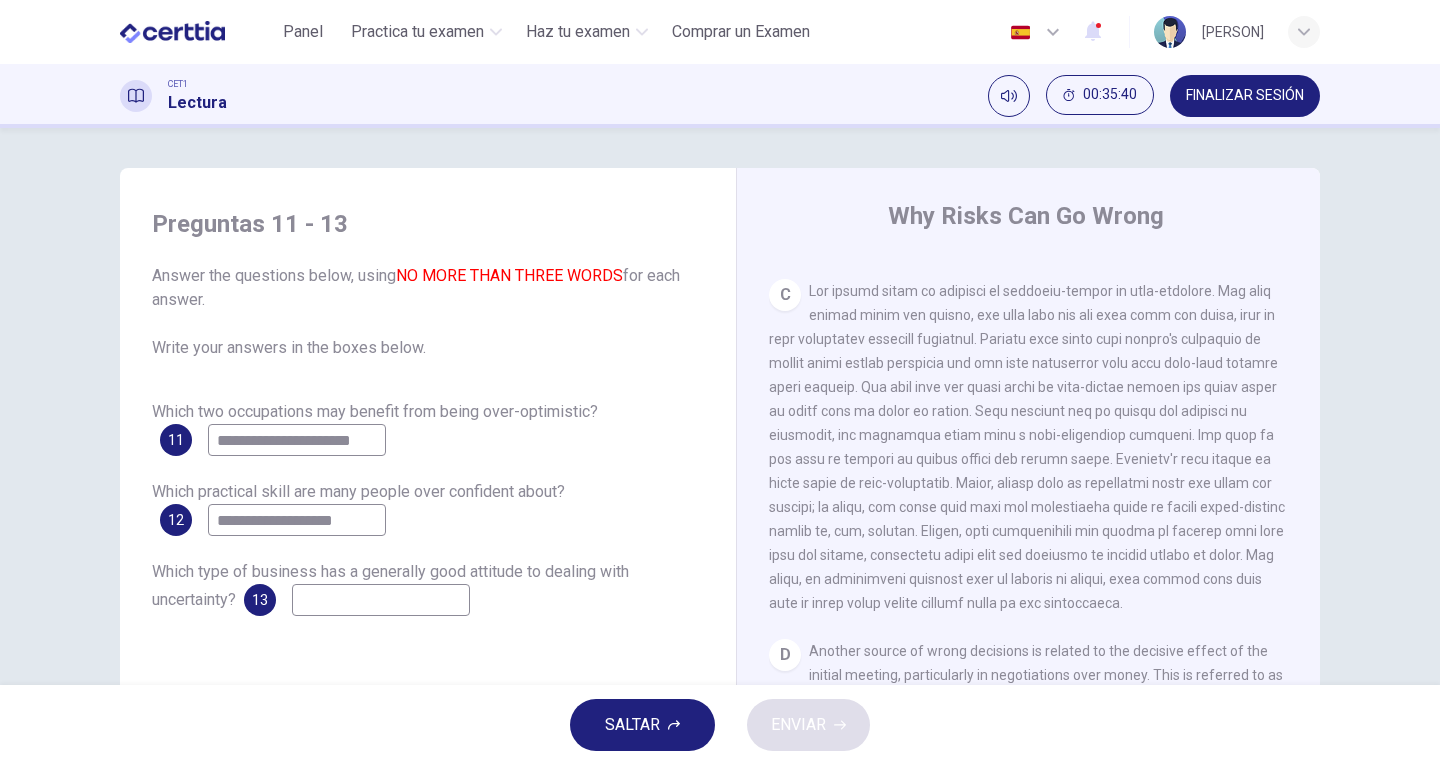 click at bounding box center (1027, 447) 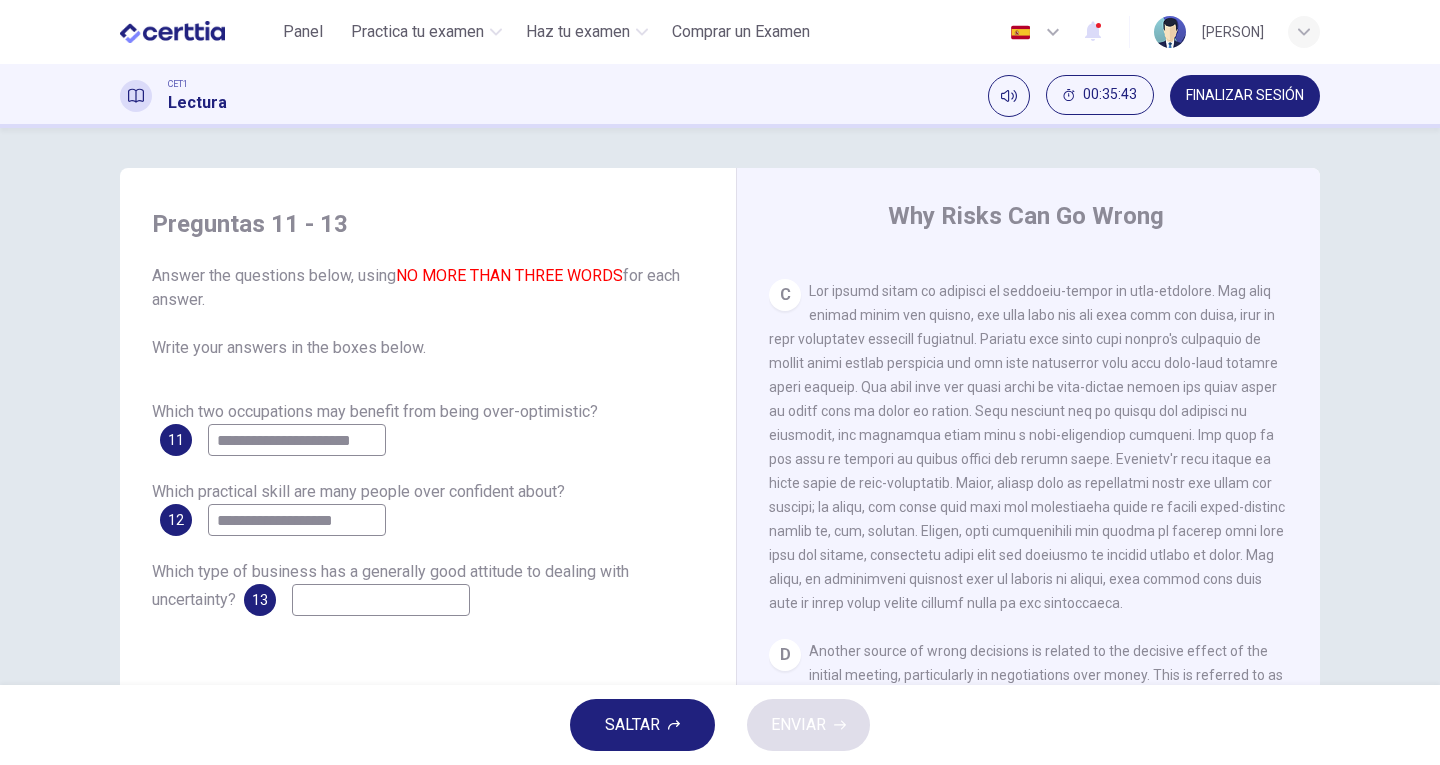 drag, startPoint x: 822, startPoint y: 631, endPoint x: 912, endPoint y: 631, distance: 90 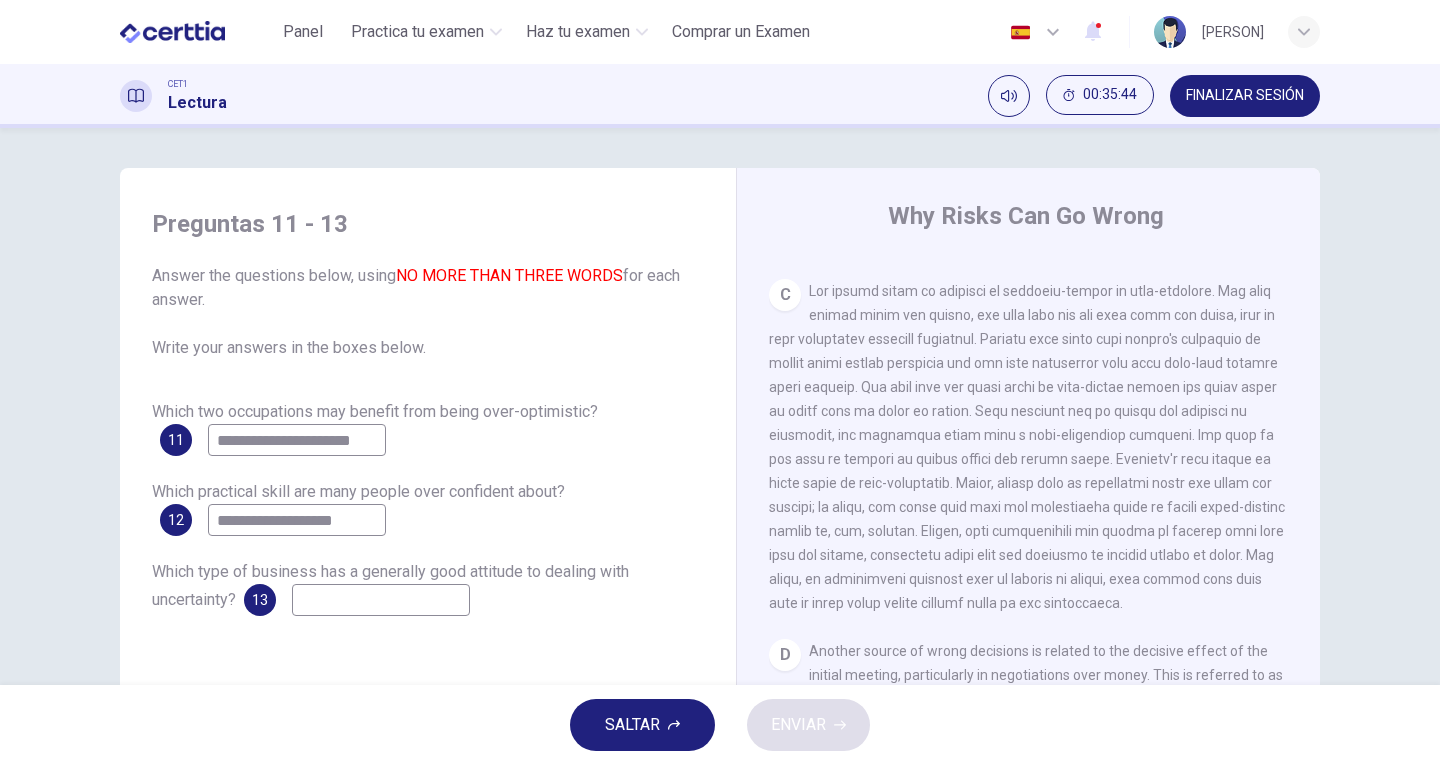 click at bounding box center (1027, 447) 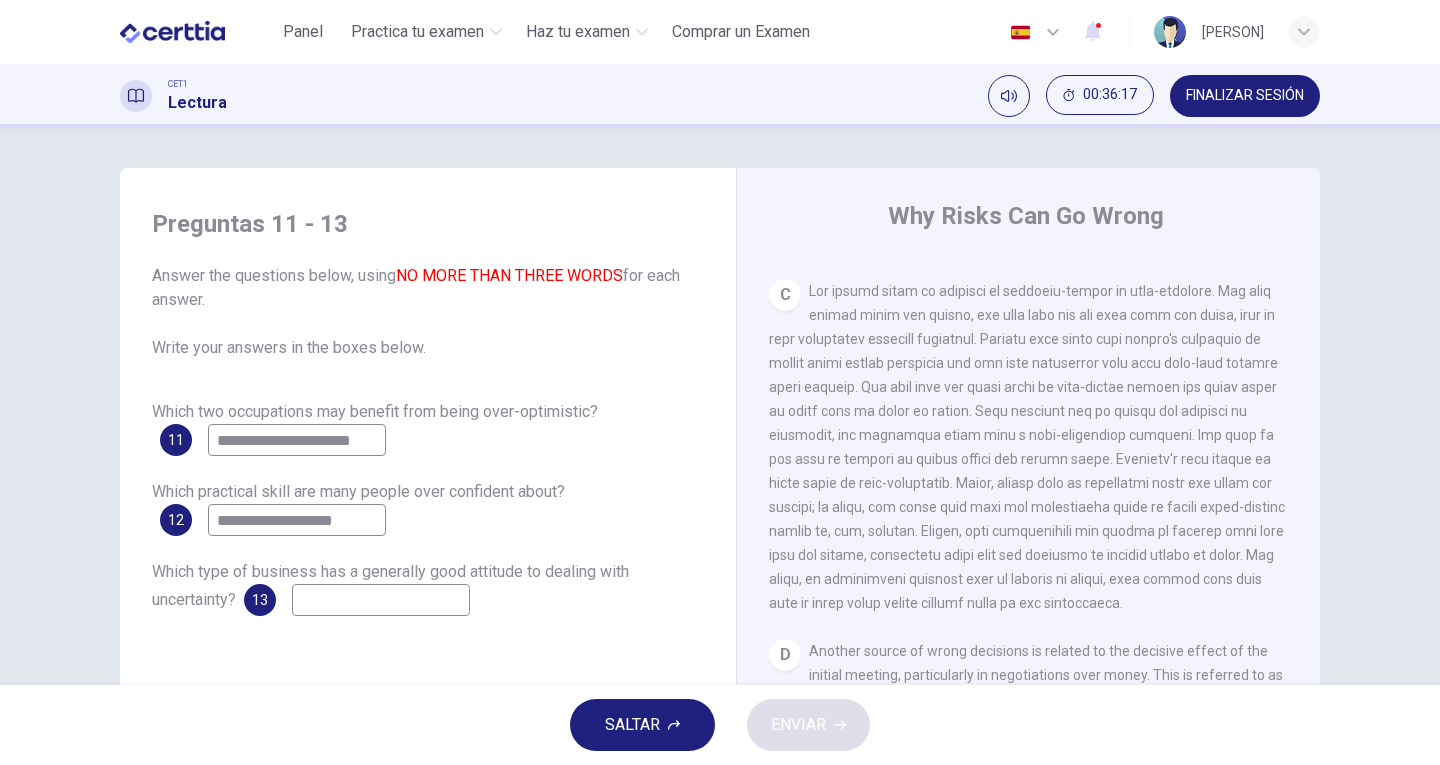 drag, startPoint x: 814, startPoint y: 637, endPoint x: 911, endPoint y: 624, distance: 97.867256 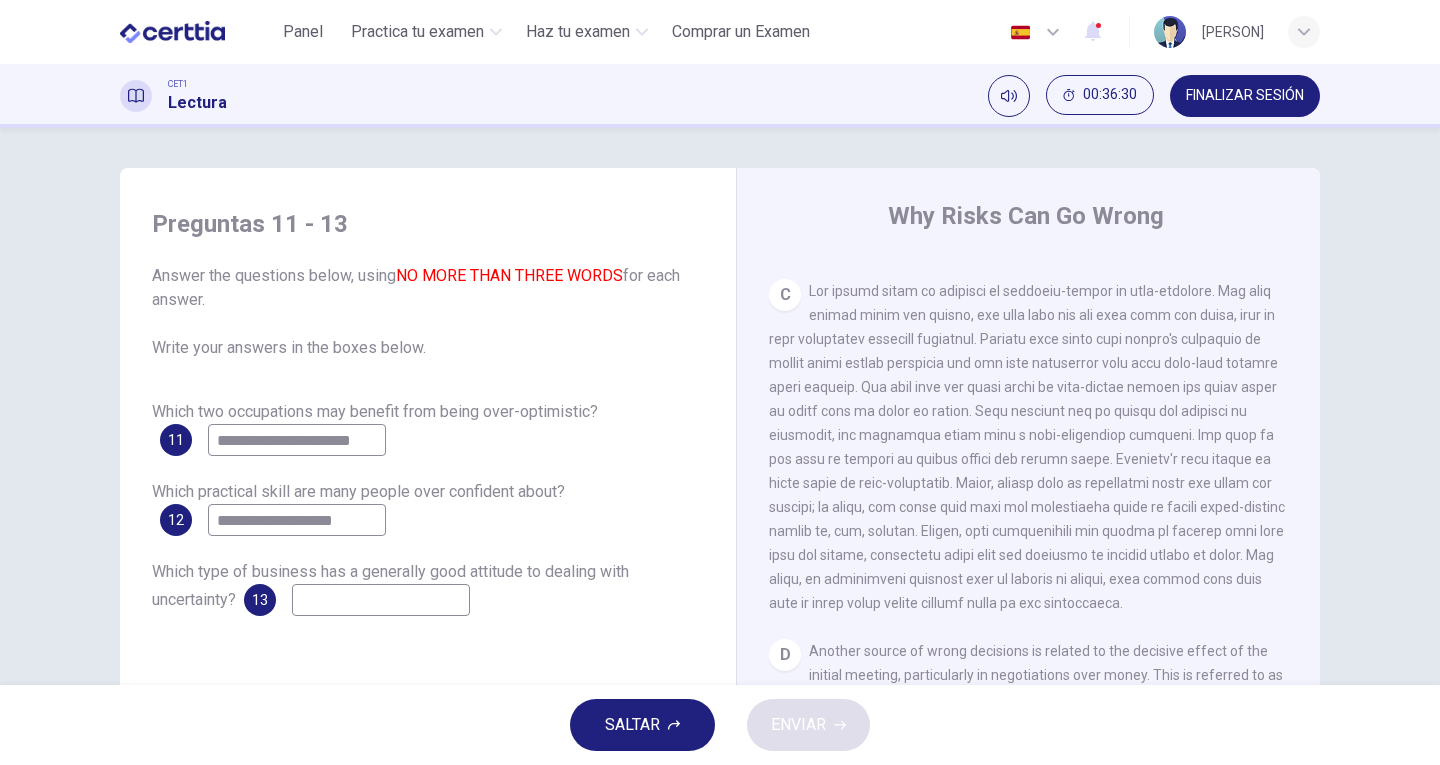 click at bounding box center (381, 600) 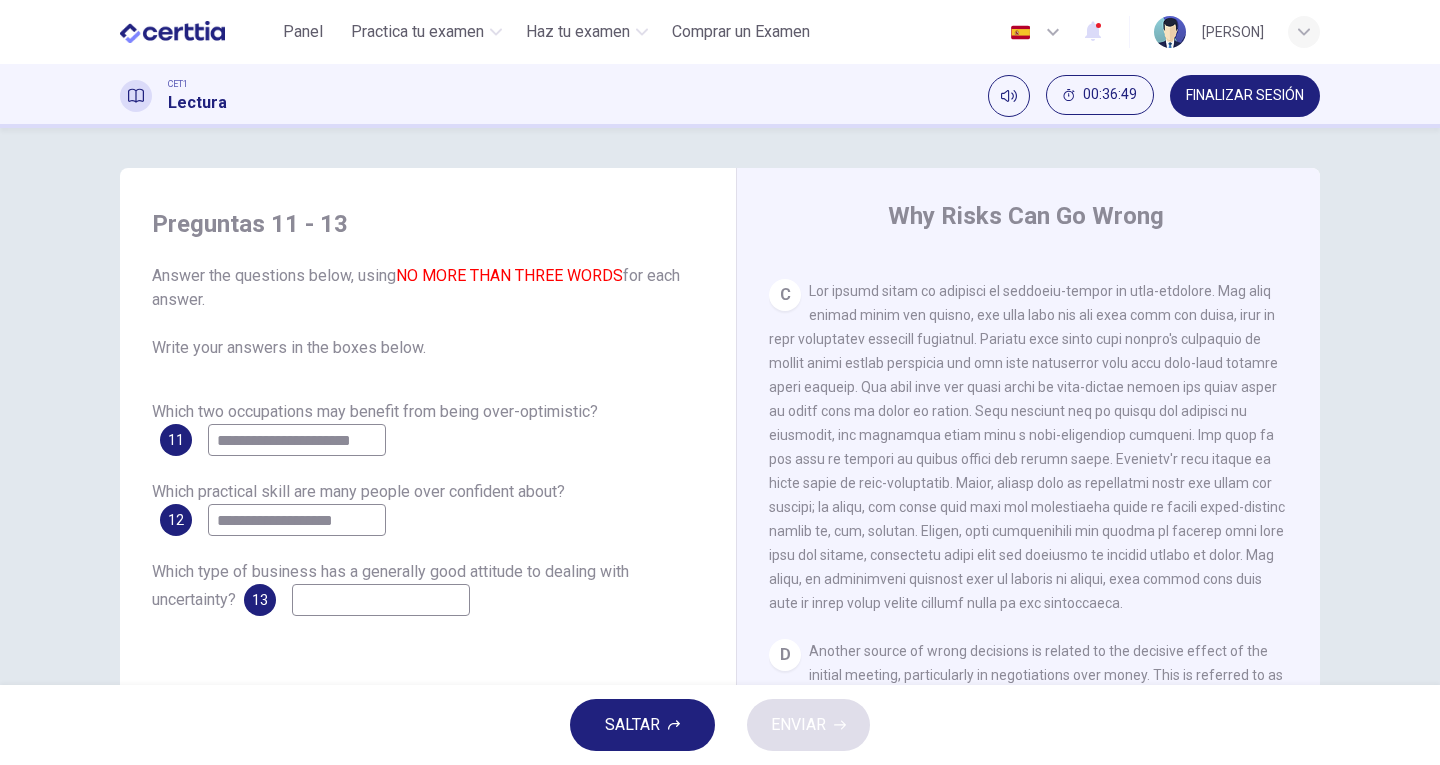 click at bounding box center [1027, 447] 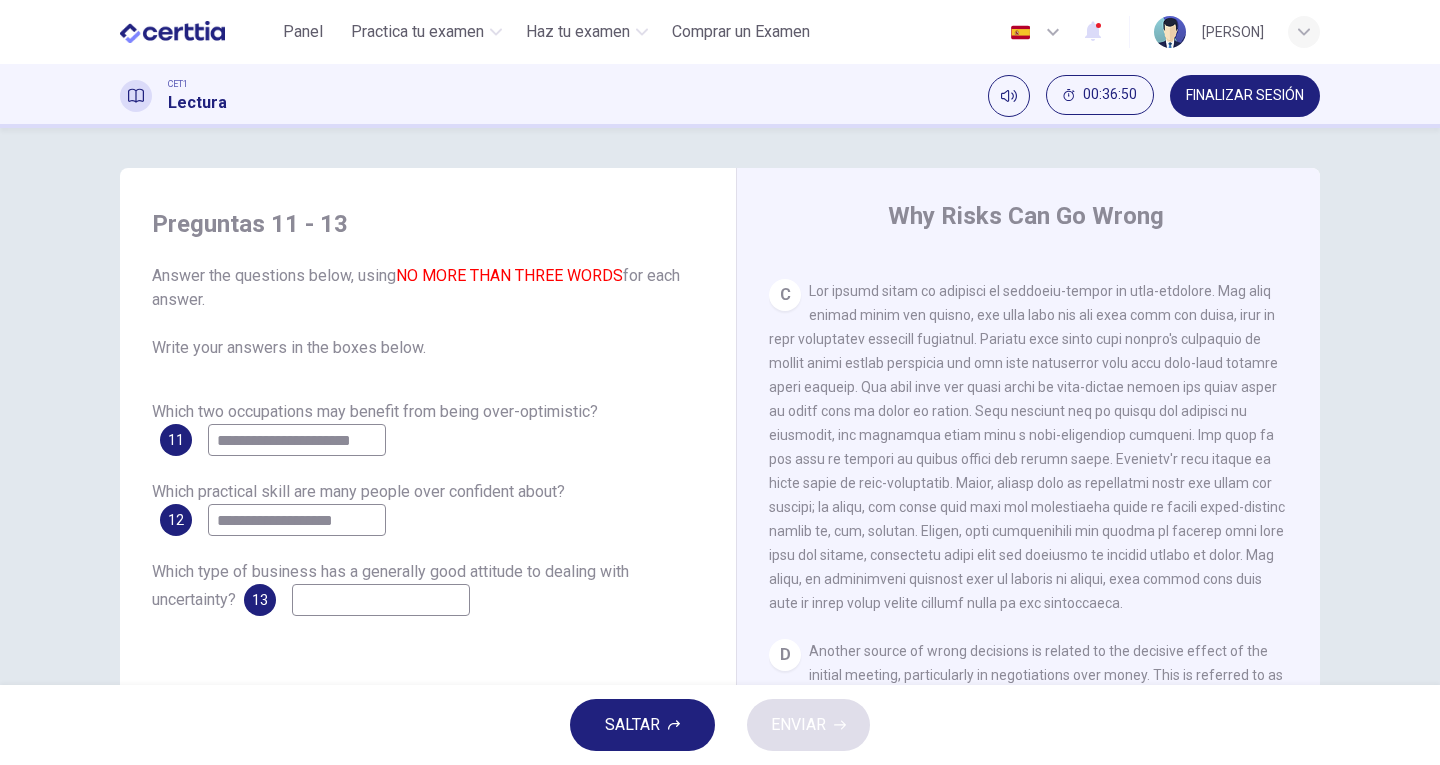 drag, startPoint x: 819, startPoint y: 631, endPoint x: 917, endPoint y: 631, distance: 98 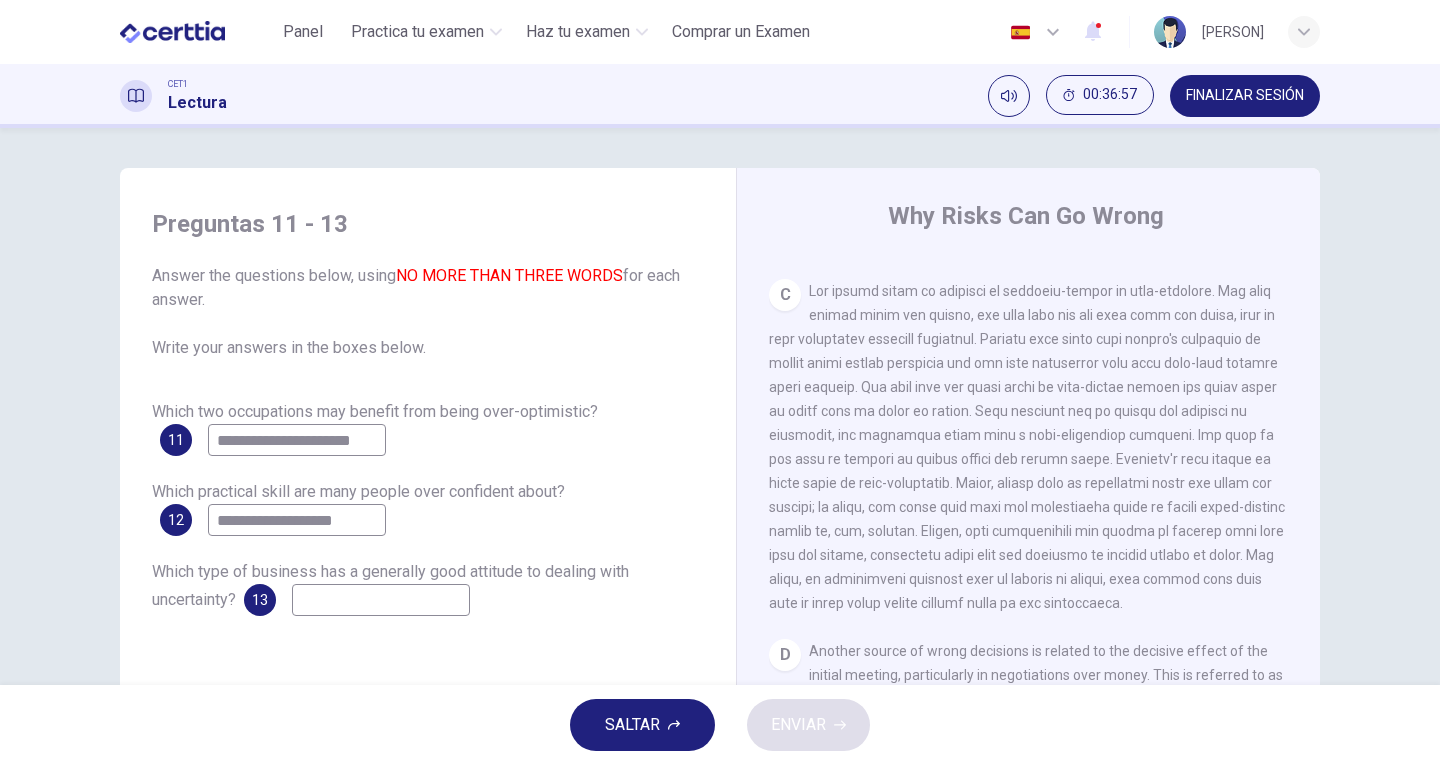 click at bounding box center (381, 600) 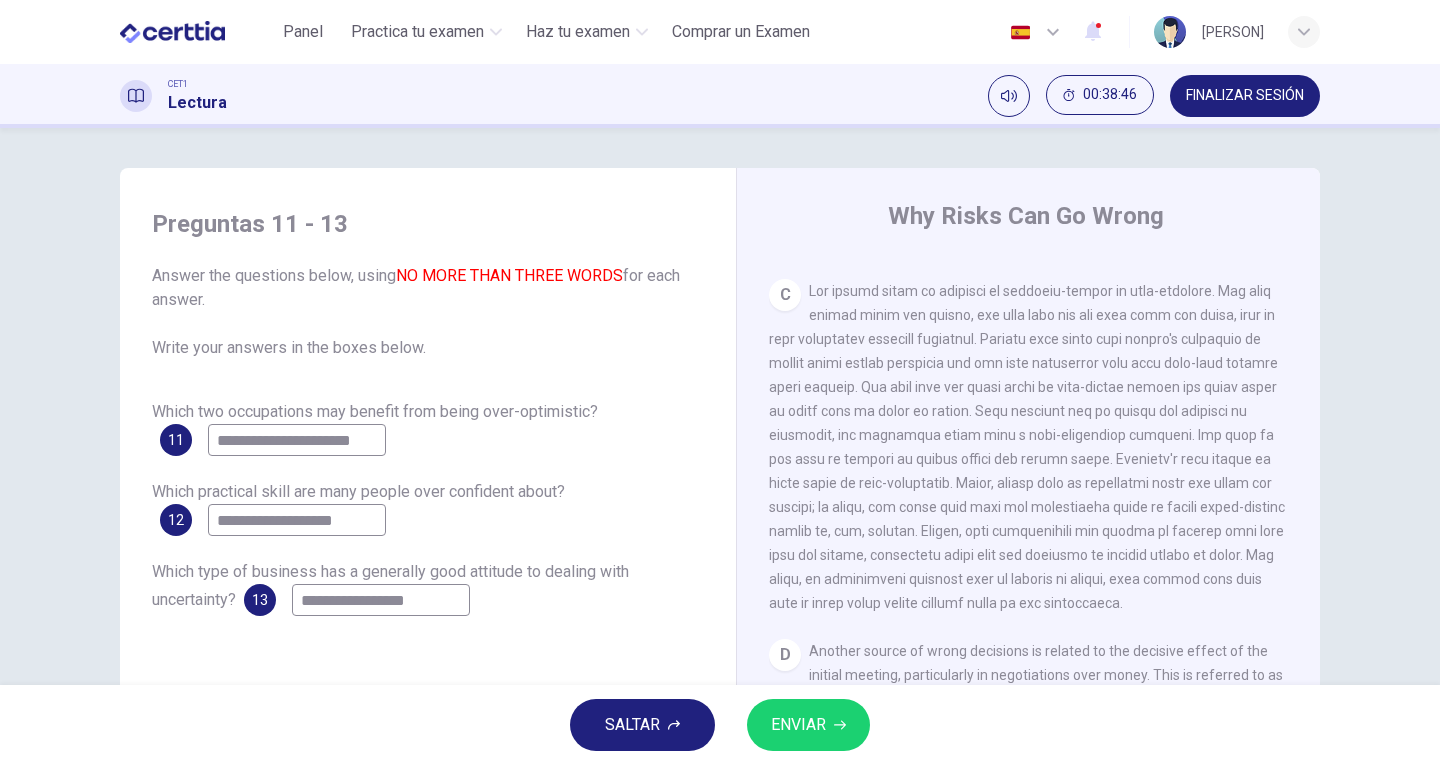 type on "**********" 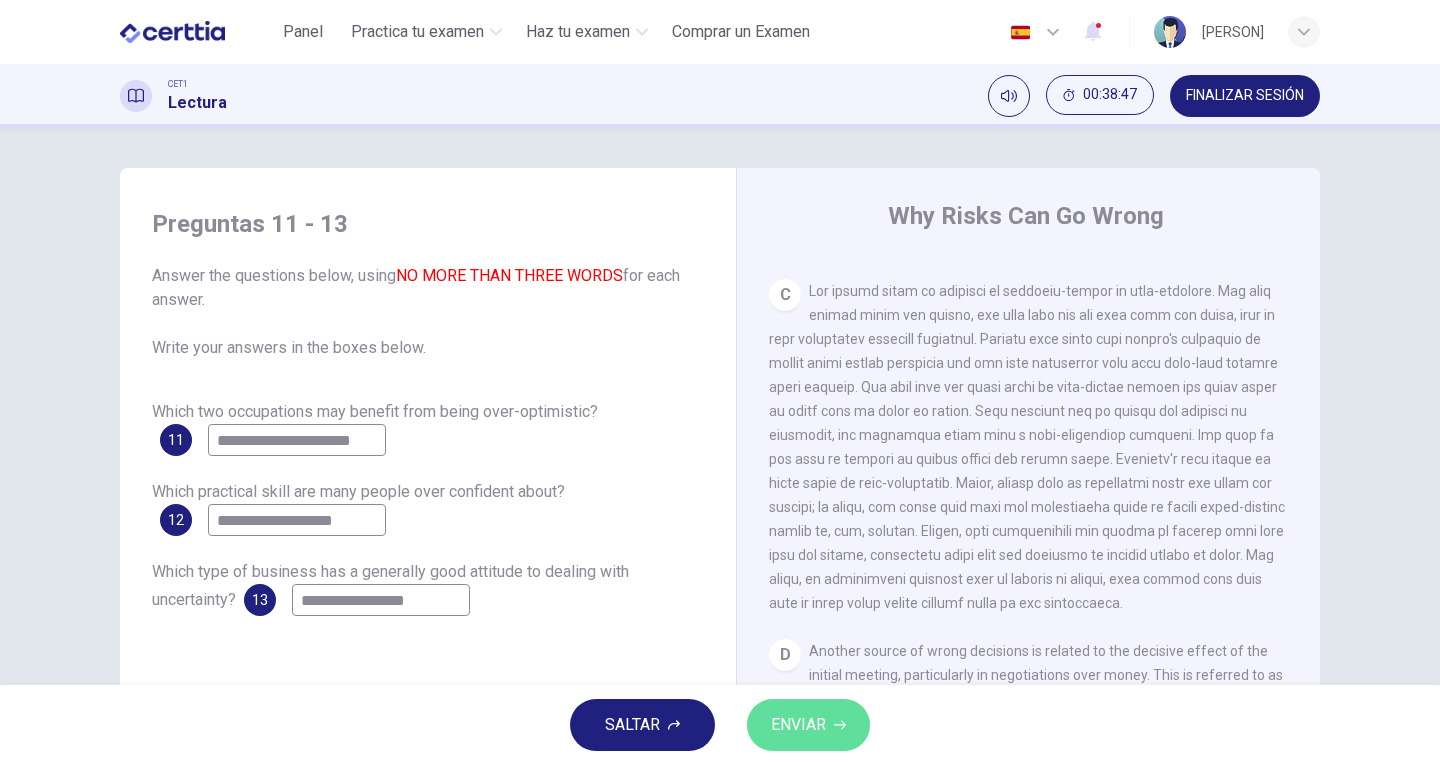 click on "ENVIAR" at bounding box center (798, 725) 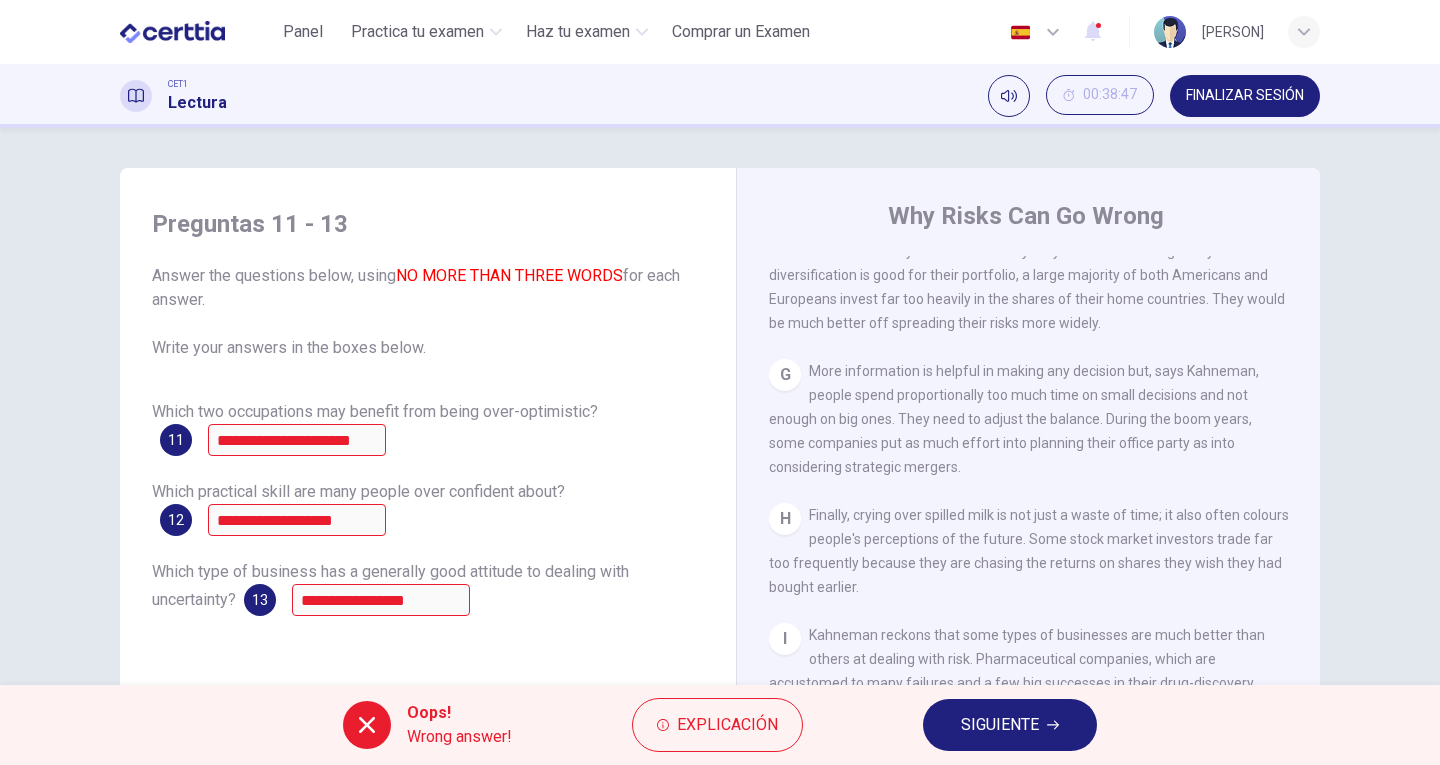 scroll, scrollTop: 1830, scrollLeft: 0, axis: vertical 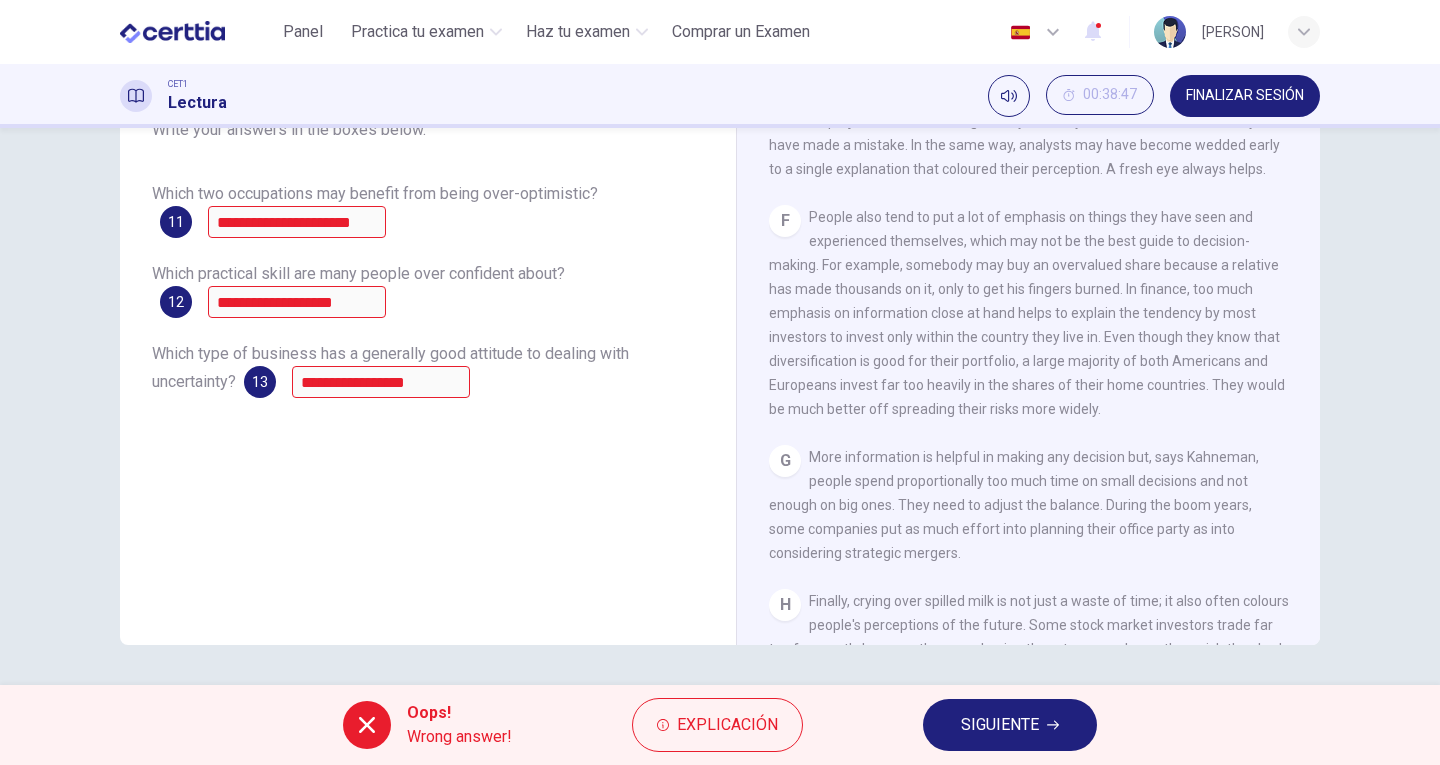 click on "SIGUIENTE" at bounding box center [1000, 725] 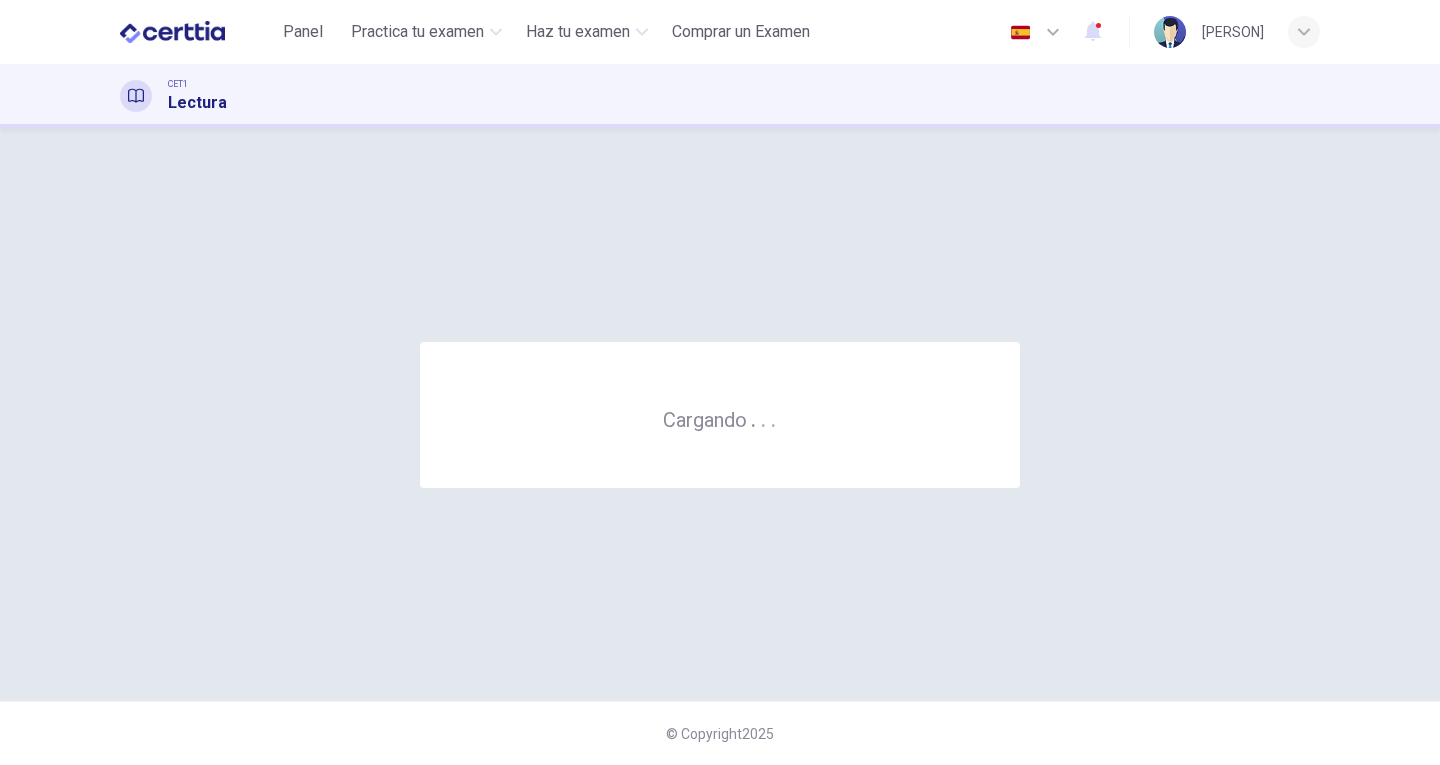 scroll, scrollTop: 0, scrollLeft: 0, axis: both 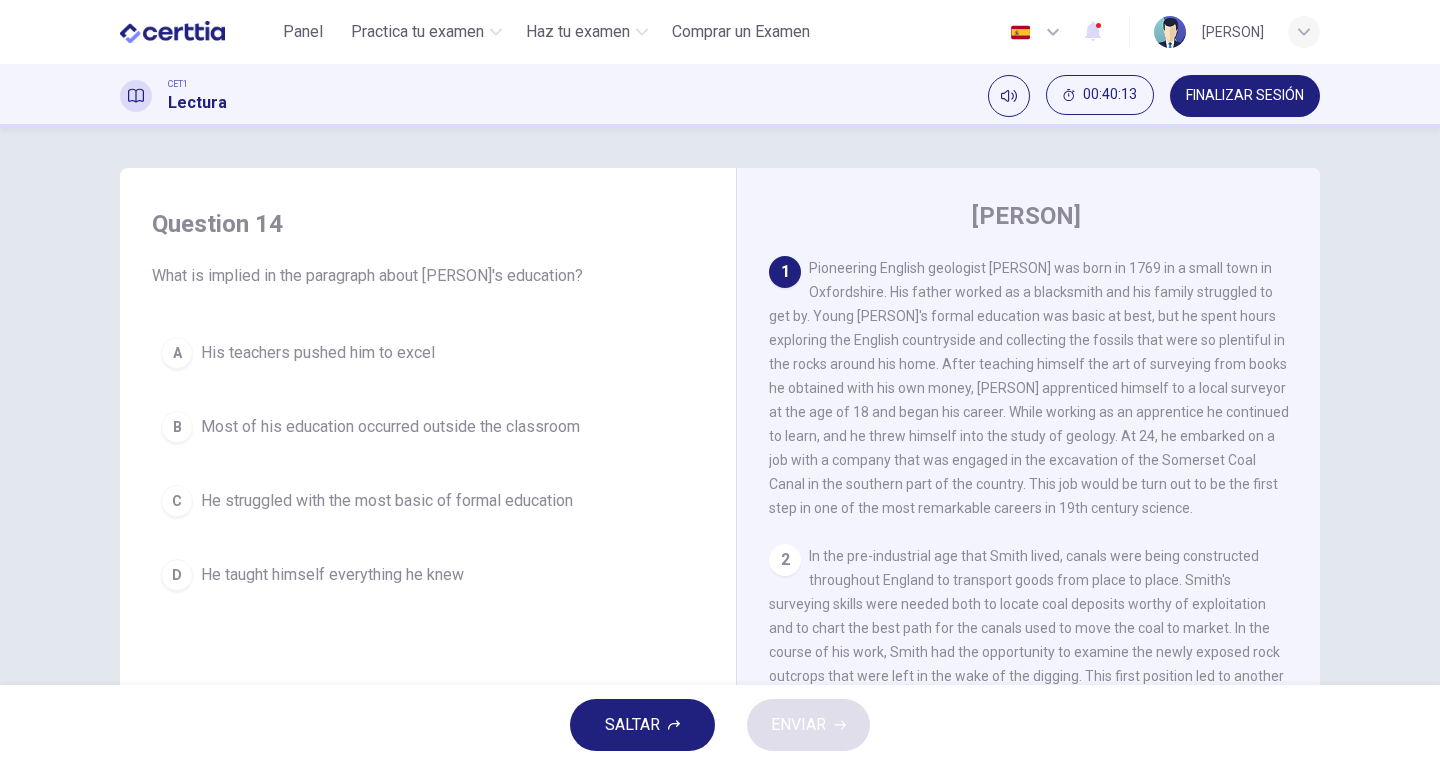 click on "He taught himself everything he knew" at bounding box center [332, 575] 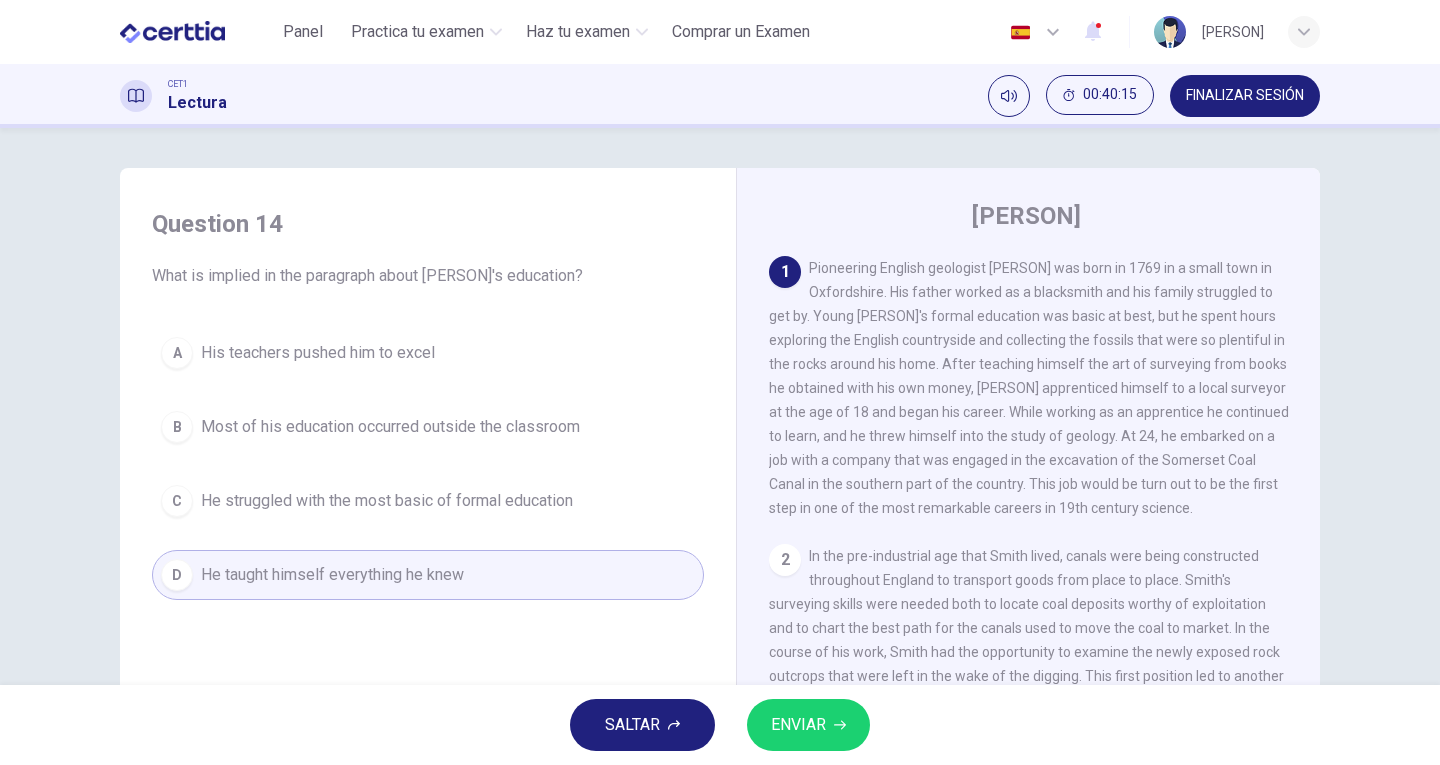 click on "ENVIAR" at bounding box center [808, 725] 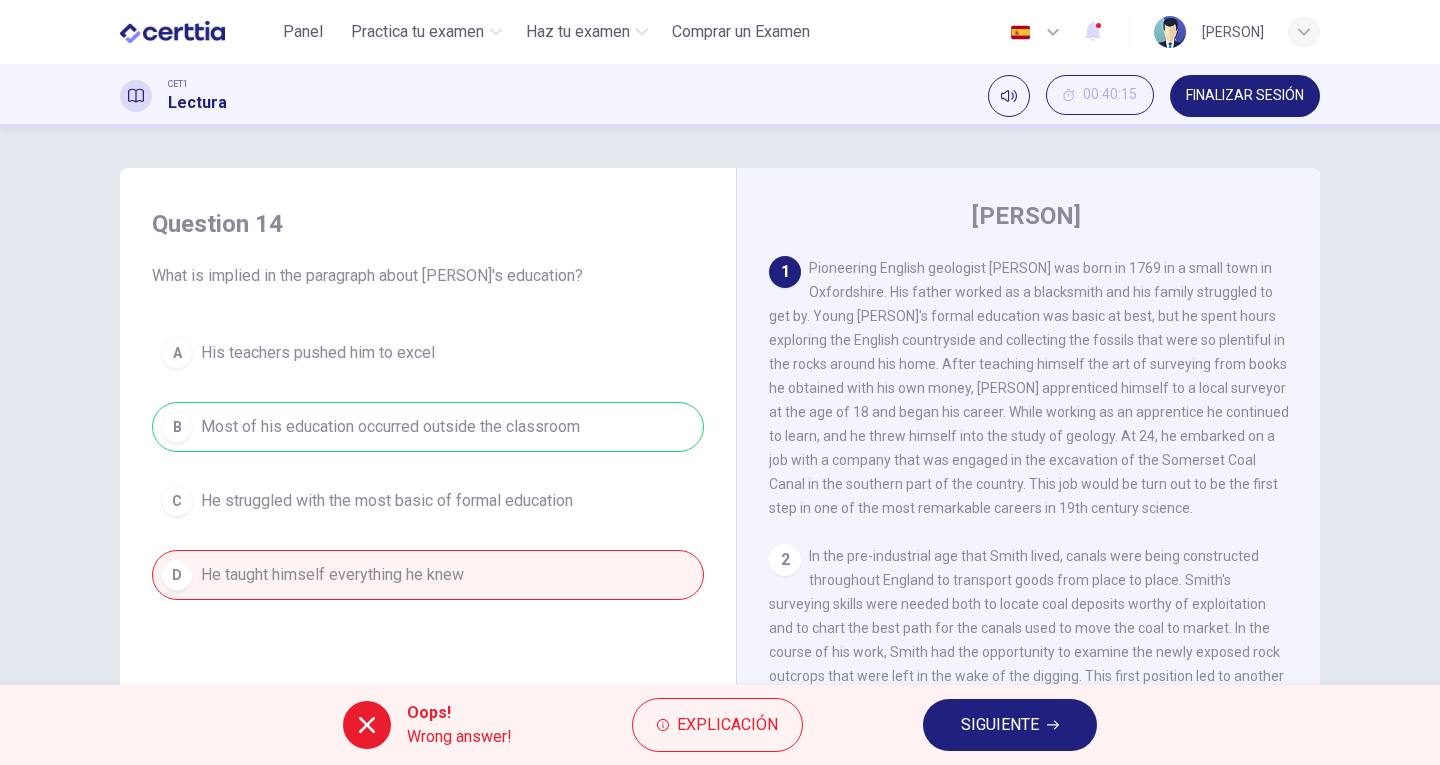 click on "SIGUIENTE" at bounding box center [1000, 725] 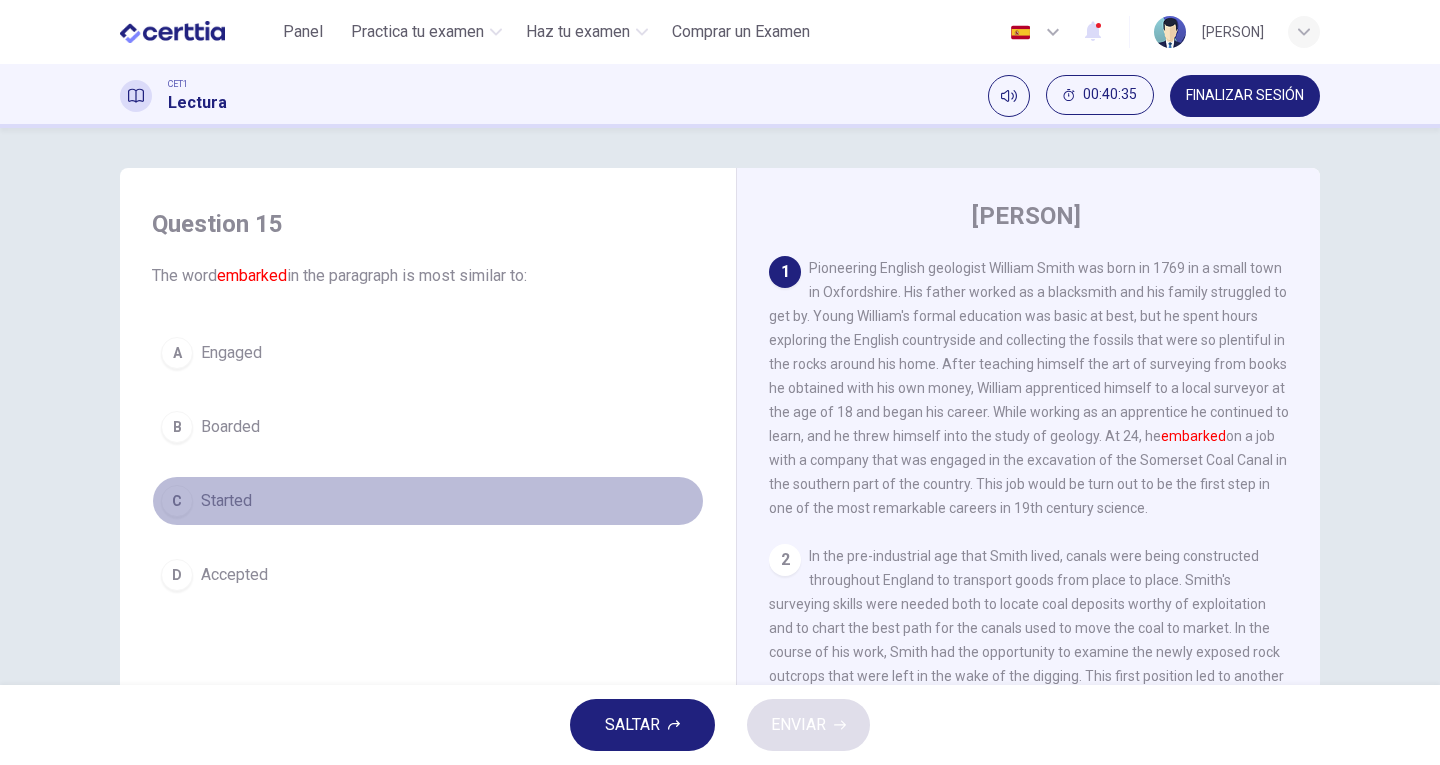 click on "Started" at bounding box center (226, 501) 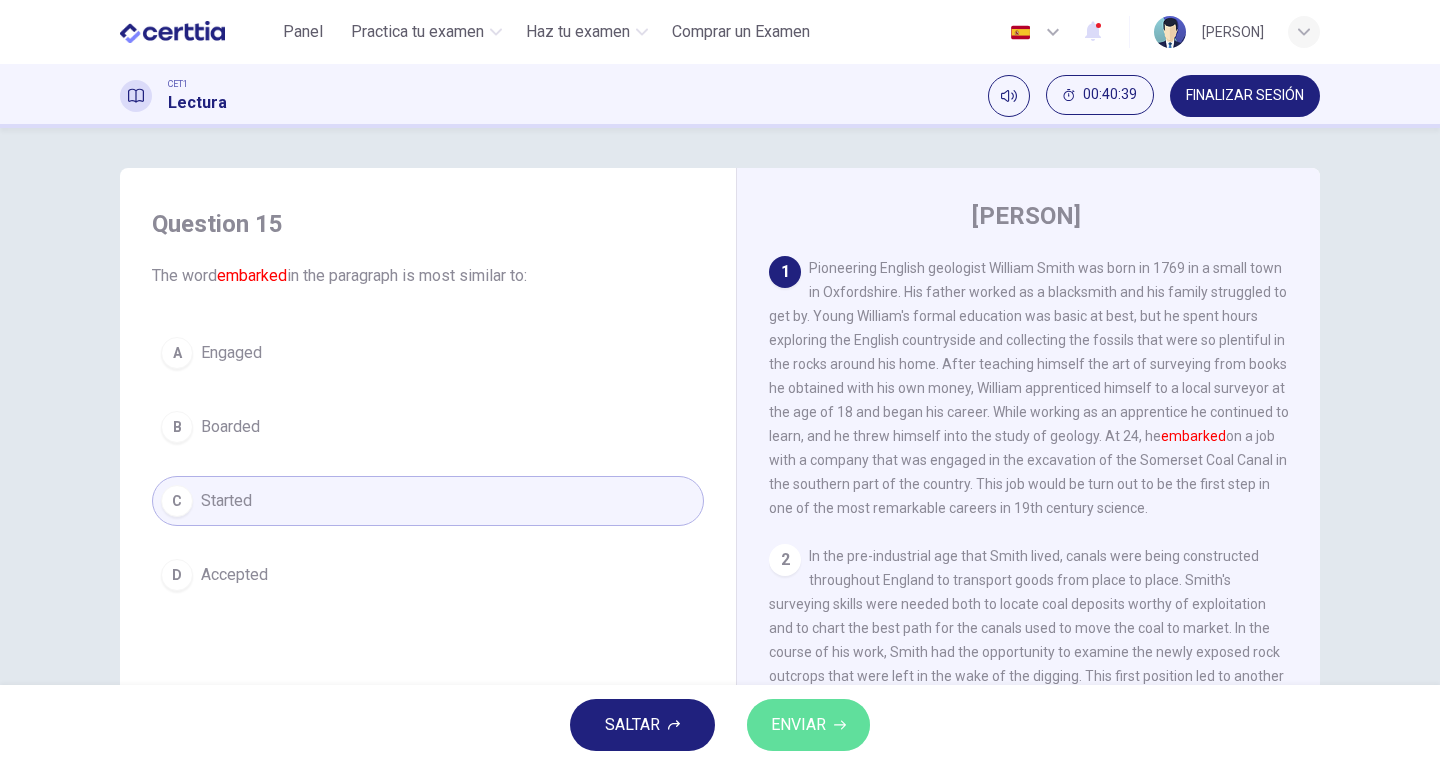 click on "ENVIAR" at bounding box center (808, 725) 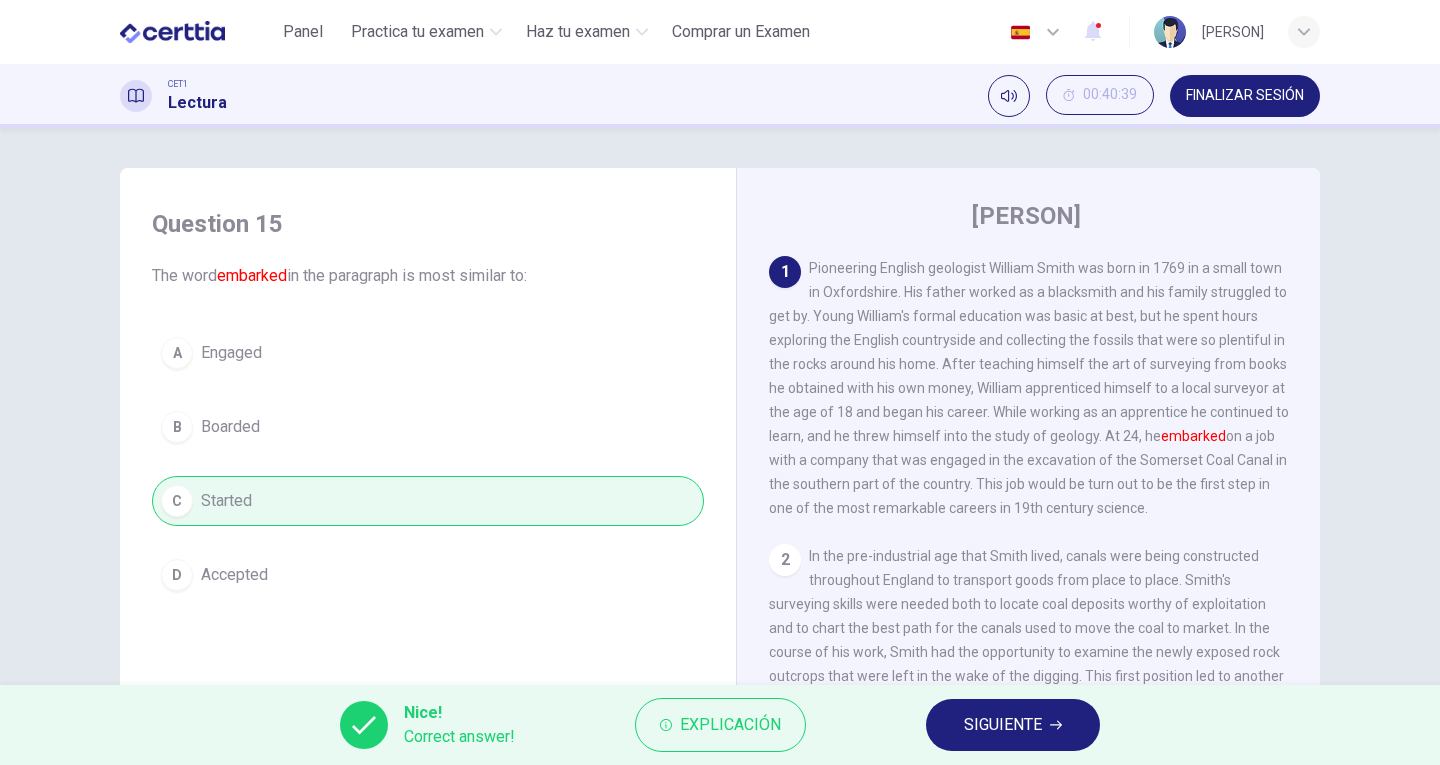 click on "SIGUIENTE" at bounding box center [1003, 725] 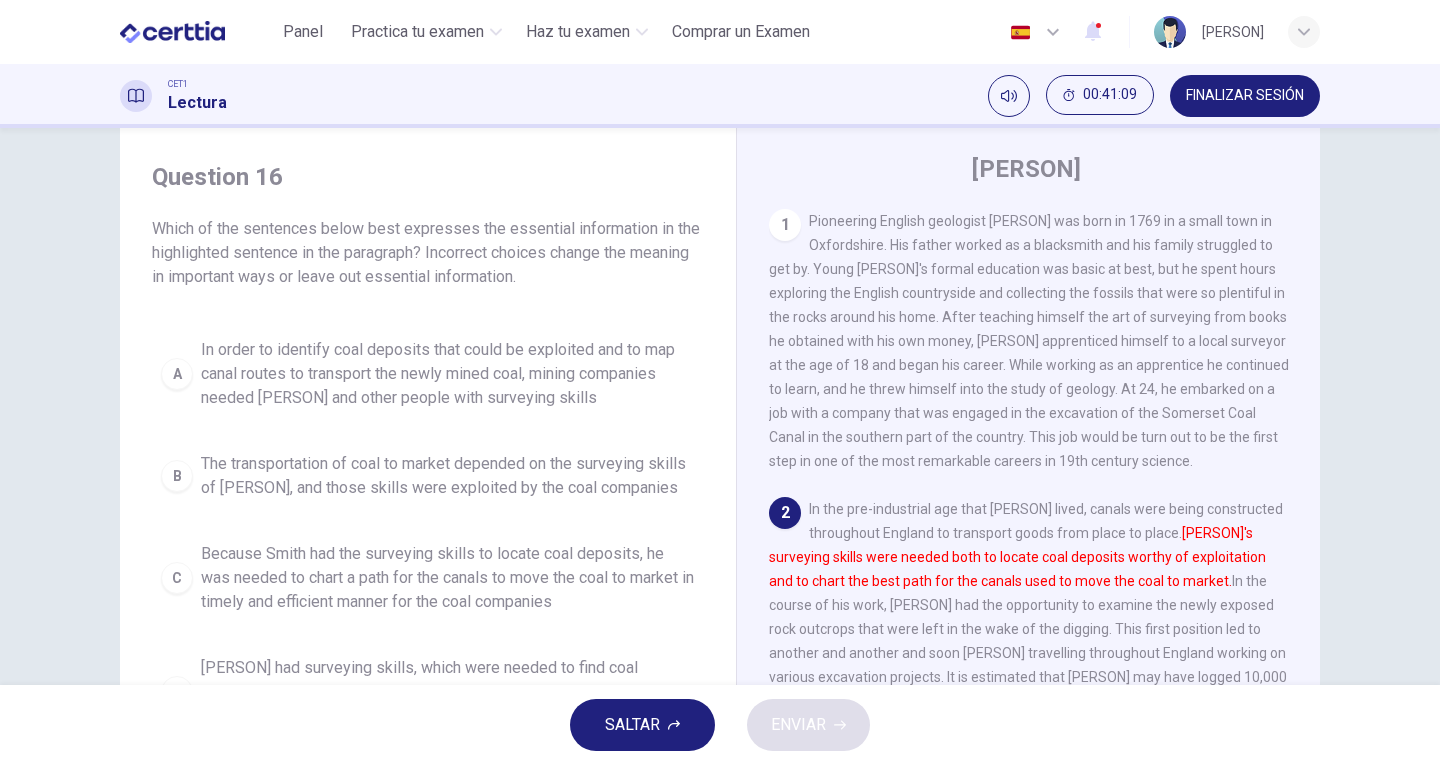 scroll, scrollTop: 0, scrollLeft: 0, axis: both 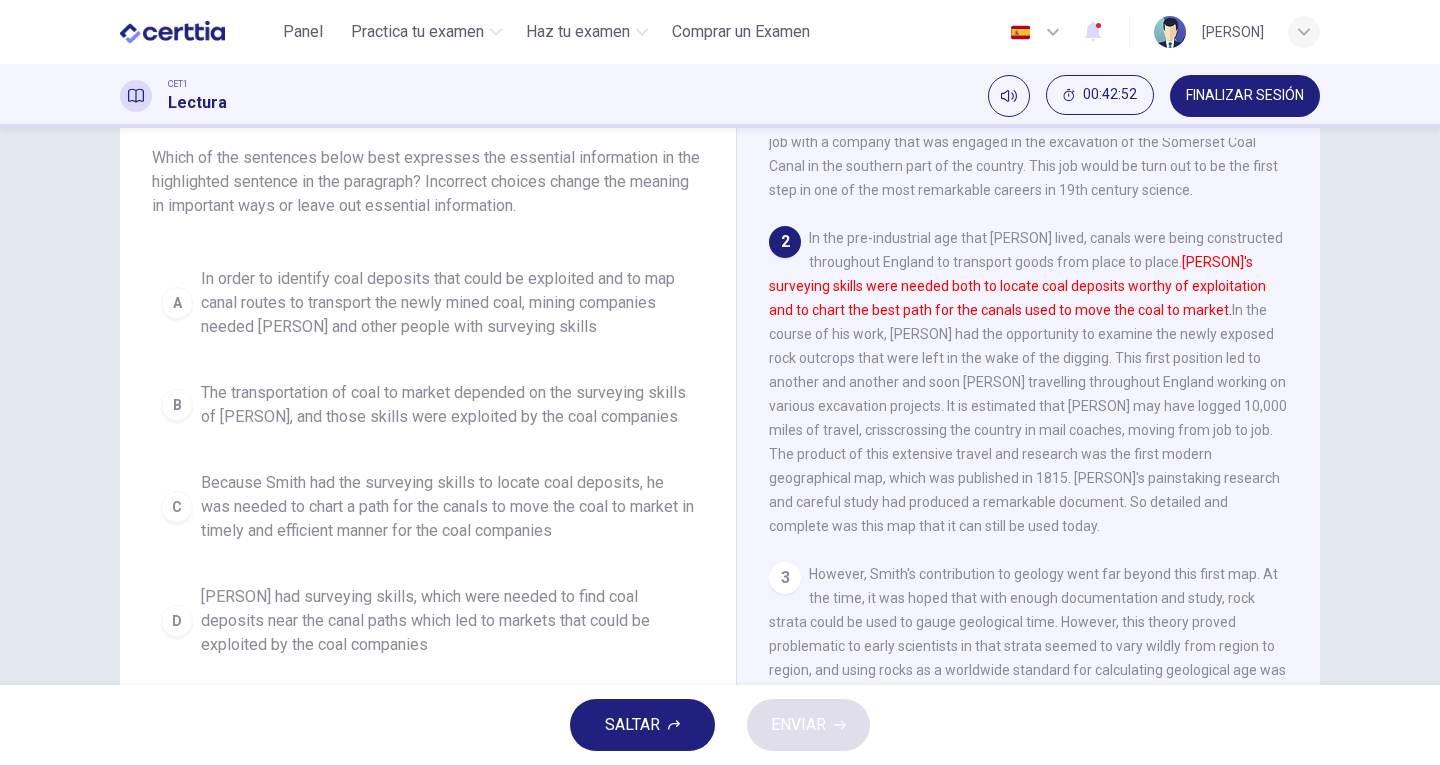 click on "[PERSON] had surveying skills, which were needed to find coal deposits near the canal paths which led to markets that could be exploited by the coal companies" at bounding box center [448, 621] 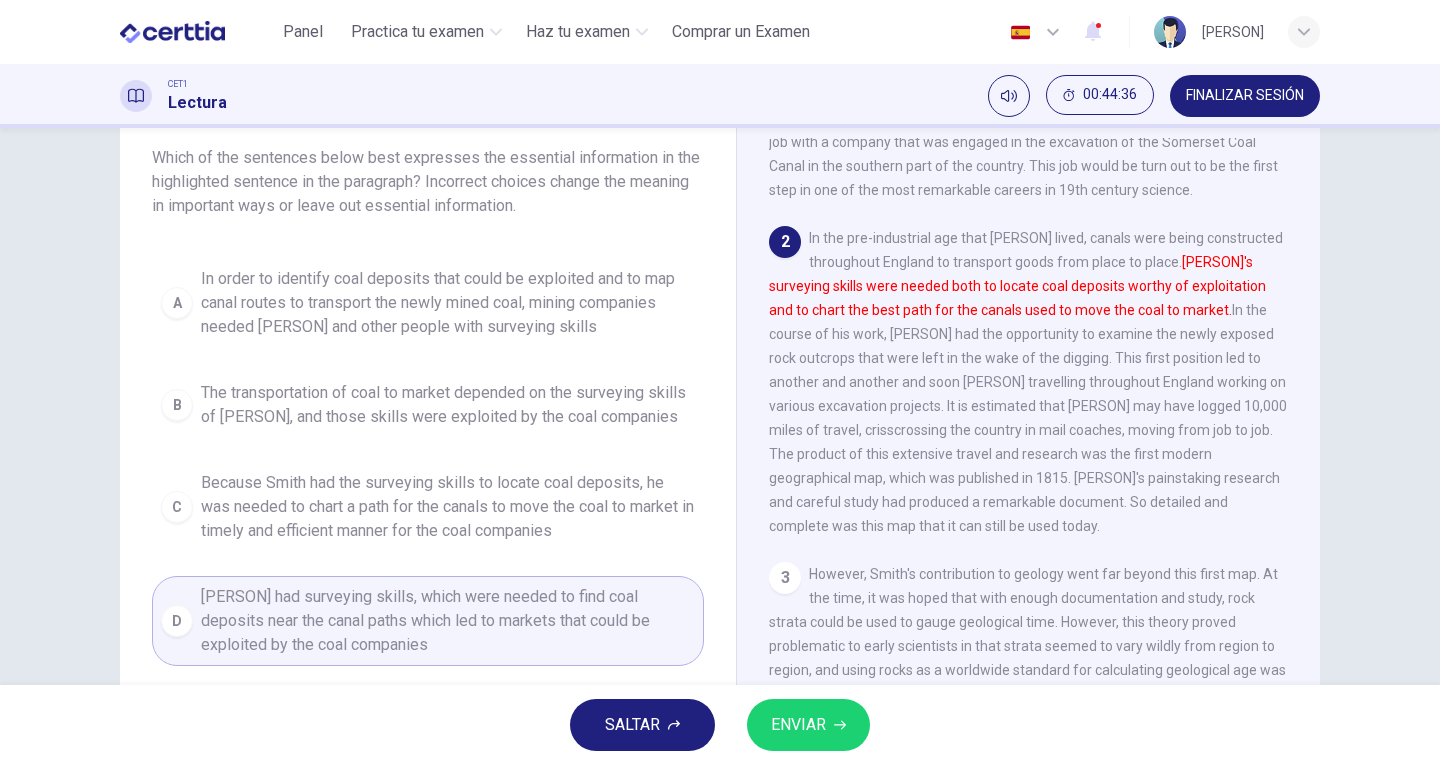 click on "[PERSON] had surveying skills, which were needed to find coal deposits near the canal paths which led to markets that could be exploited by the coal companies" at bounding box center [448, 621] 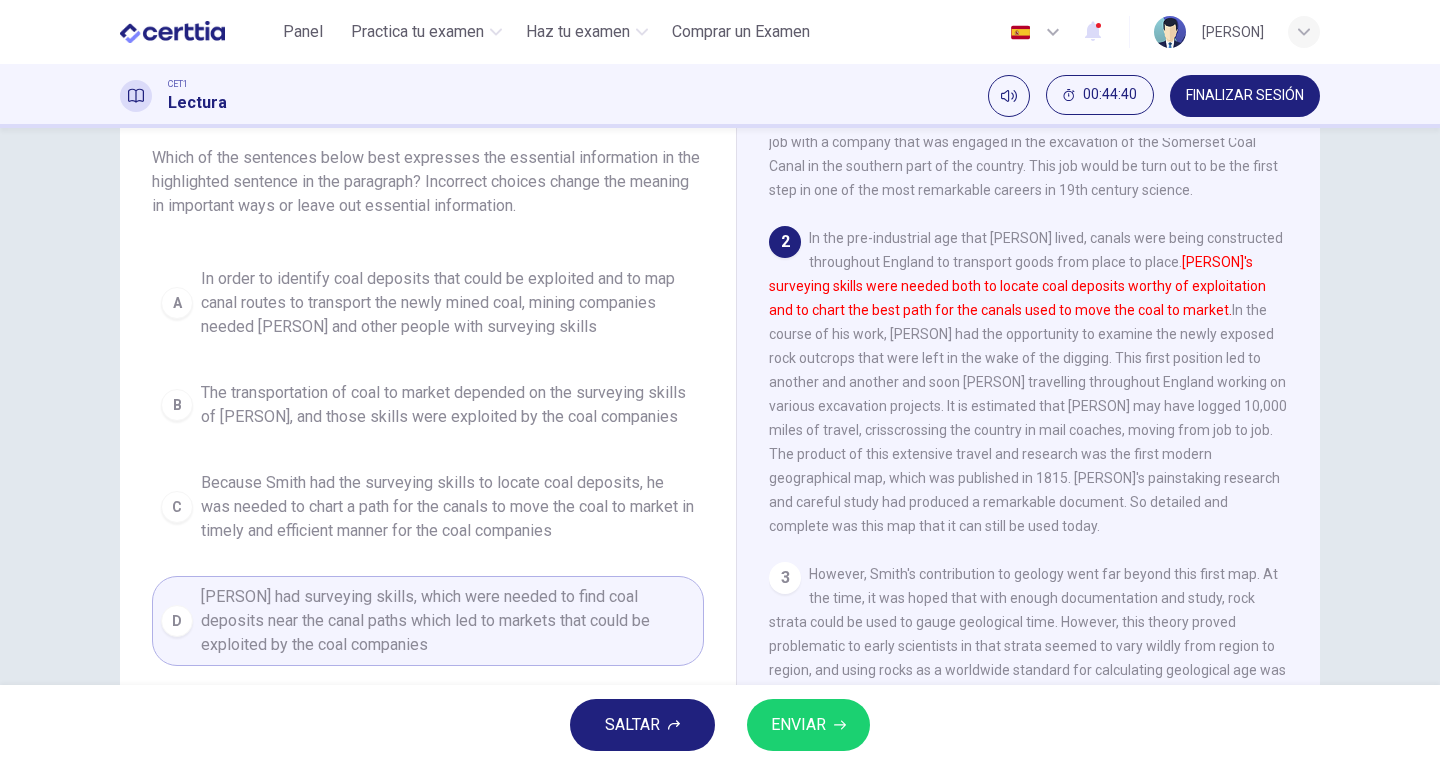 click on "ENVIAR" at bounding box center (798, 725) 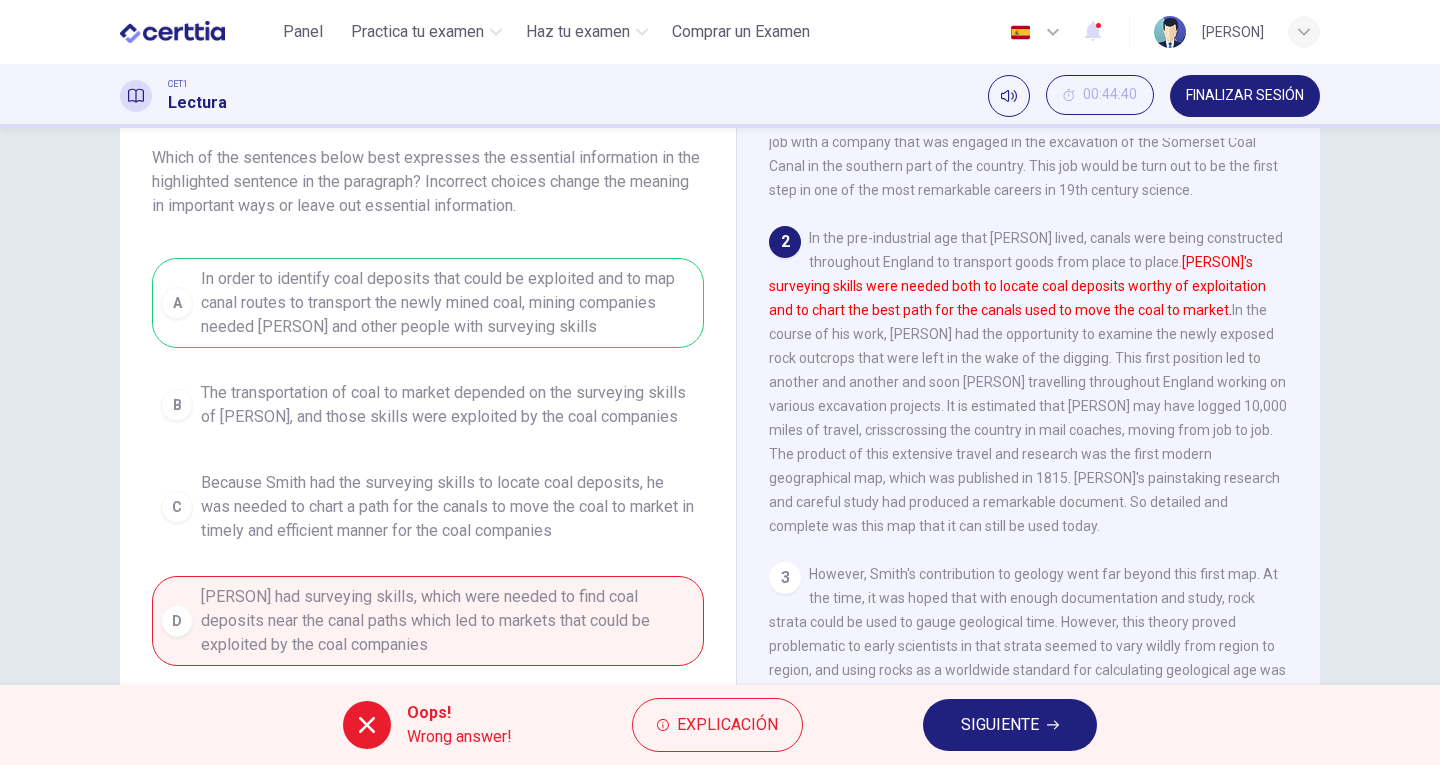 click on "SIGUIENTE" at bounding box center (1010, 725) 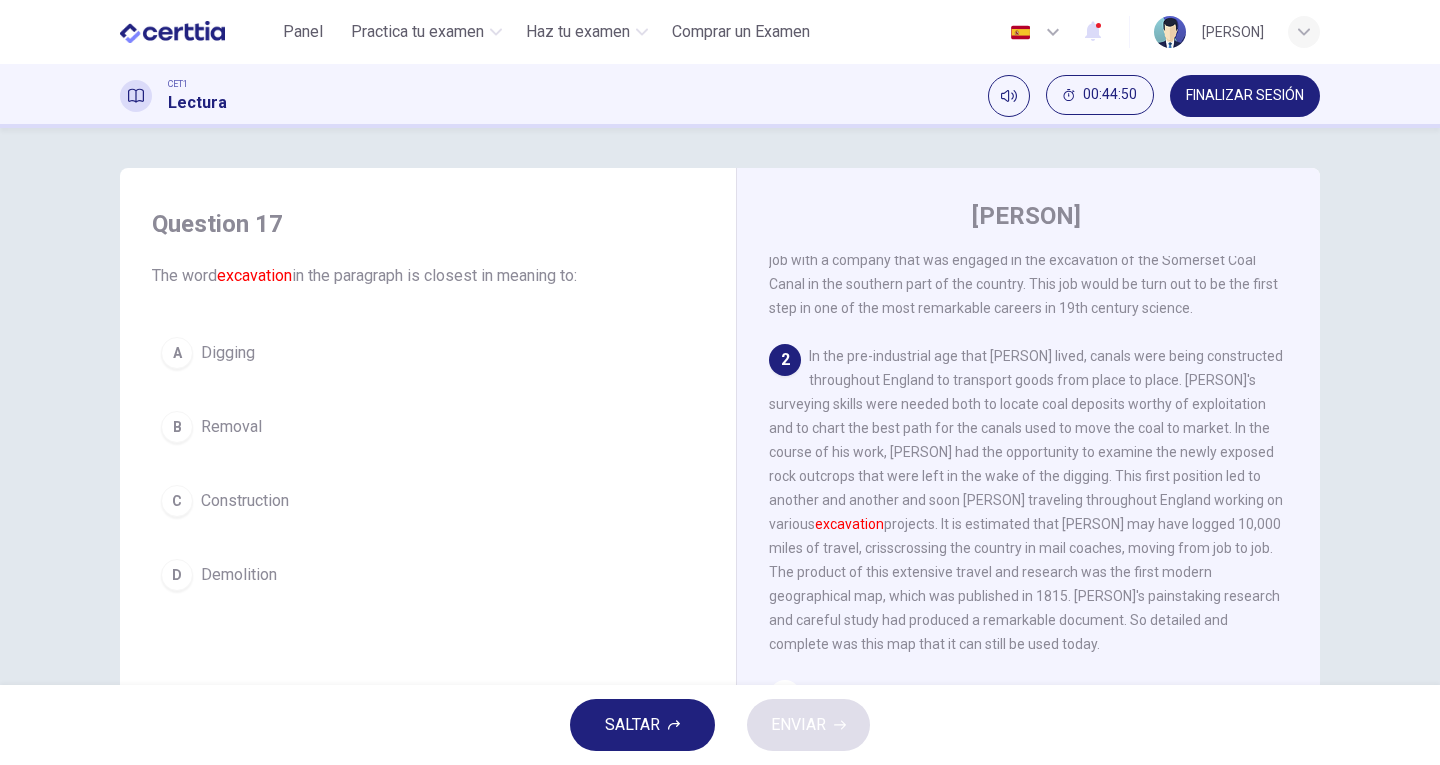 scroll, scrollTop: 100, scrollLeft: 0, axis: vertical 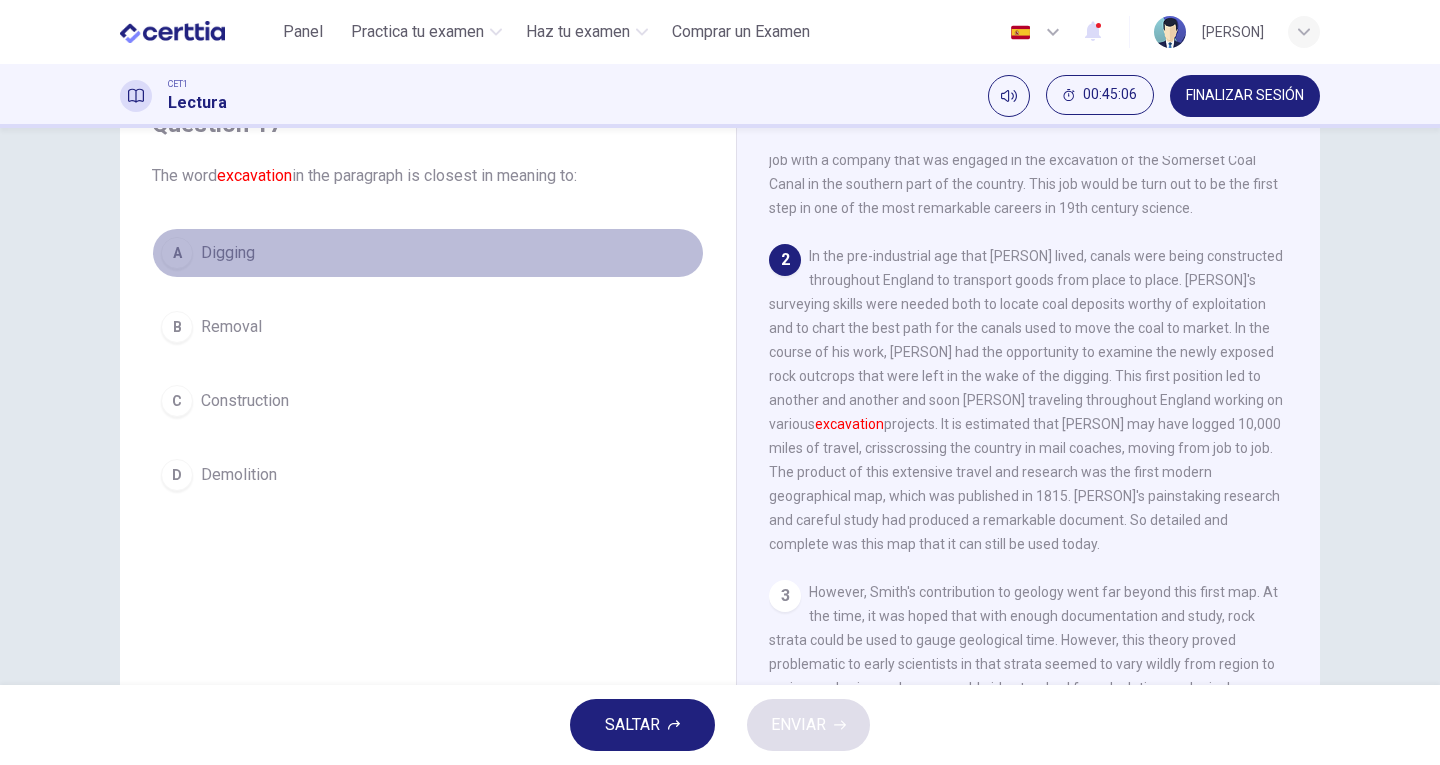 click on "Digging" at bounding box center [228, 253] 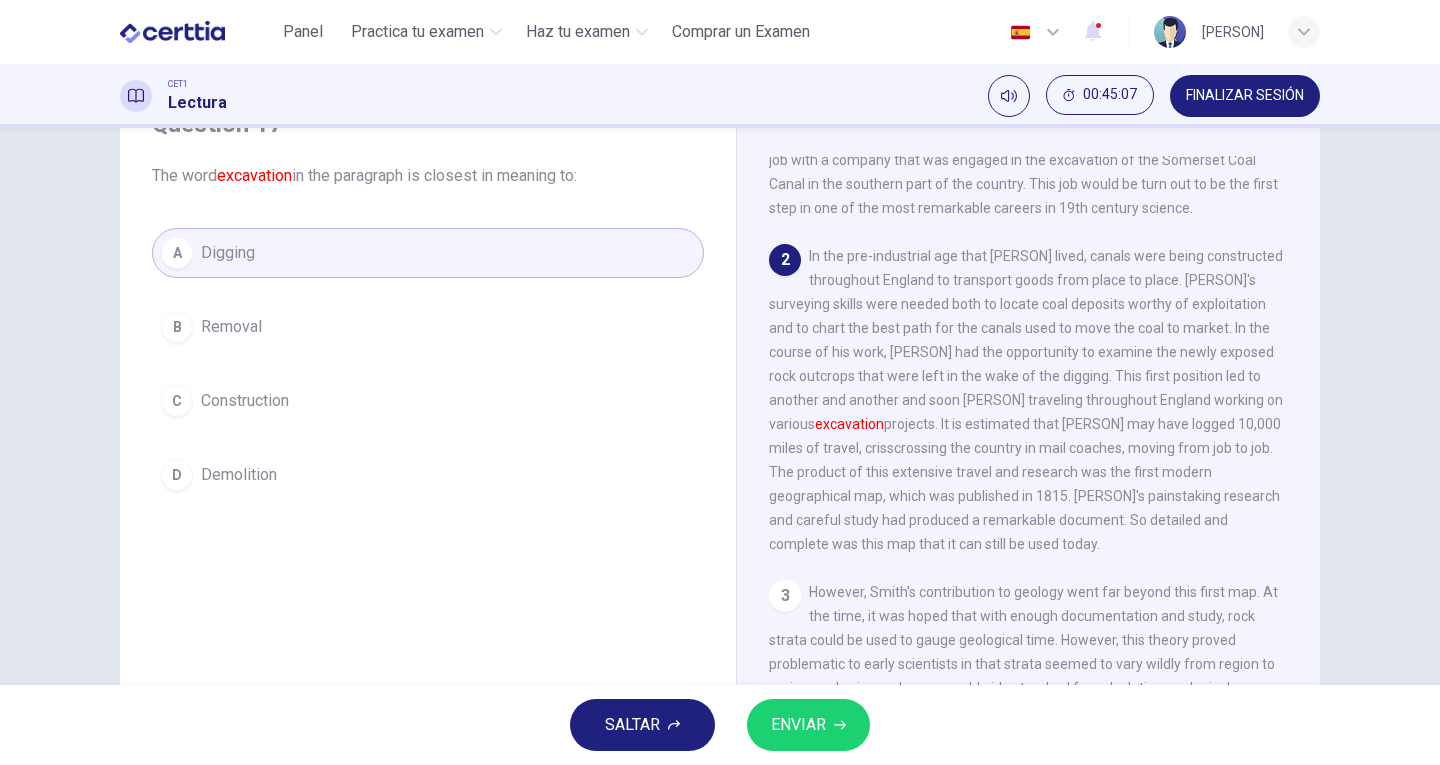 click on "ENVIAR" at bounding box center [798, 725] 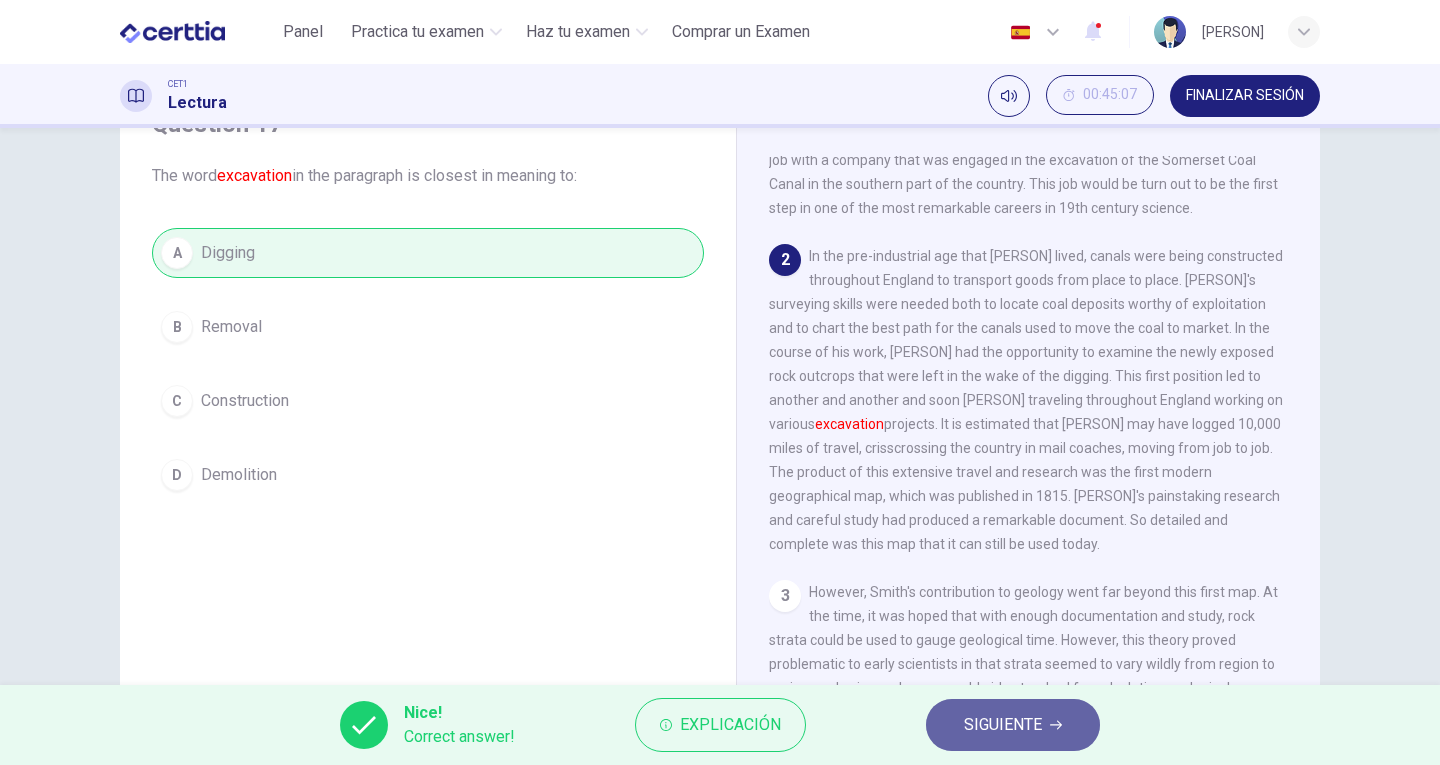 click on "SIGUIENTE" at bounding box center (1003, 725) 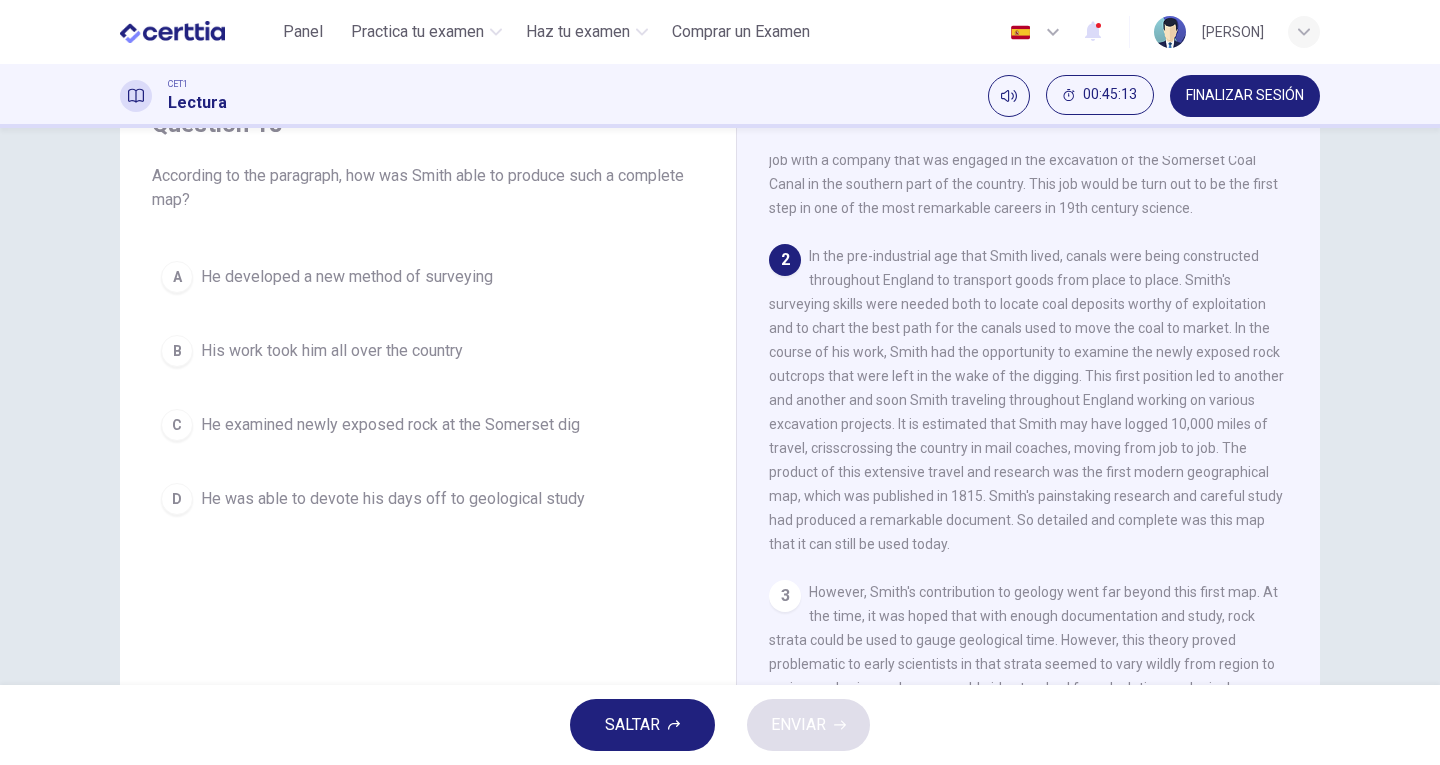 click on "He developed a new method of surveying" at bounding box center [347, 277] 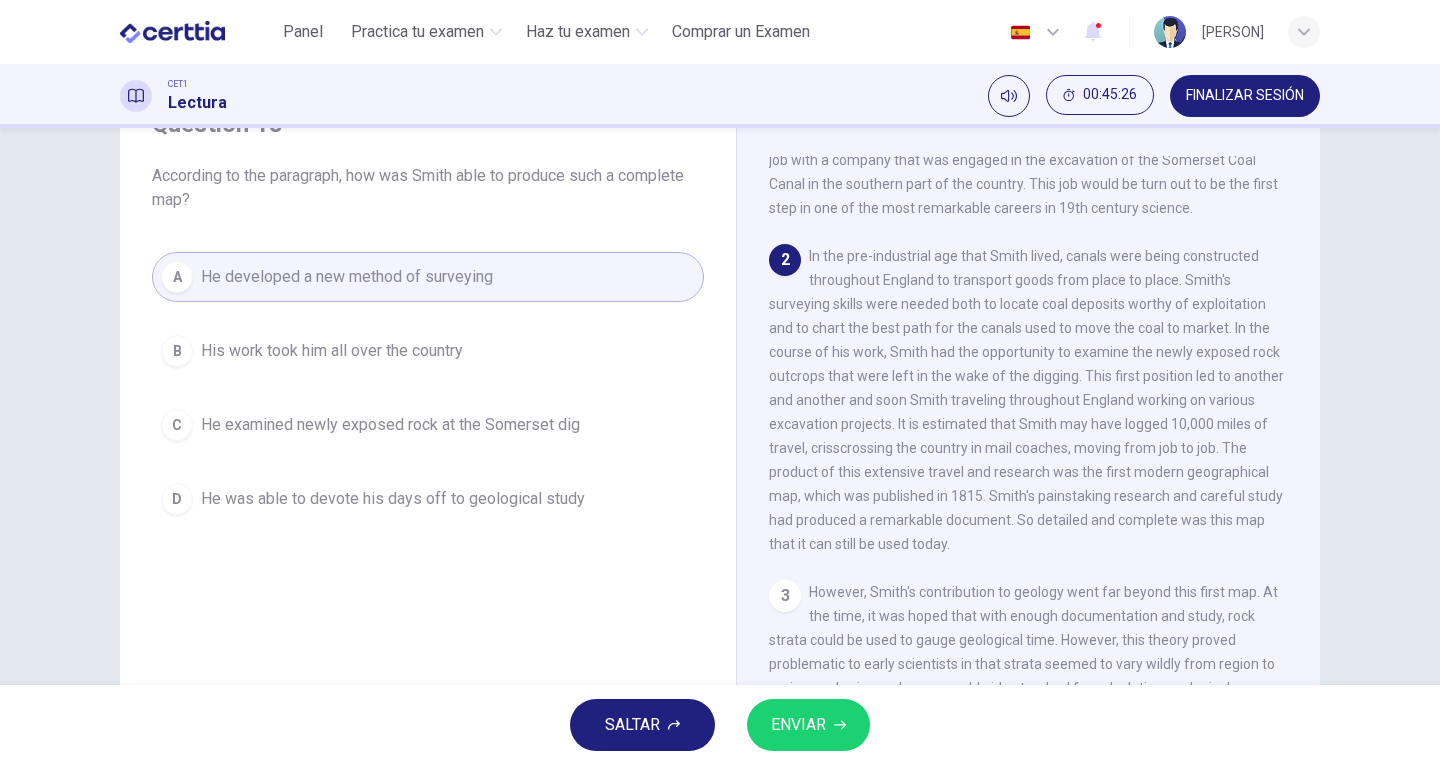 click 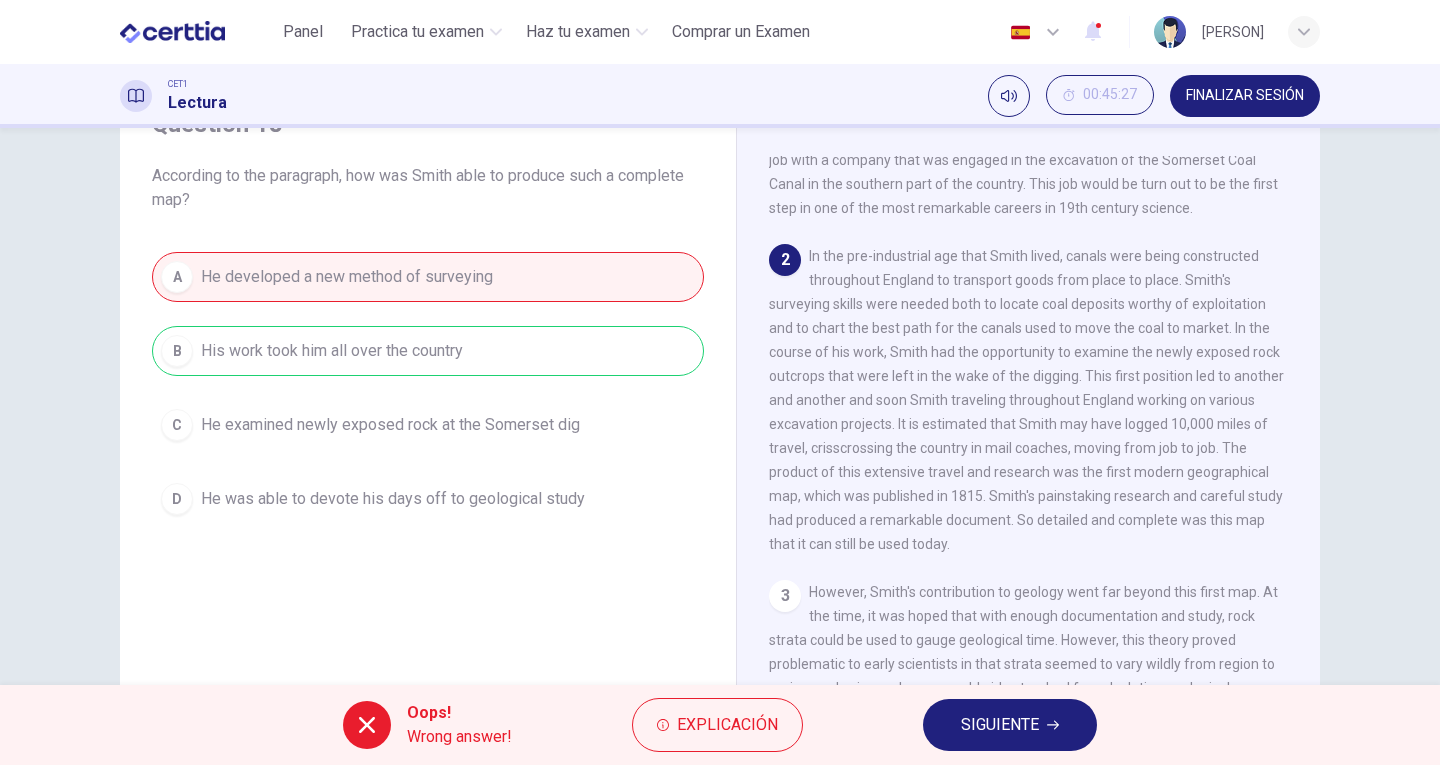 click on "SIGUIENTE" at bounding box center [1000, 725] 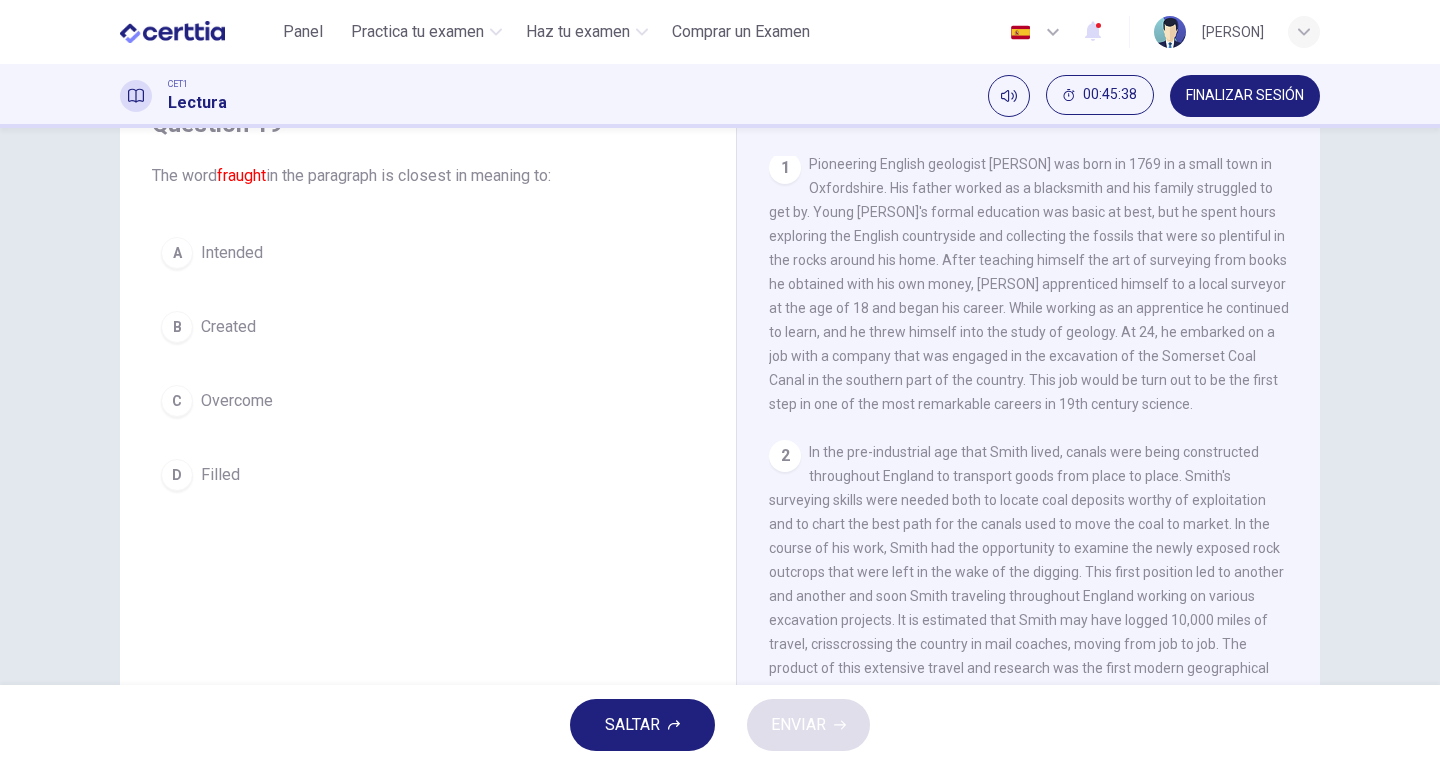 scroll, scrollTop: 0, scrollLeft: 0, axis: both 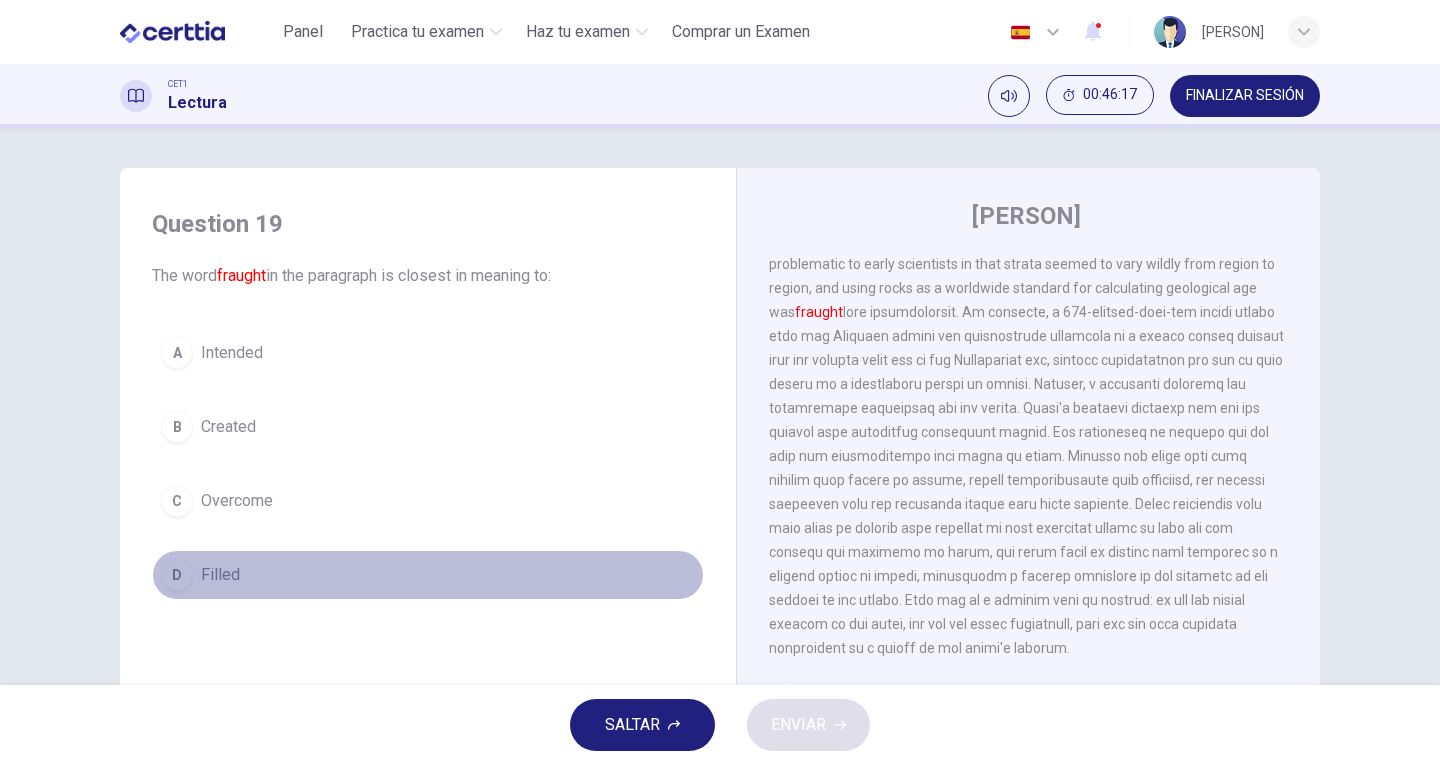 click on "Filled" at bounding box center [220, 575] 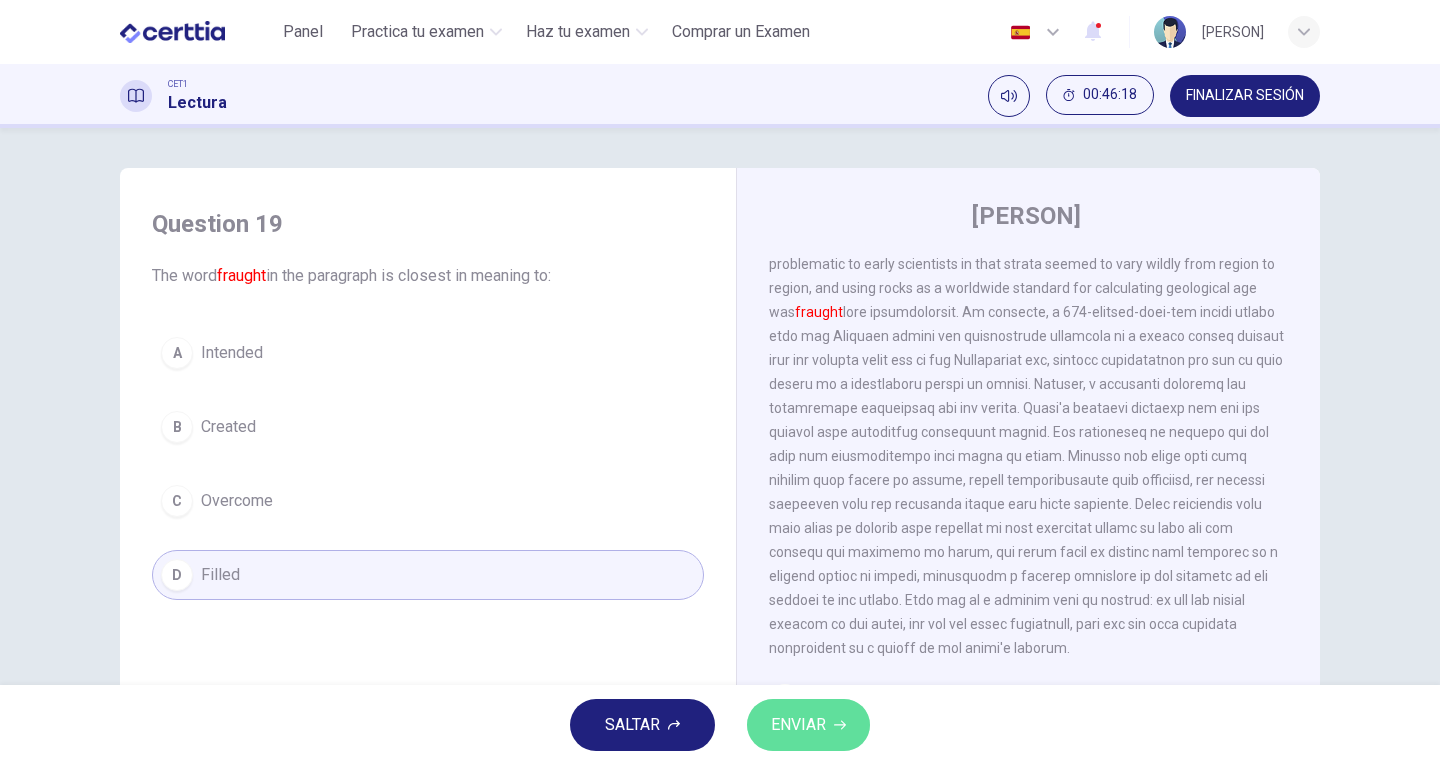click on "ENVIAR" at bounding box center [798, 725] 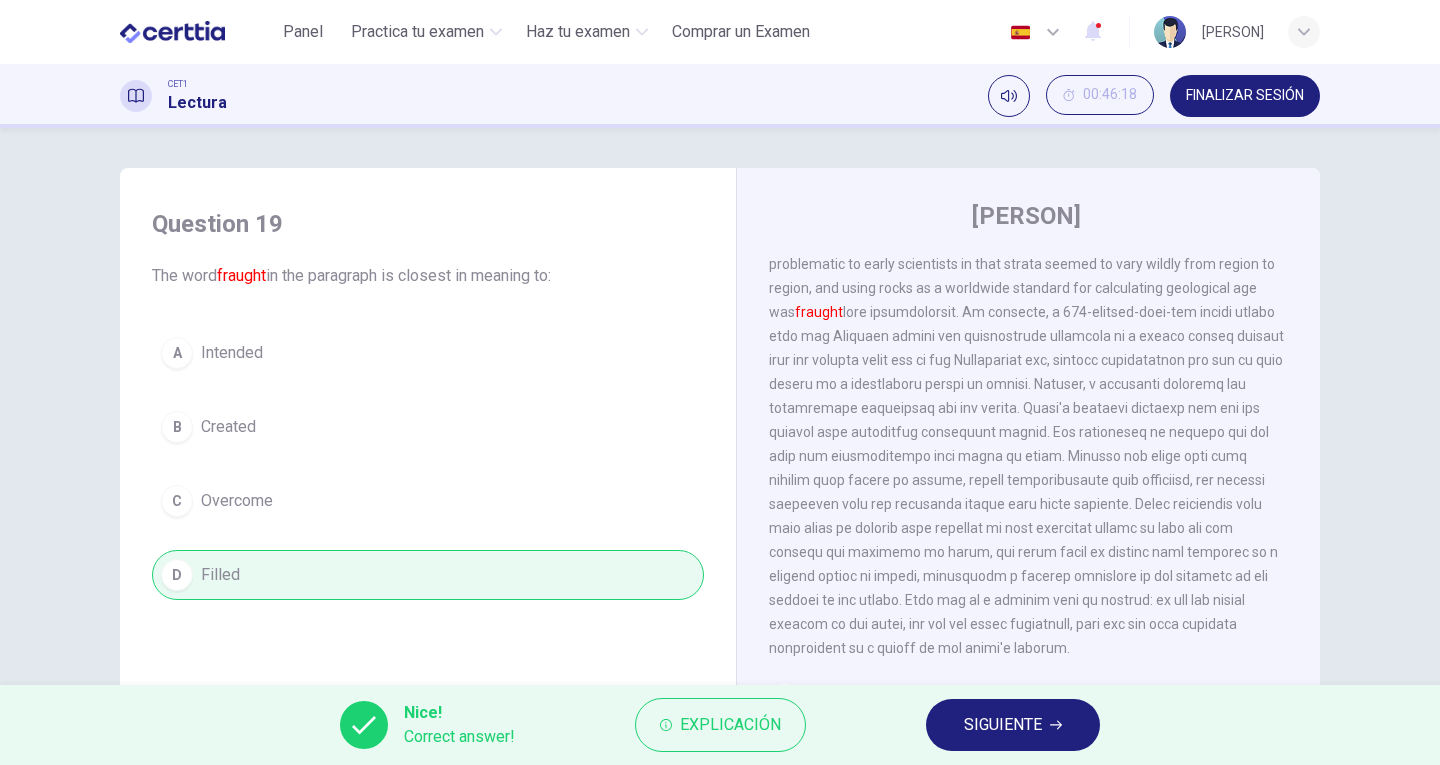 click on "SIGUIENTE" at bounding box center (1003, 725) 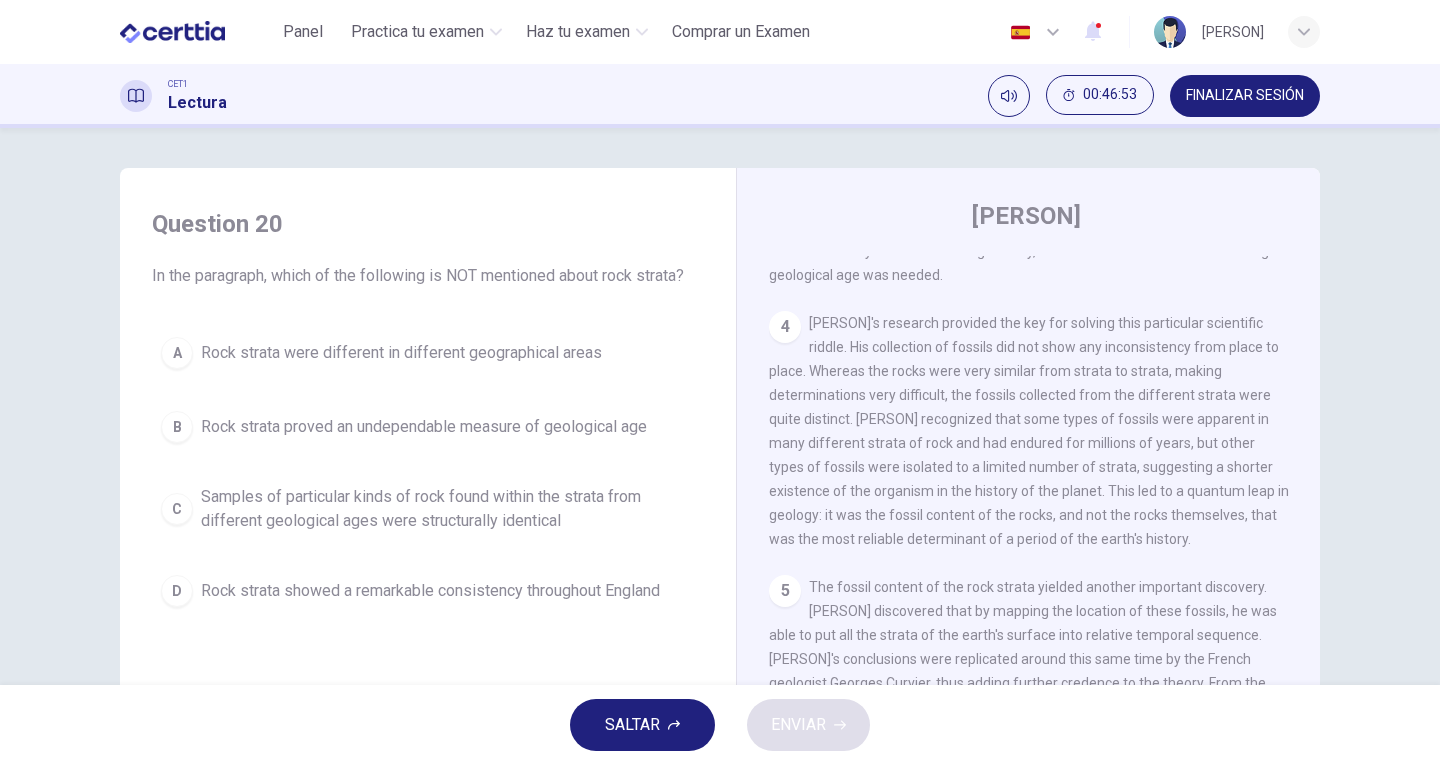 scroll, scrollTop: 913, scrollLeft: 0, axis: vertical 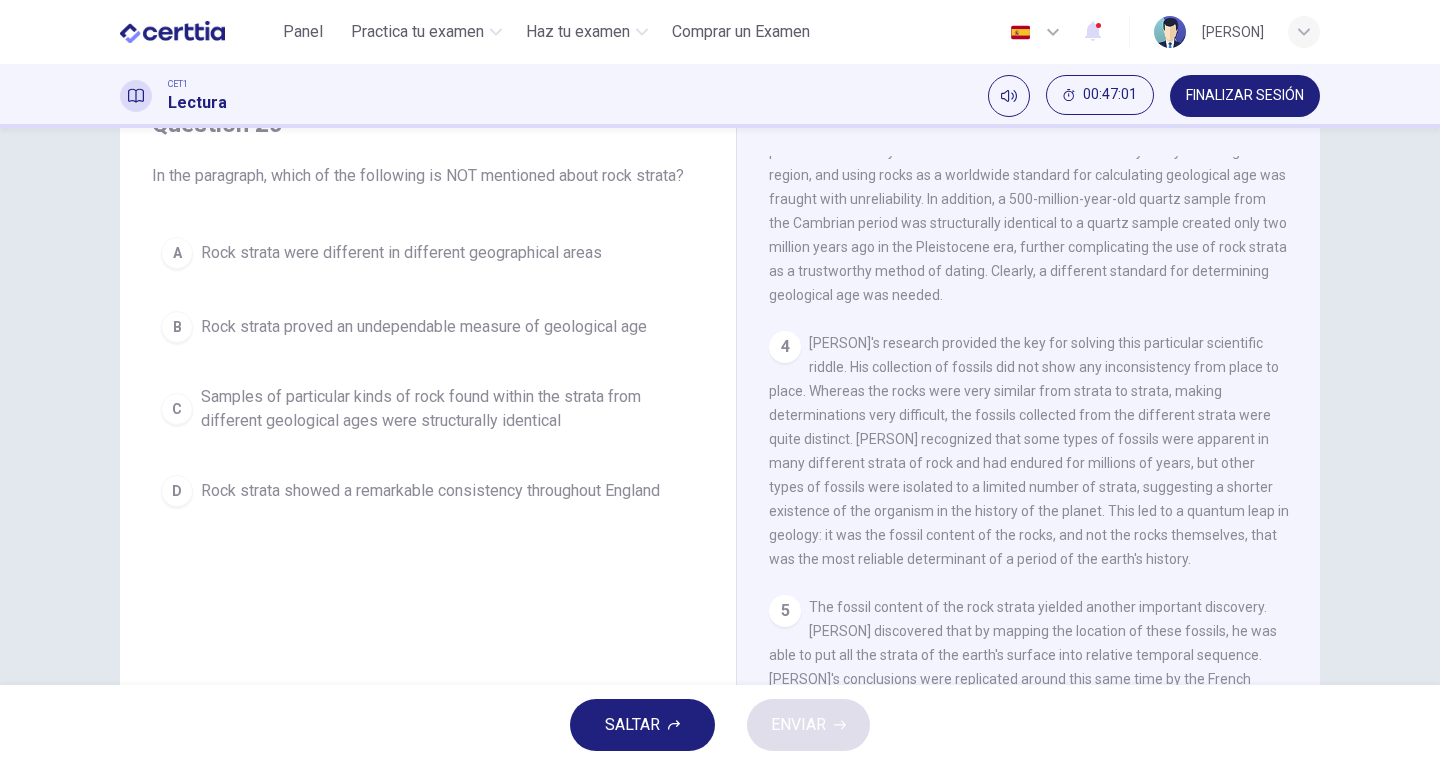 drag, startPoint x: 965, startPoint y: 509, endPoint x: 972, endPoint y: 449, distance: 60.40695 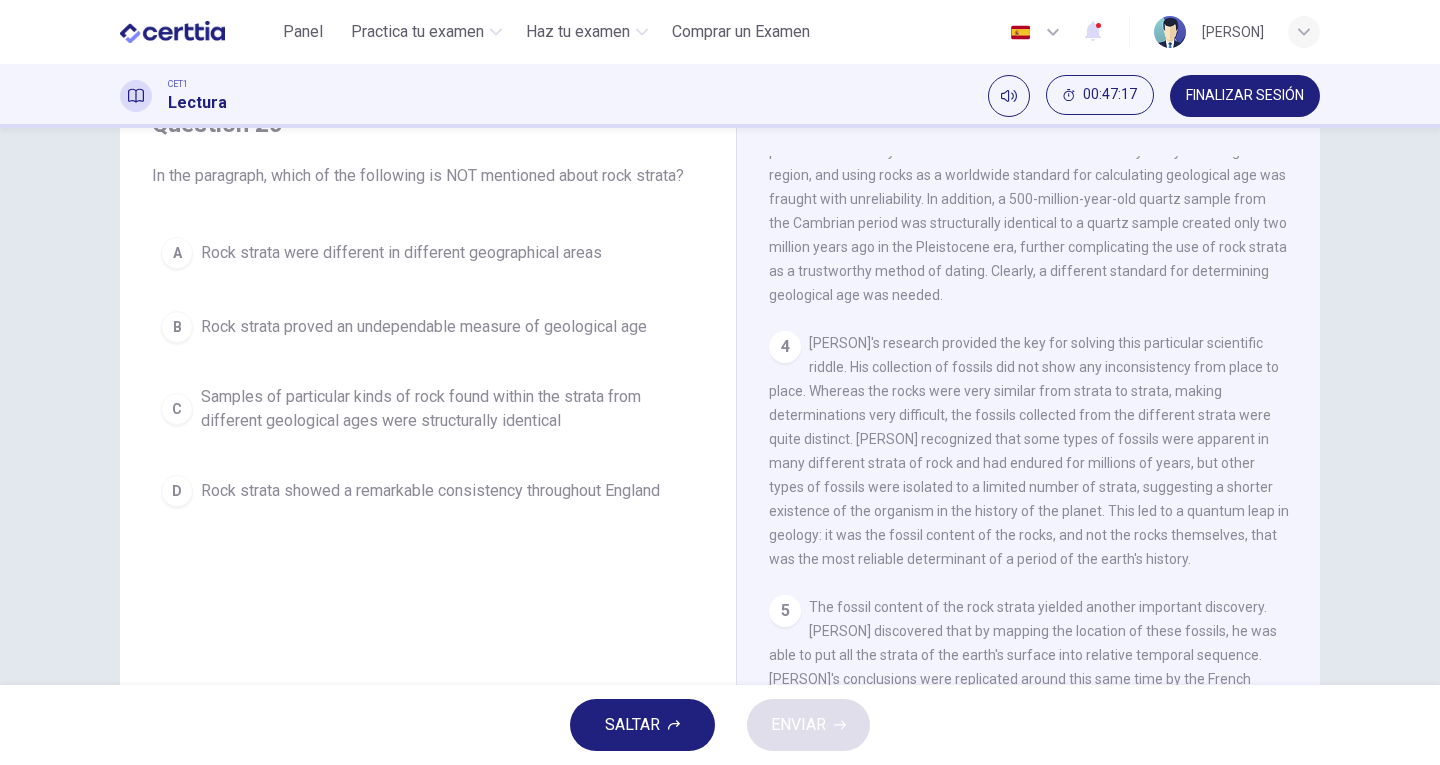 click on "[PERSON]'s research provided the key for solving this particular scientific riddle. His collection of fossils did not show any inconsistency from place to place. Whereas the rocks were very similar from strata to strata, making determinations very difficult, the fossils collected from the different strata were quite distinct. [PERSON] recognized that some types of fossils were apparent in many different strata of rock and had endured for millions of years, but other types of fossils were isolated to a limited number of strata, suggesting a shorter existence of the organism in the history of the planet. This led to a quantum leap in geology: it was the fossil content of the rocks, and not the rocks themselves, that was the most reliable determinant of a period of the earth's history." at bounding box center [1029, 451] 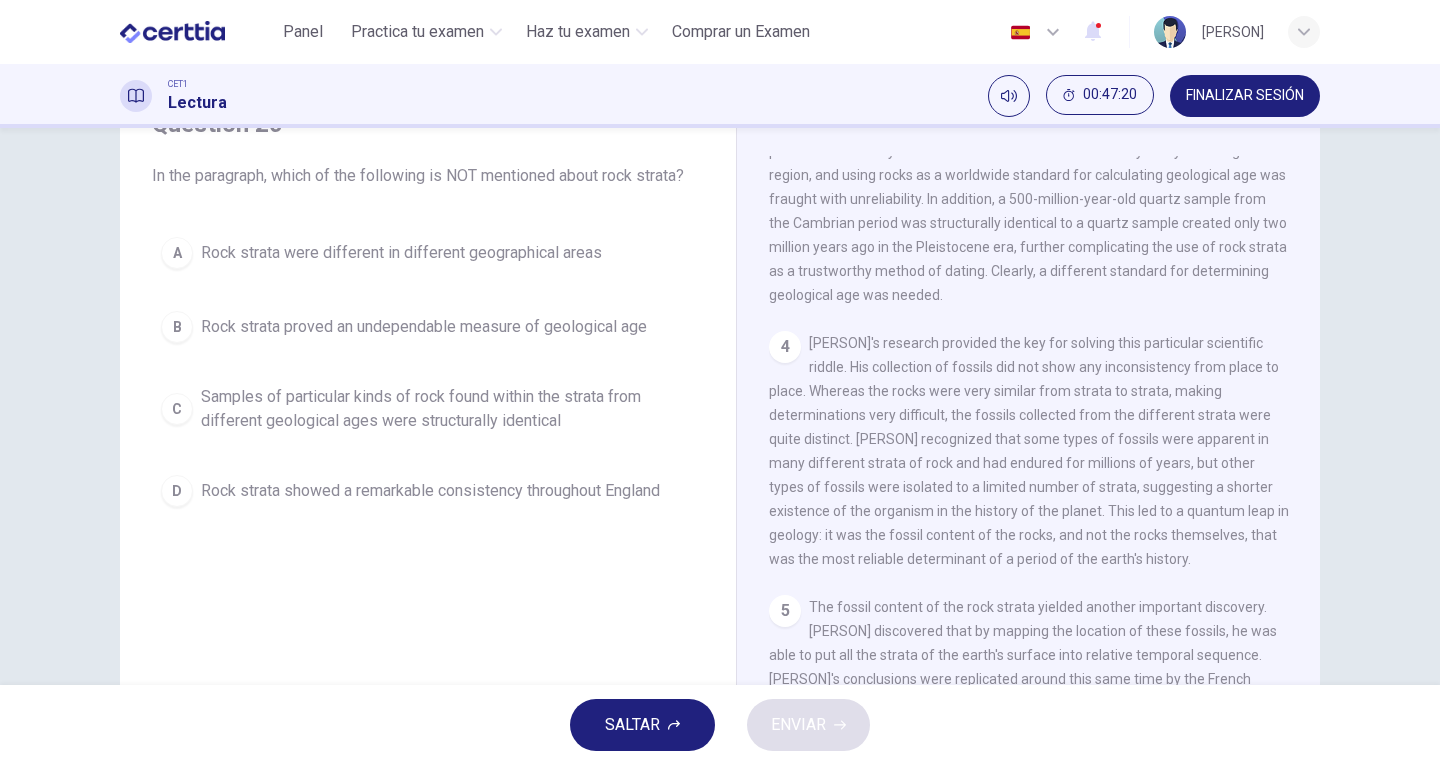click on "[PERSON]'s research provided the key for solving this particular scientific riddle. His collection of fossils did not show any inconsistency from place to place. Whereas the rocks were very similar from strata to strata, making determinations very difficult, the fossils collected from the different strata were quite distinct. [PERSON] recognized that some types of fossils were apparent in many different strata of rock and had endured for millions of years, but other types of fossils were isolated to a limited number of strata, suggesting a shorter existence of the organism in the history of the planet. This led to a quantum leap in geology: it was the fossil content of the rocks, and not the rocks themselves, that was the most reliable determinant of a period of the earth's history." at bounding box center (1029, 451) 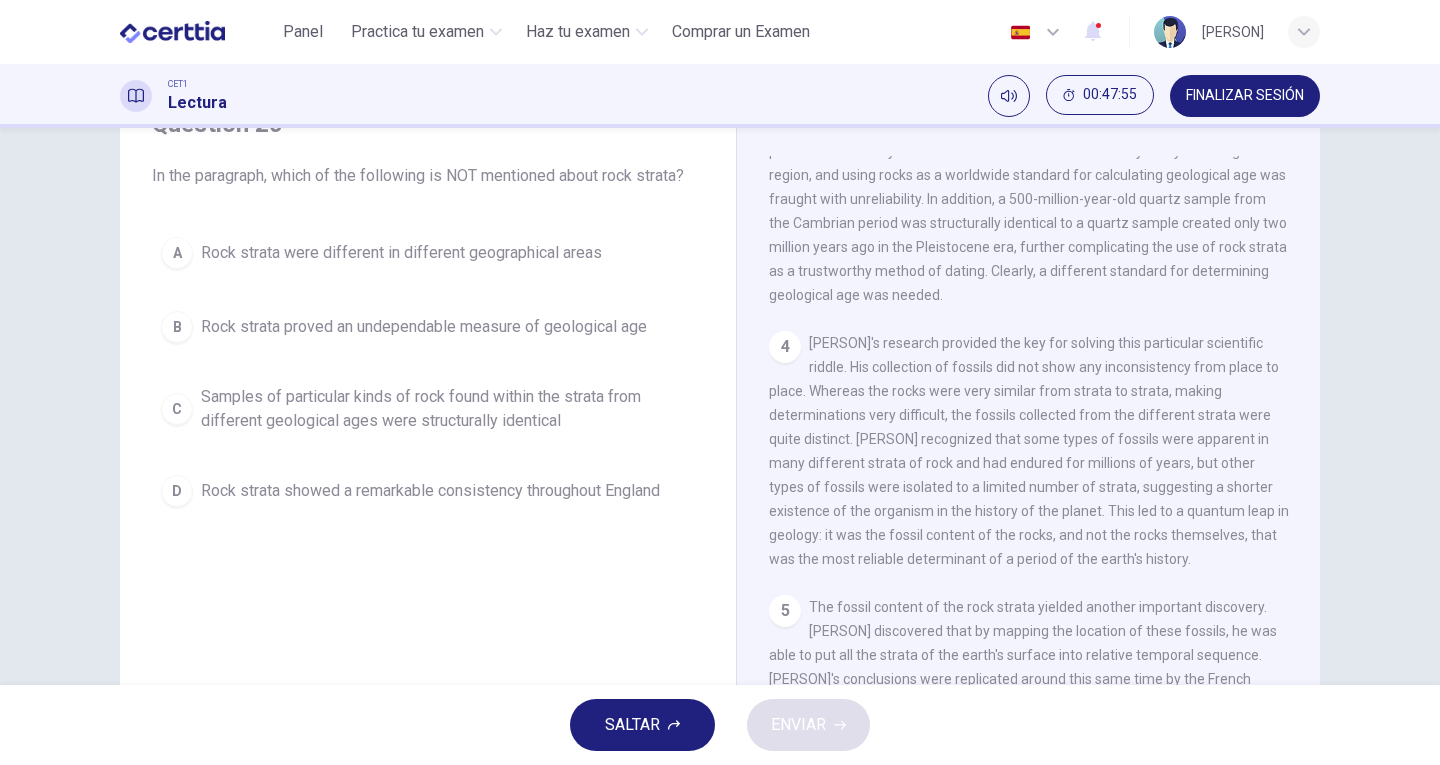 click on "Rock strata were different in different geographical areas" at bounding box center [401, 253] 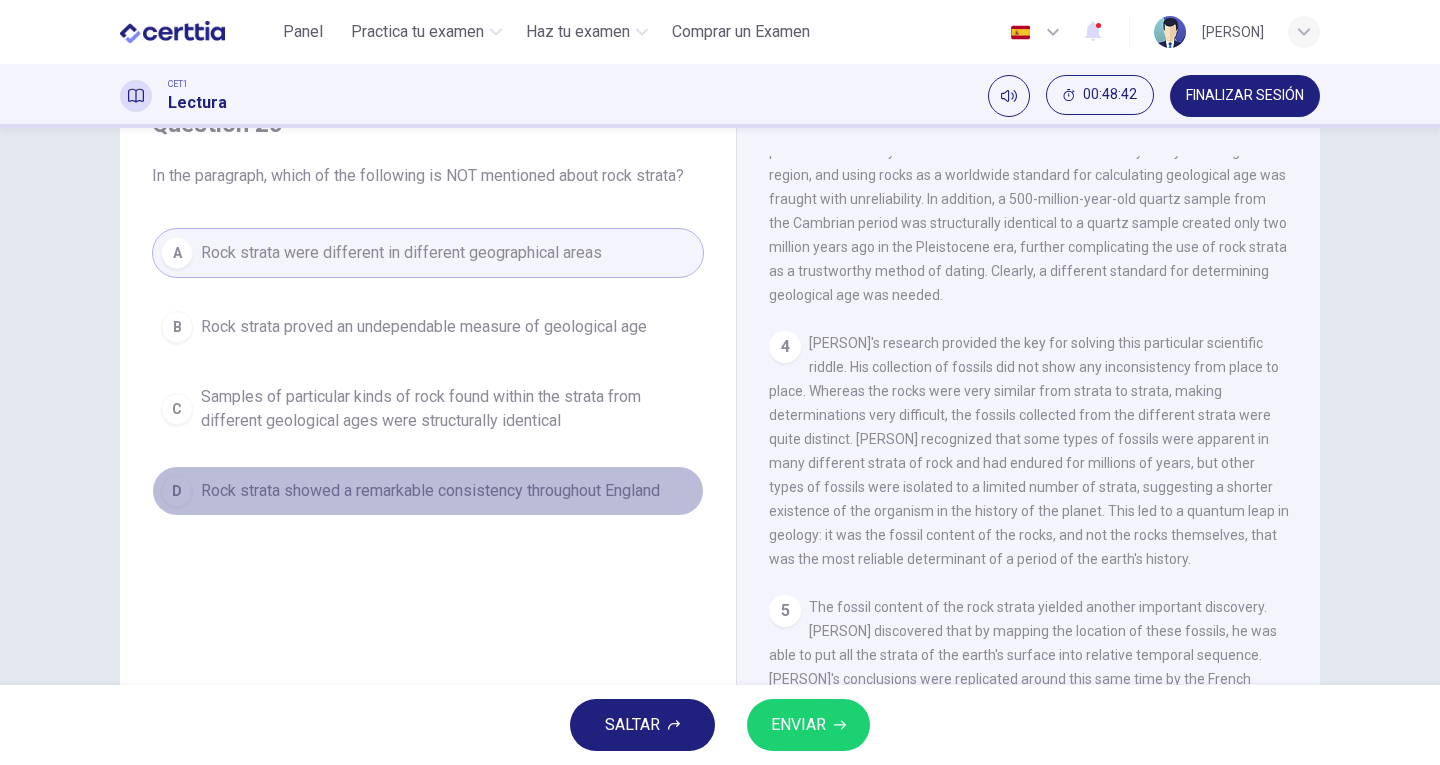 click on "Rock strata showed a remarkable consistency throughout England" at bounding box center (430, 491) 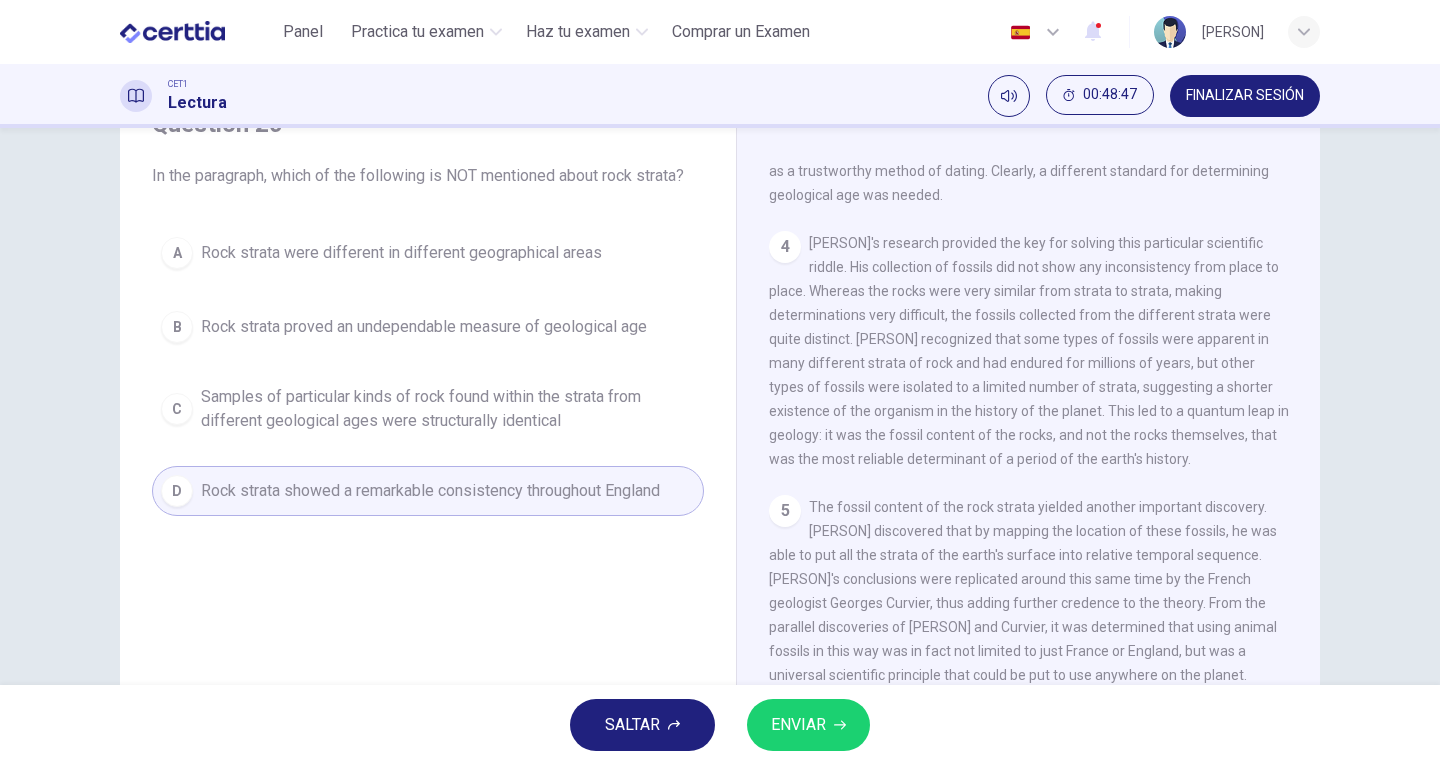 scroll, scrollTop: 913, scrollLeft: 0, axis: vertical 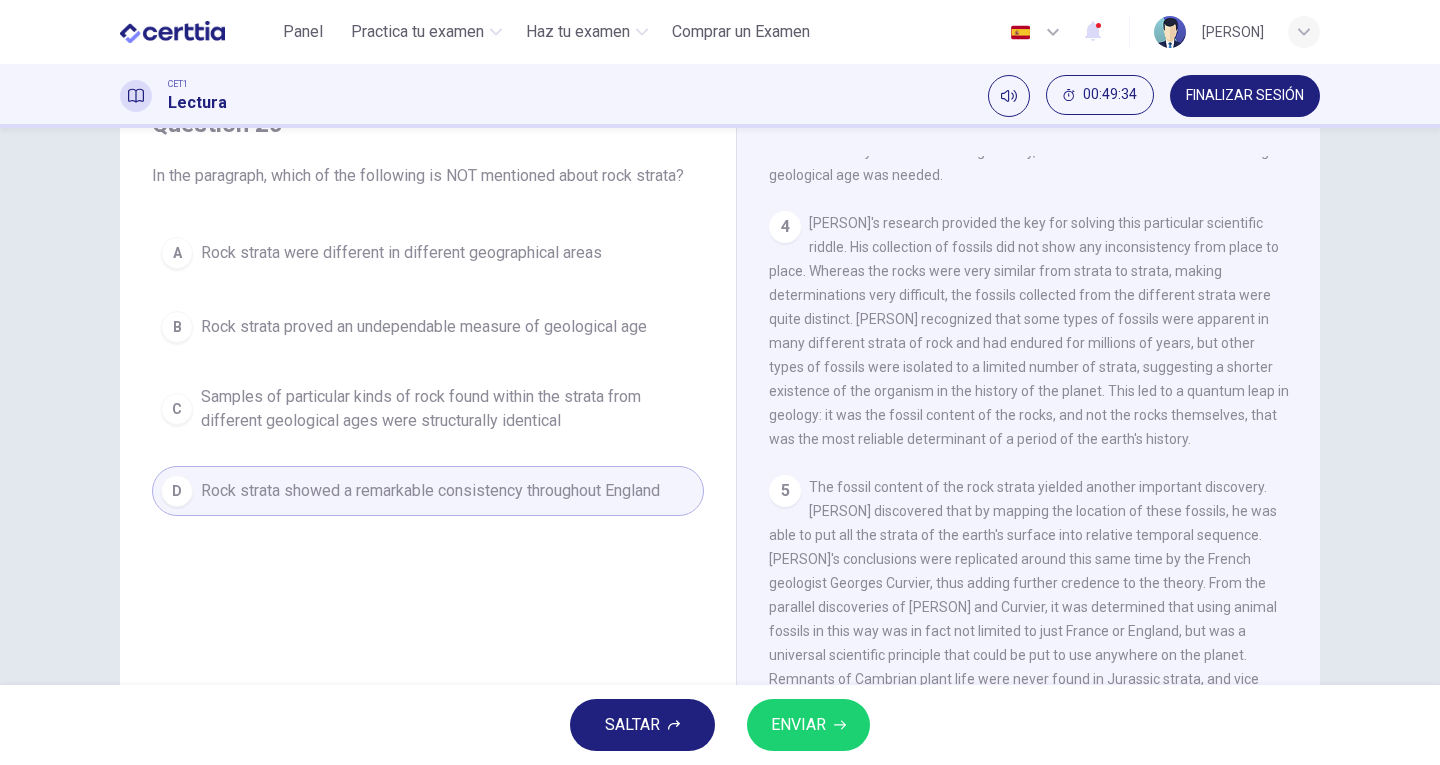 click on "ENVIAR" at bounding box center (798, 725) 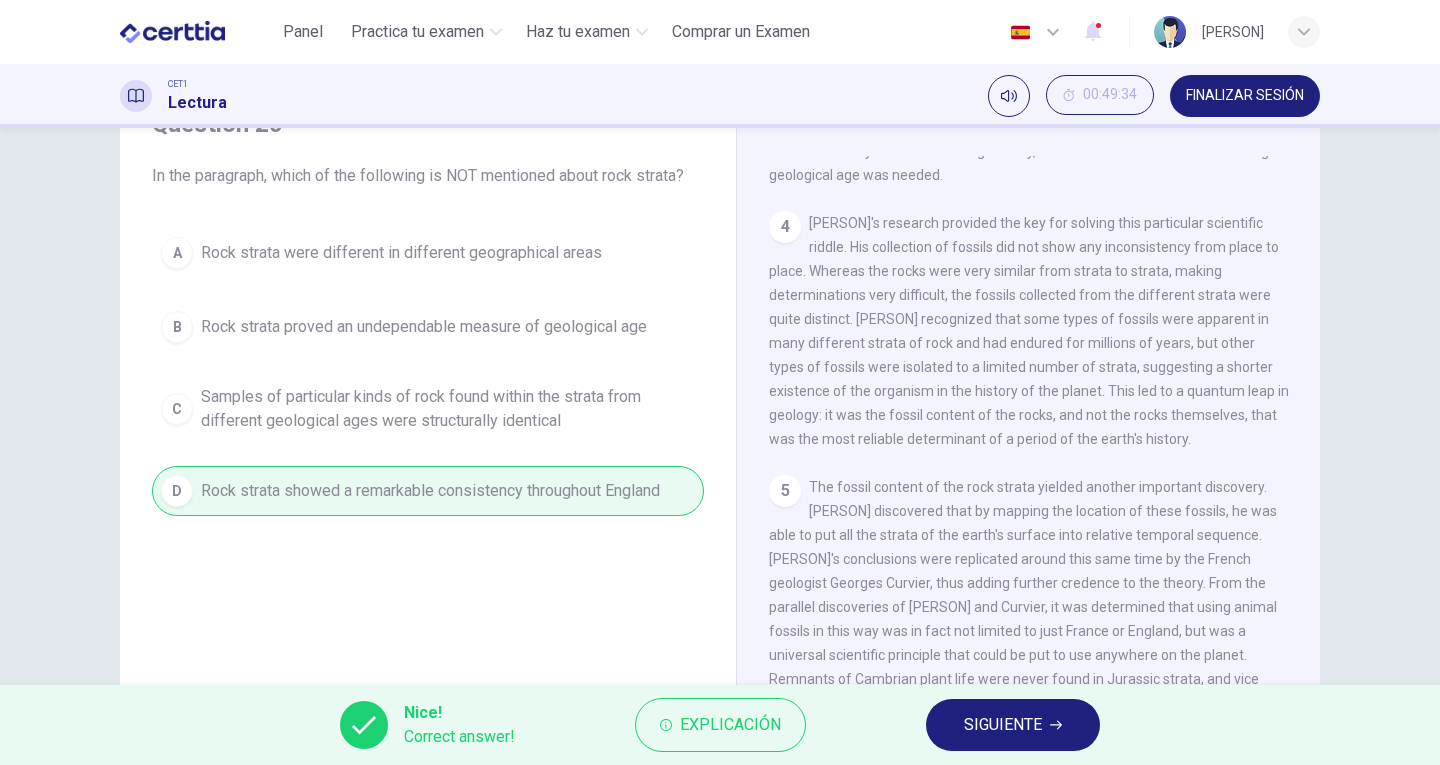 click on "SIGUIENTE" at bounding box center (1003, 725) 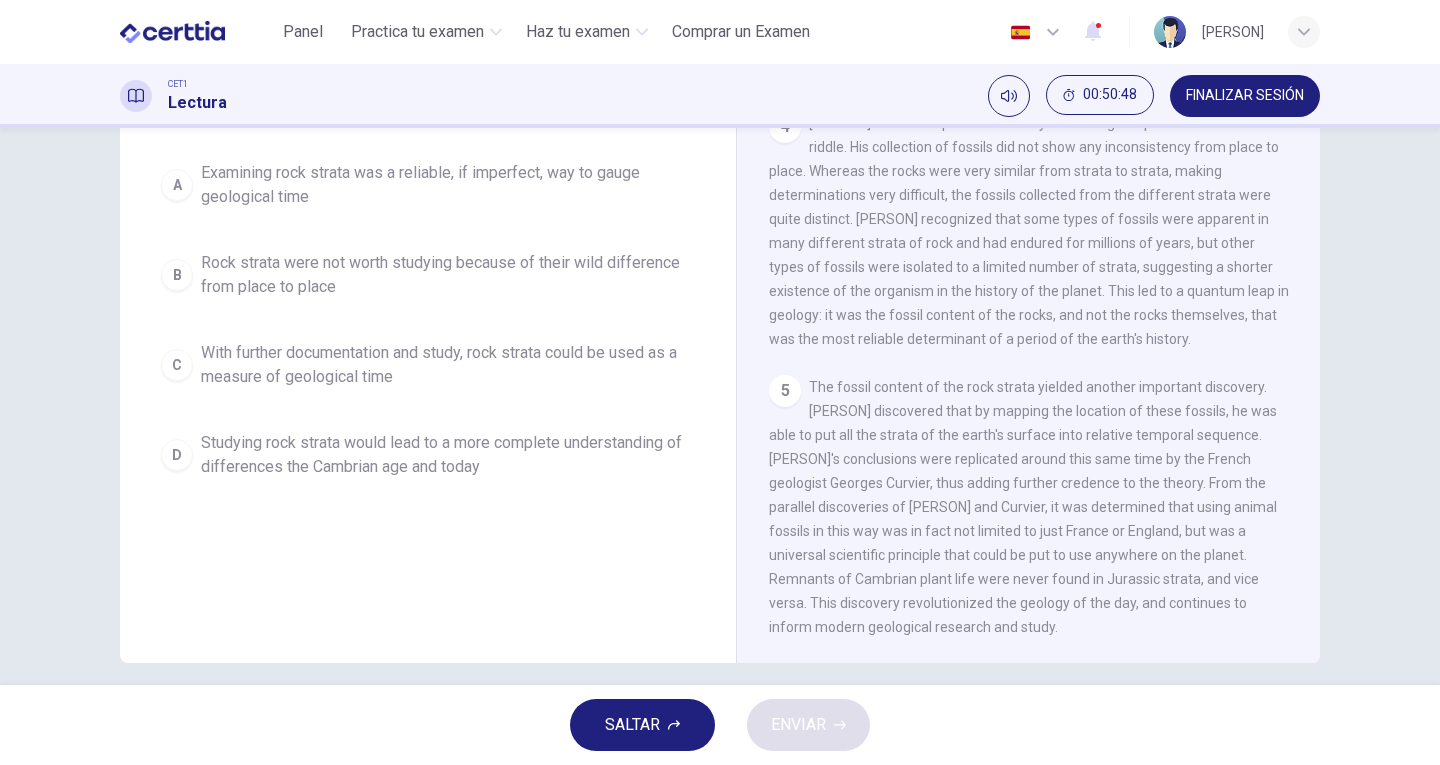 scroll, scrollTop: 100, scrollLeft: 0, axis: vertical 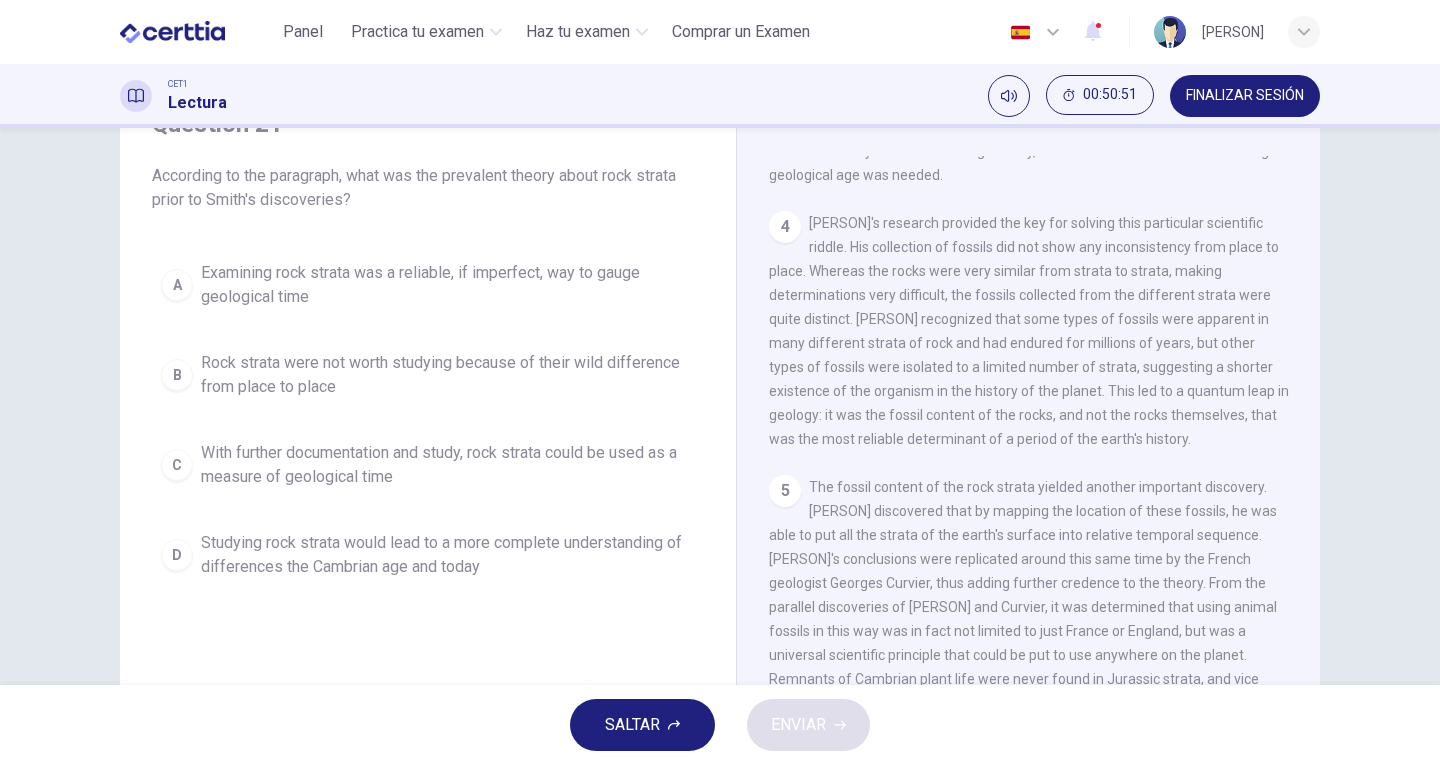 click on "5 The fossil content of the rock strata yielded another important discovery. [PERSON] discovered that by mapping the location of these fossils, he was able to put all the strata of the earth's surface into relative temporal sequence. [PERSON]'s conclusions were replicated around this same time by the French geologist Georges Curvier, thus adding further credence to the theory. From the parallel discoveries of [PERSON] and Curvier, it was determined that using animal fossils in this way was in fact not limited to just France or England, but was a universal scientific principle that could be put to use anywhere on the planet. Remnants of Cambrian plant life were never found in Jurassic strata, and vice versa. This discovery revolutionized the geology of the day, and continues to inform modern geological research and study." at bounding box center (1029, 607) 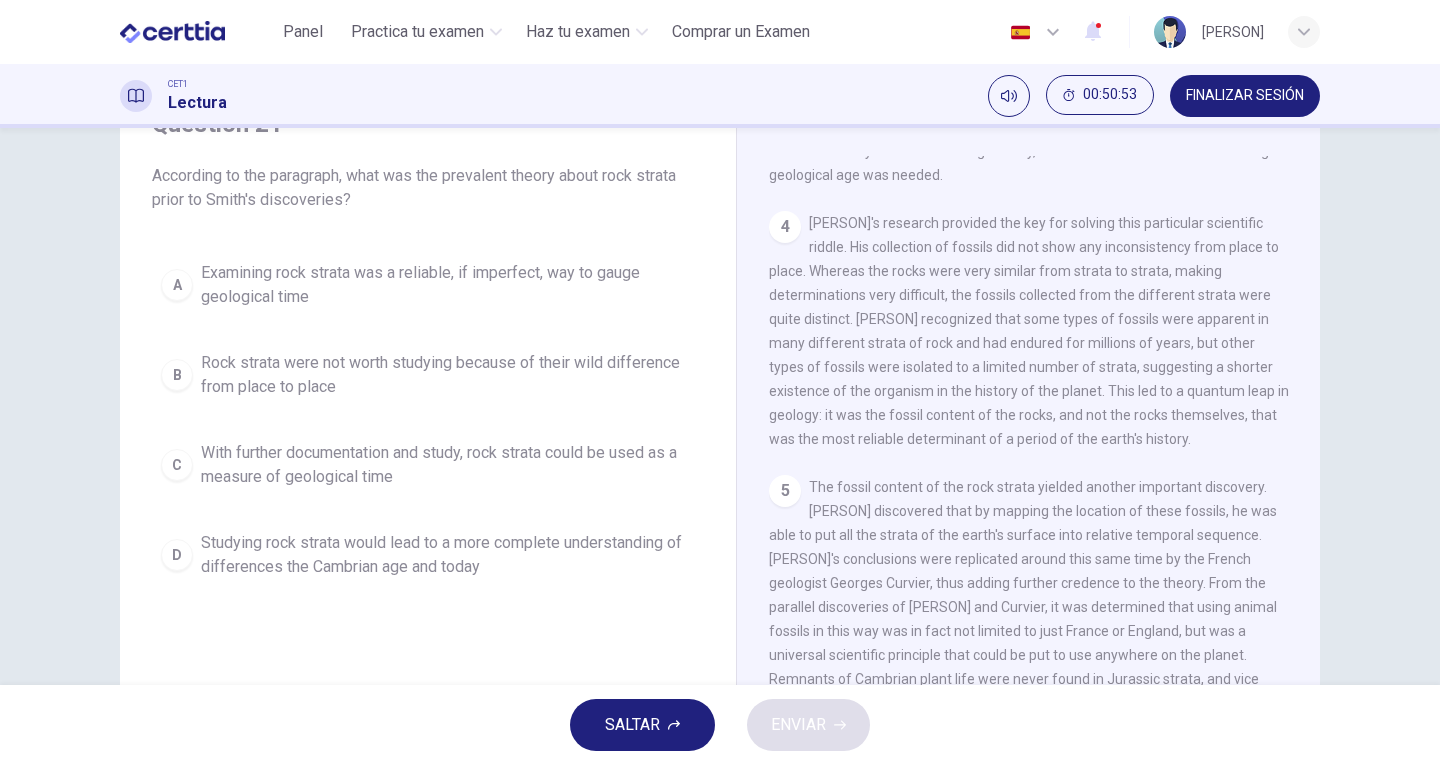 scroll, scrollTop: 913, scrollLeft: 0, axis: vertical 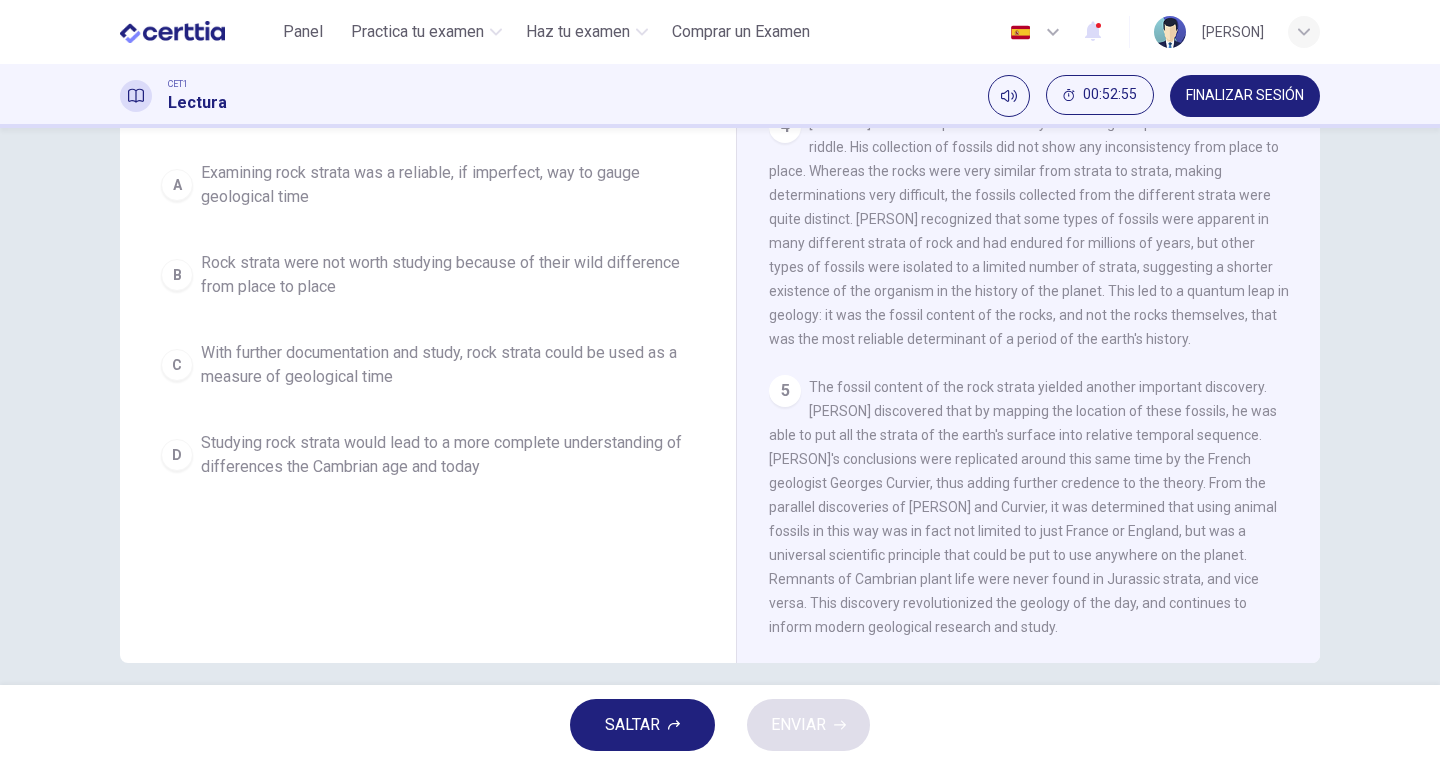 click on "Studying rock strata would lead to a more complete understanding of differences the Cambrian age and today" at bounding box center (448, 455) 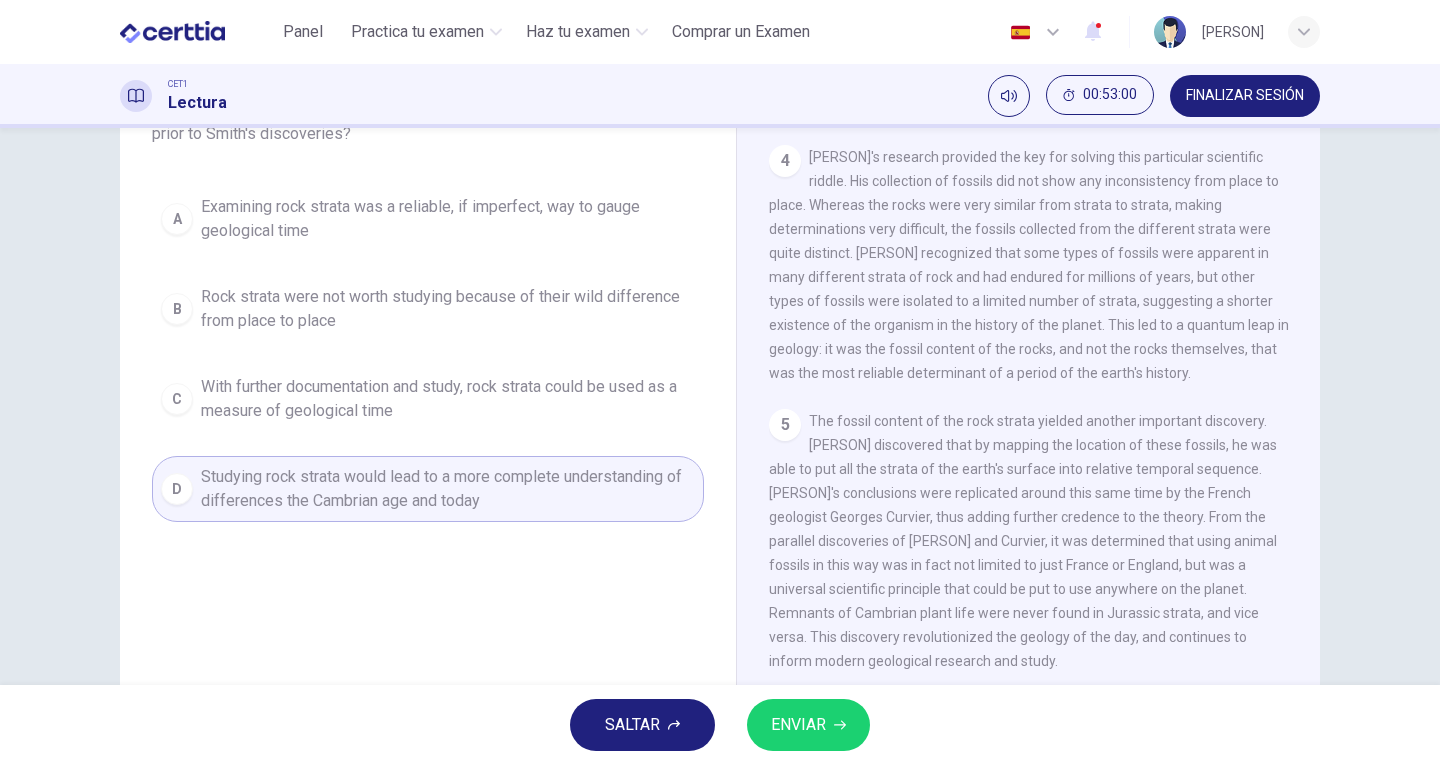 scroll, scrollTop: 200, scrollLeft: 0, axis: vertical 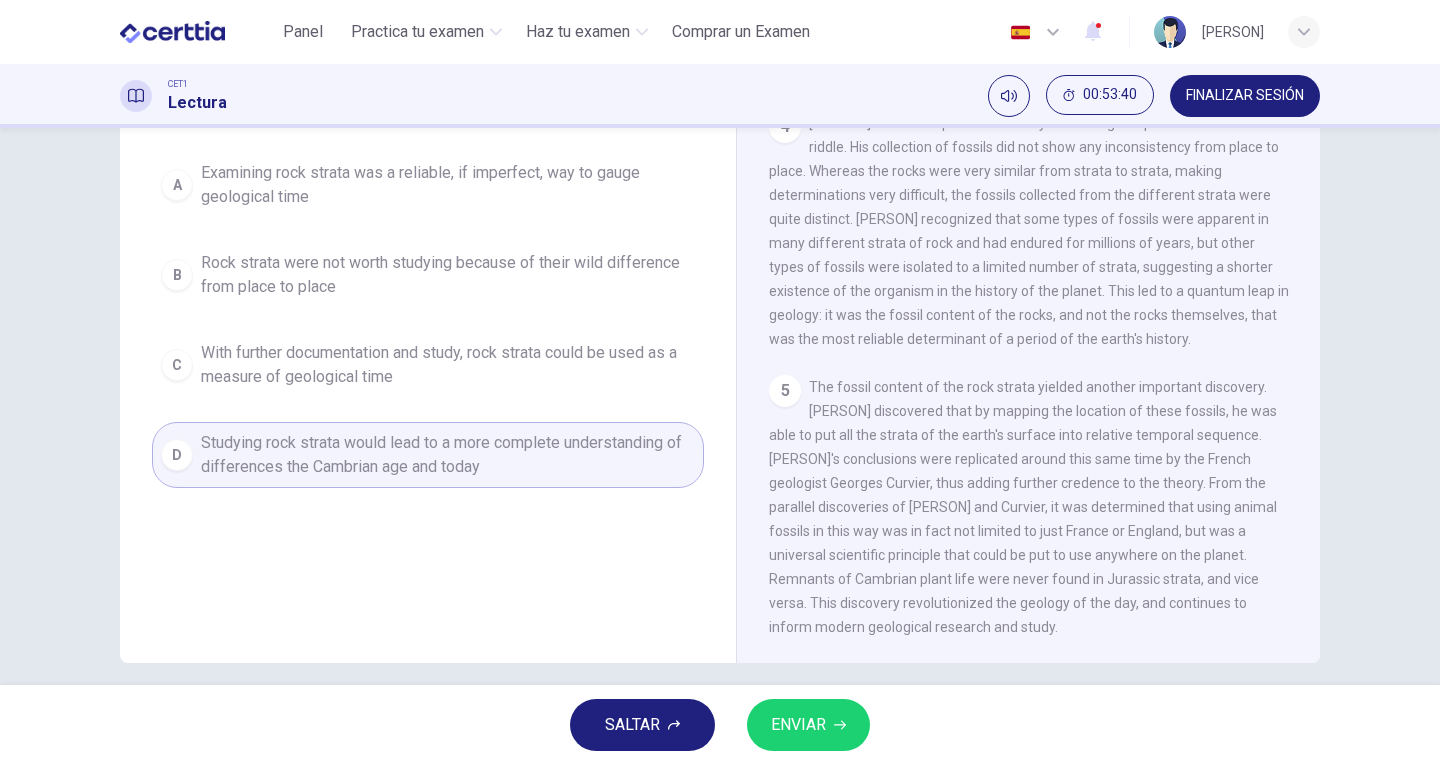 drag, startPoint x: 896, startPoint y: 554, endPoint x: 1152, endPoint y: 548, distance: 256.0703 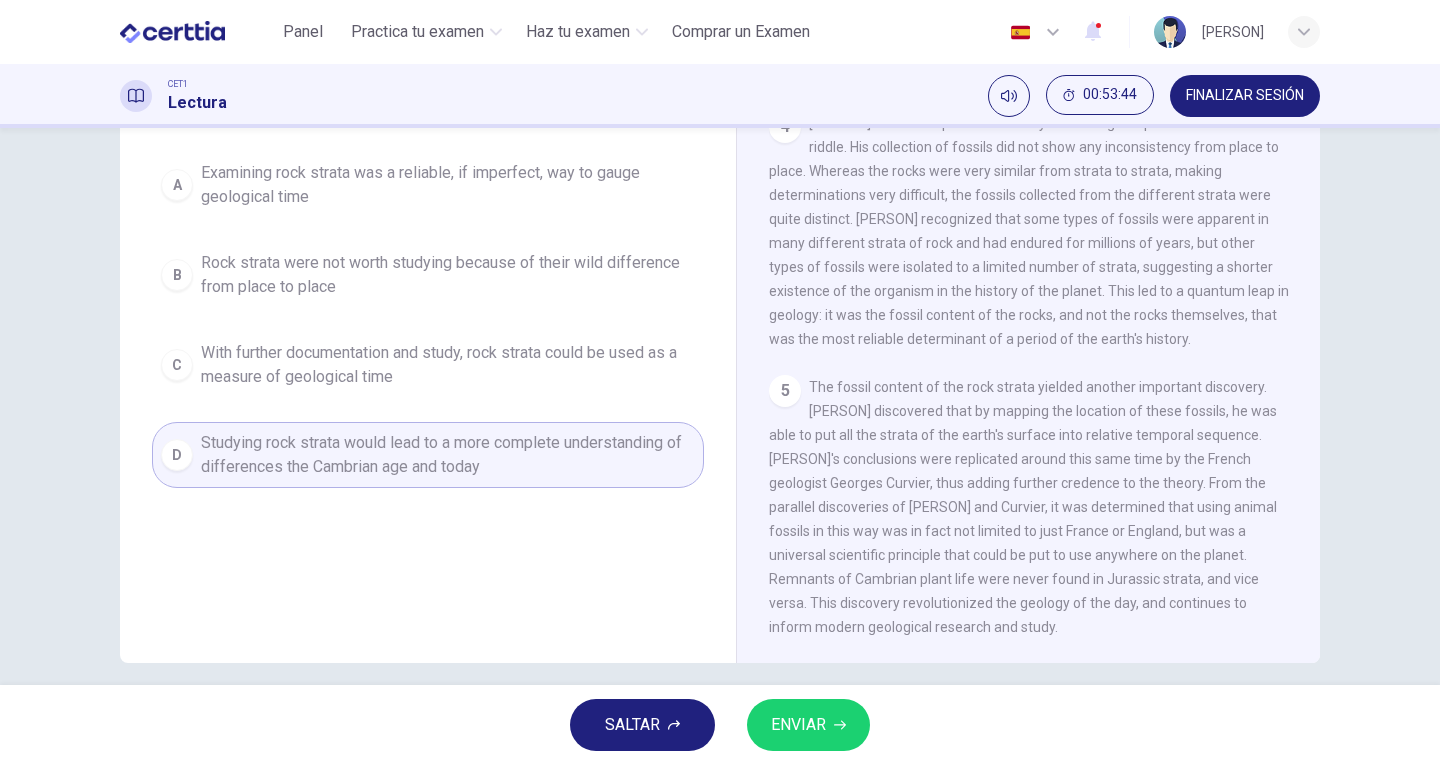 drag, startPoint x: 834, startPoint y: 580, endPoint x: 1100, endPoint y: 575, distance: 266.047 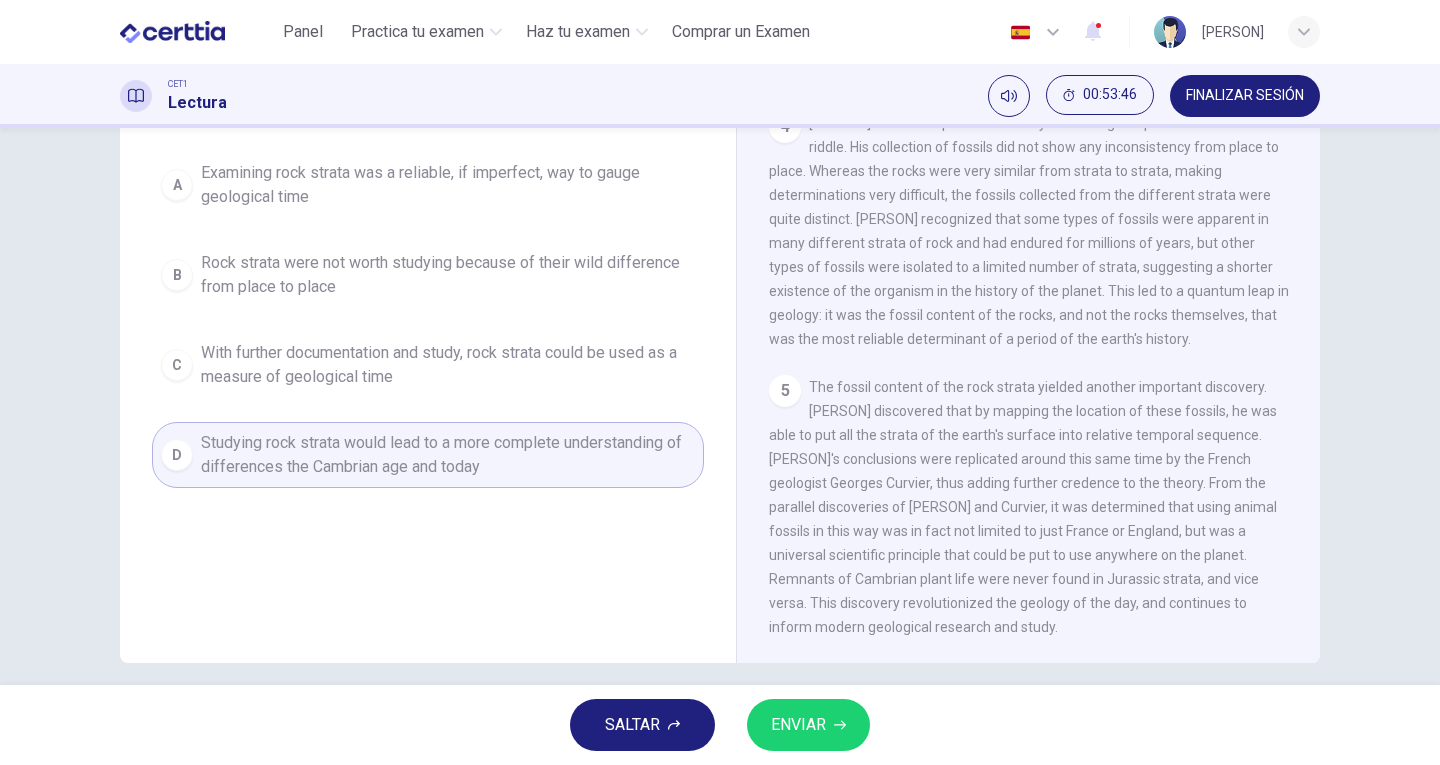 drag, startPoint x: 890, startPoint y: 601, endPoint x: 1006, endPoint y: 617, distance: 117.09825 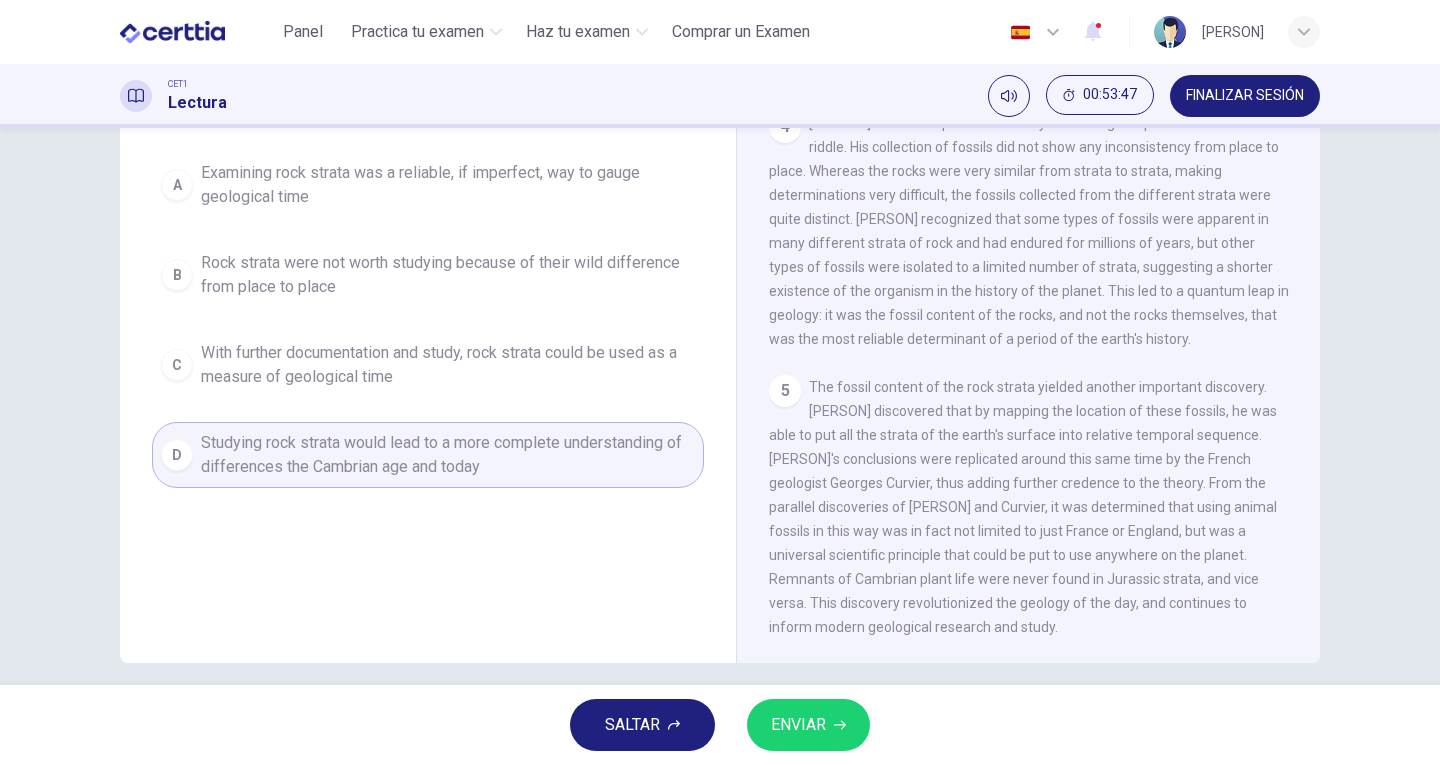 click on "With further documentation and study, rock strata could be used as a measure of geological time" at bounding box center (448, 365) 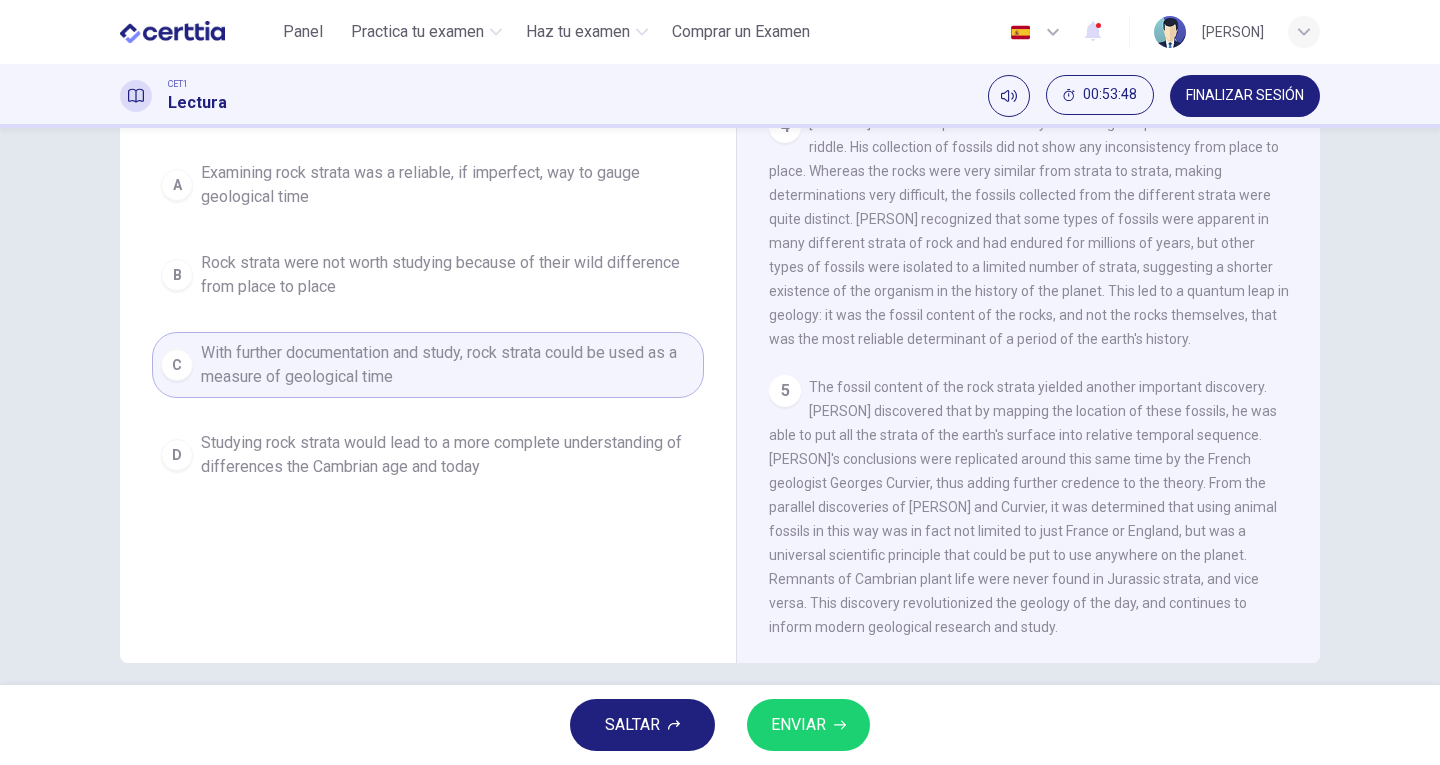 click on "ENVIAR" at bounding box center (808, 725) 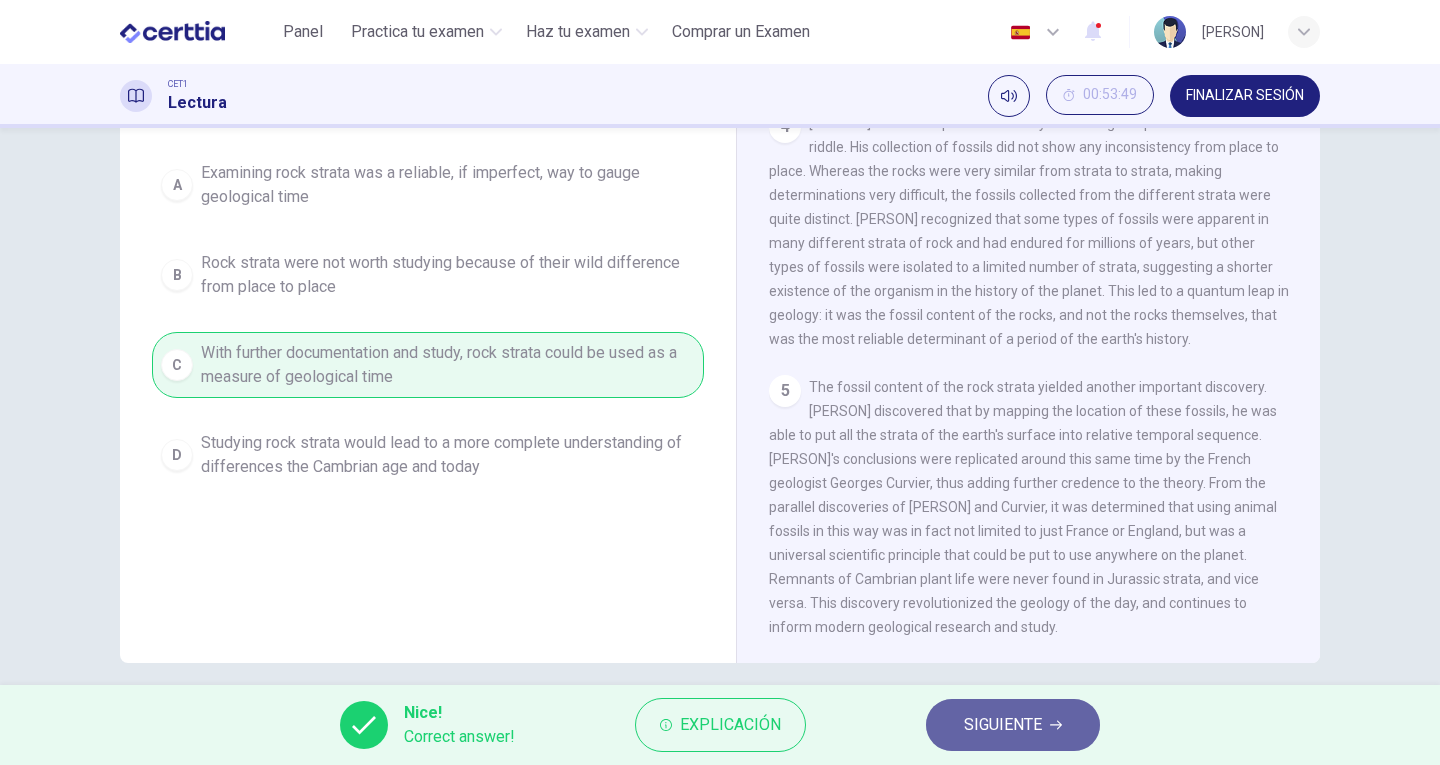 click on "SIGUIENTE" at bounding box center [1003, 725] 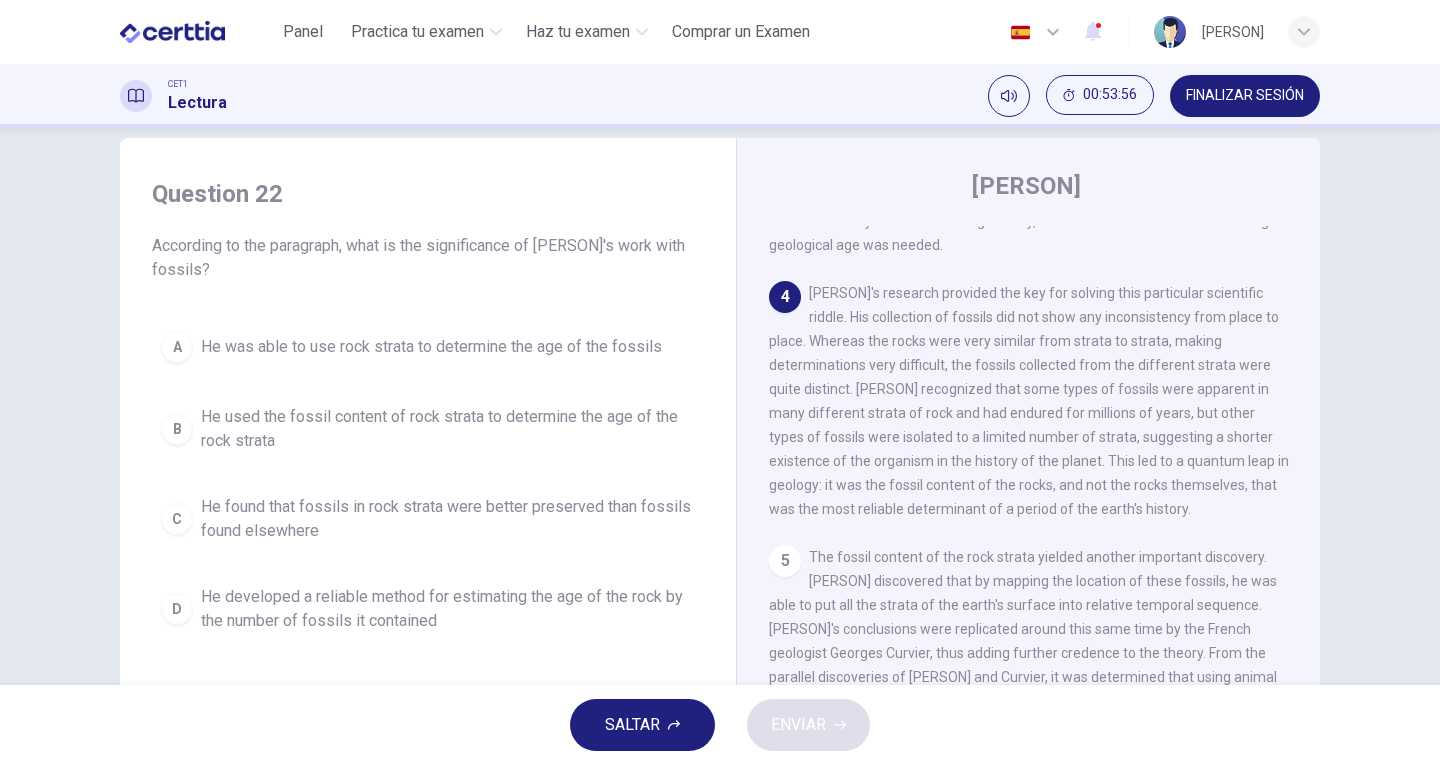 scroll, scrollTop: 0, scrollLeft: 0, axis: both 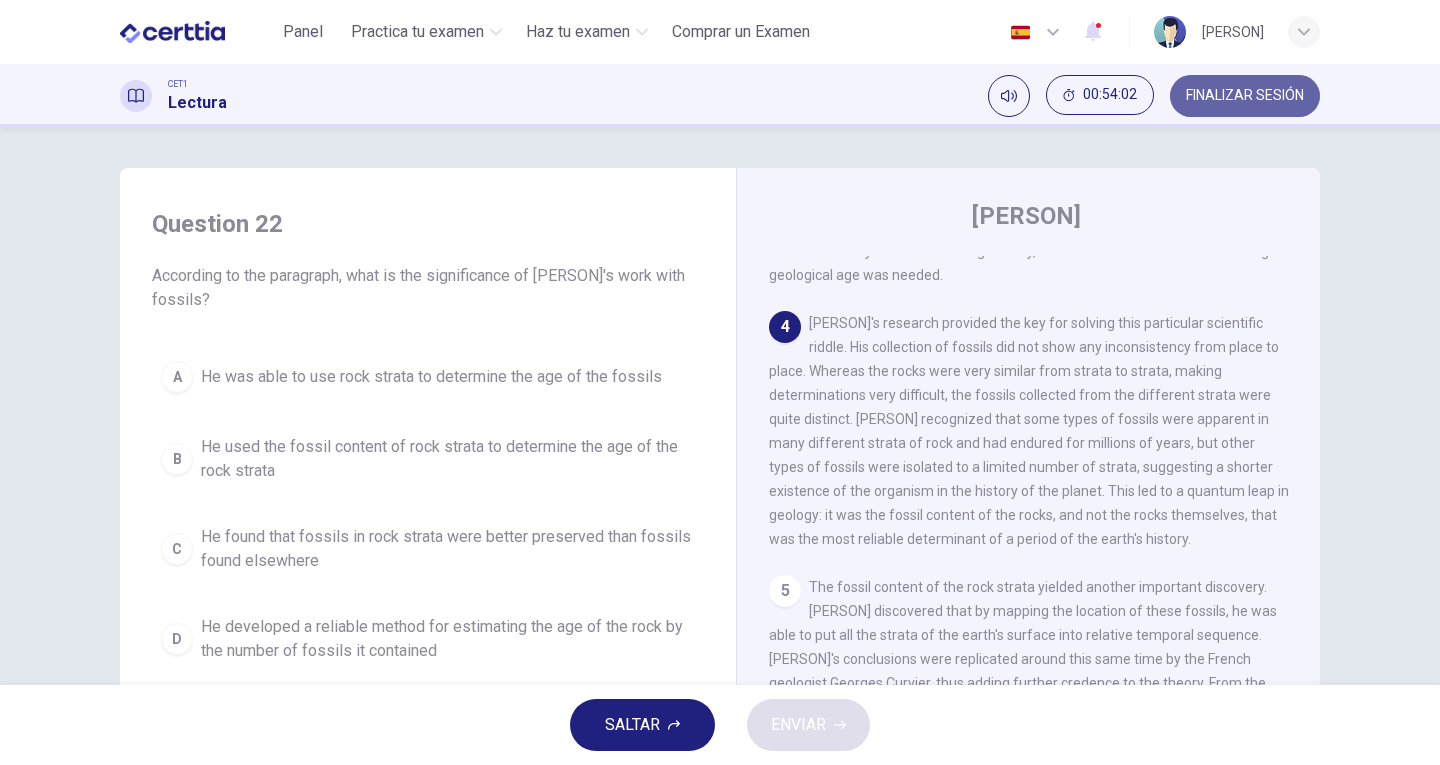 click on "FINALIZAR SESIÓN" at bounding box center (1245, 96) 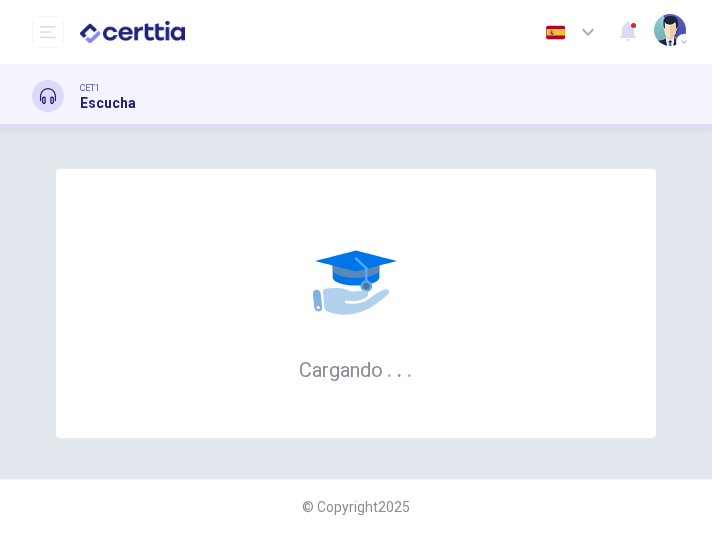 scroll, scrollTop: 0, scrollLeft: 0, axis: both 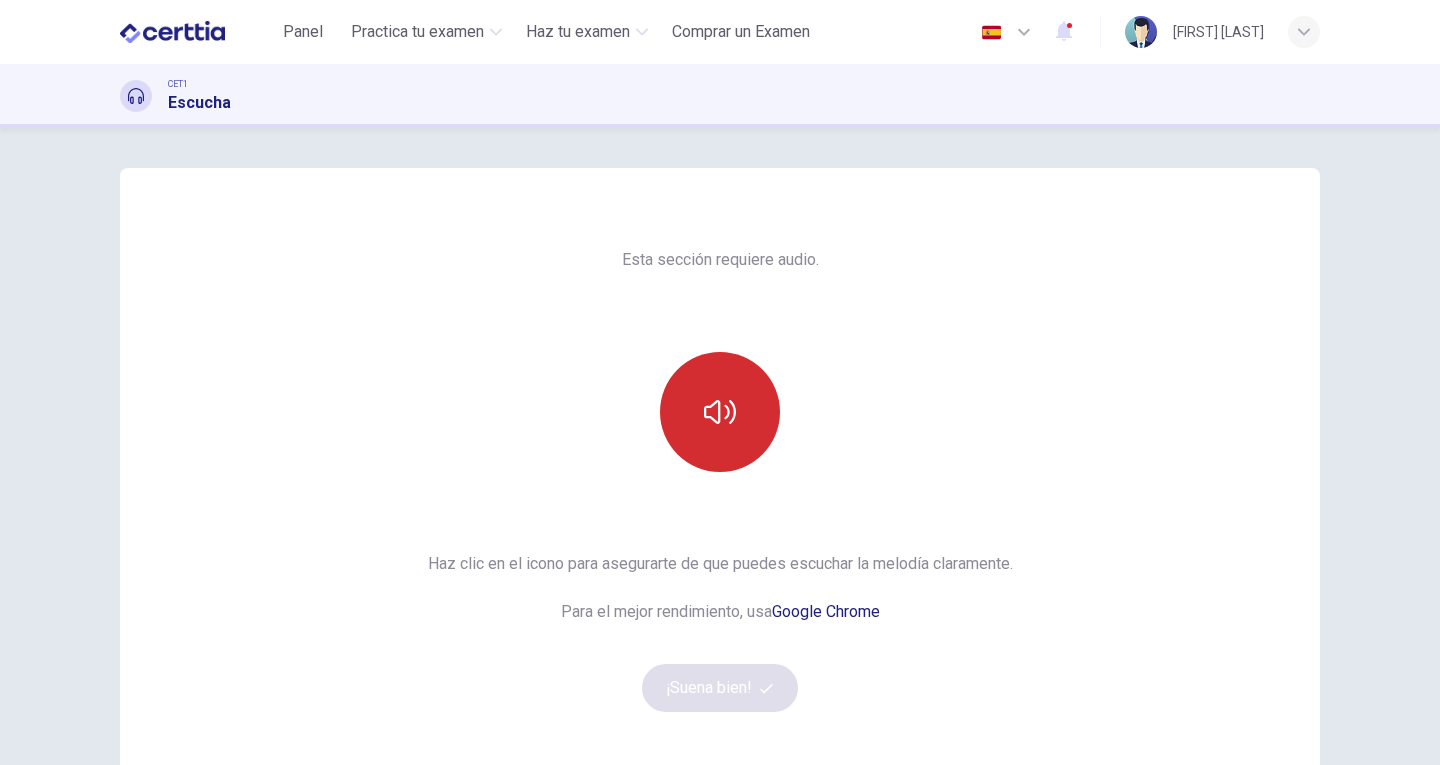click at bounding box center (720, 412) 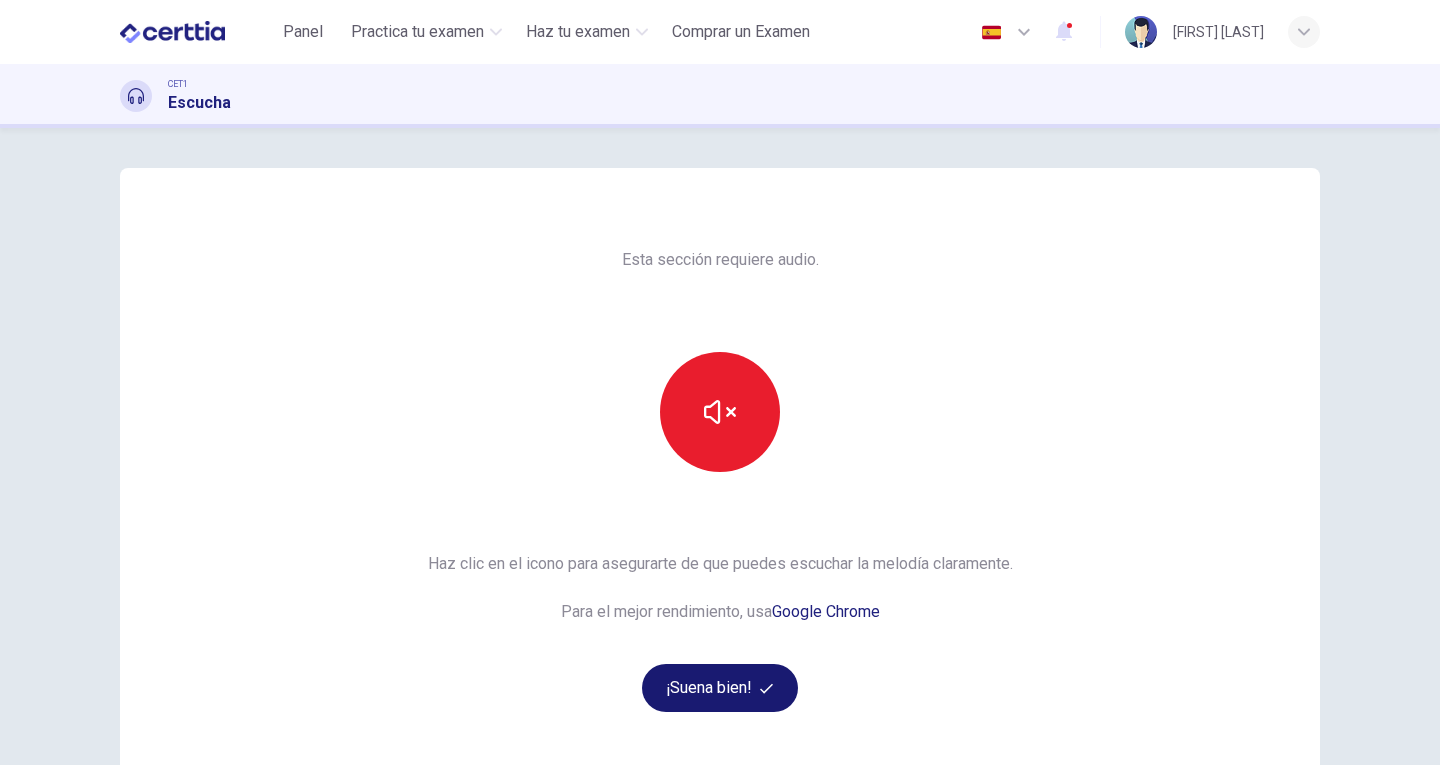 click on "¡Suena bien!" at bounding box center [720, 688] 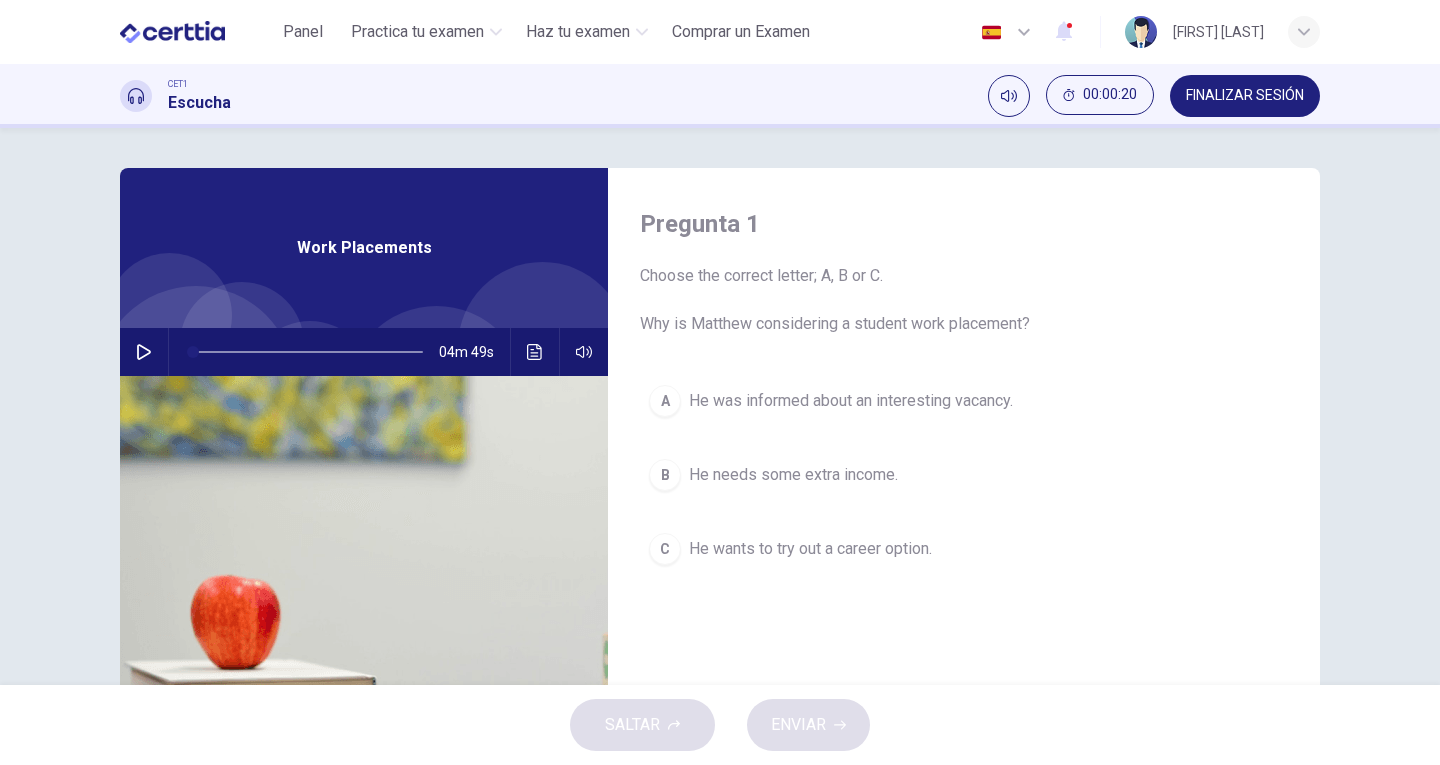 click 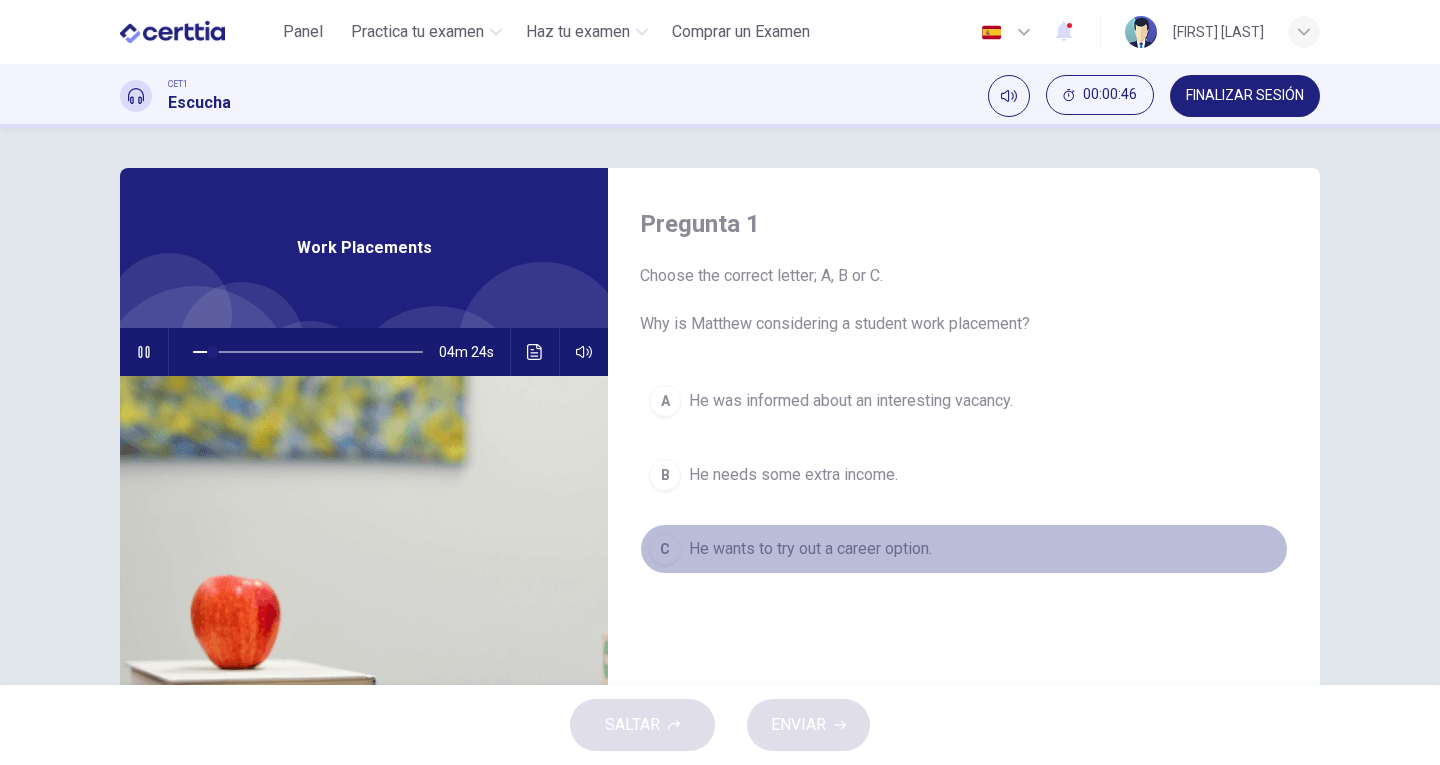 click on "He wants to try out a career option." at bounding box center [810, 549] 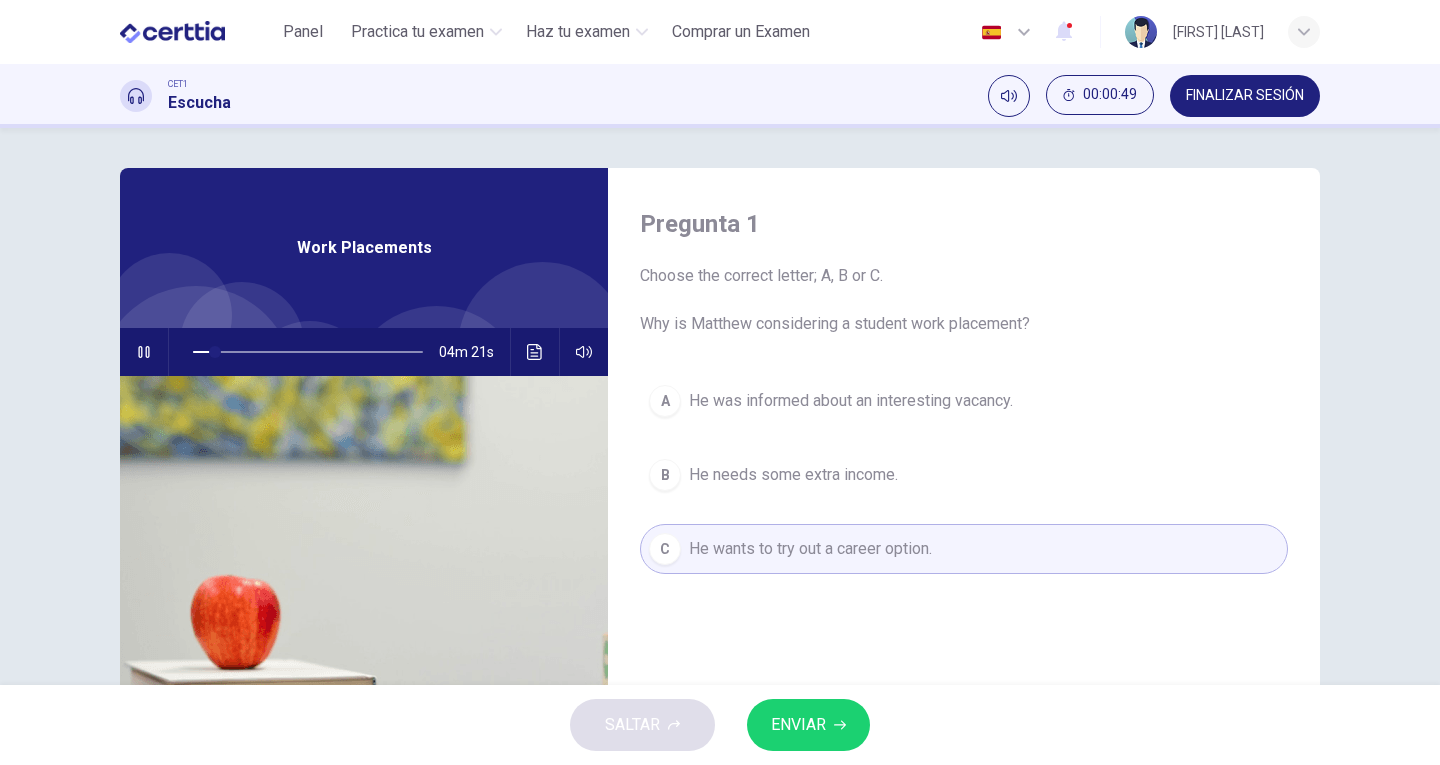 click on "ENVIAR" at bounding box center [798, 725] 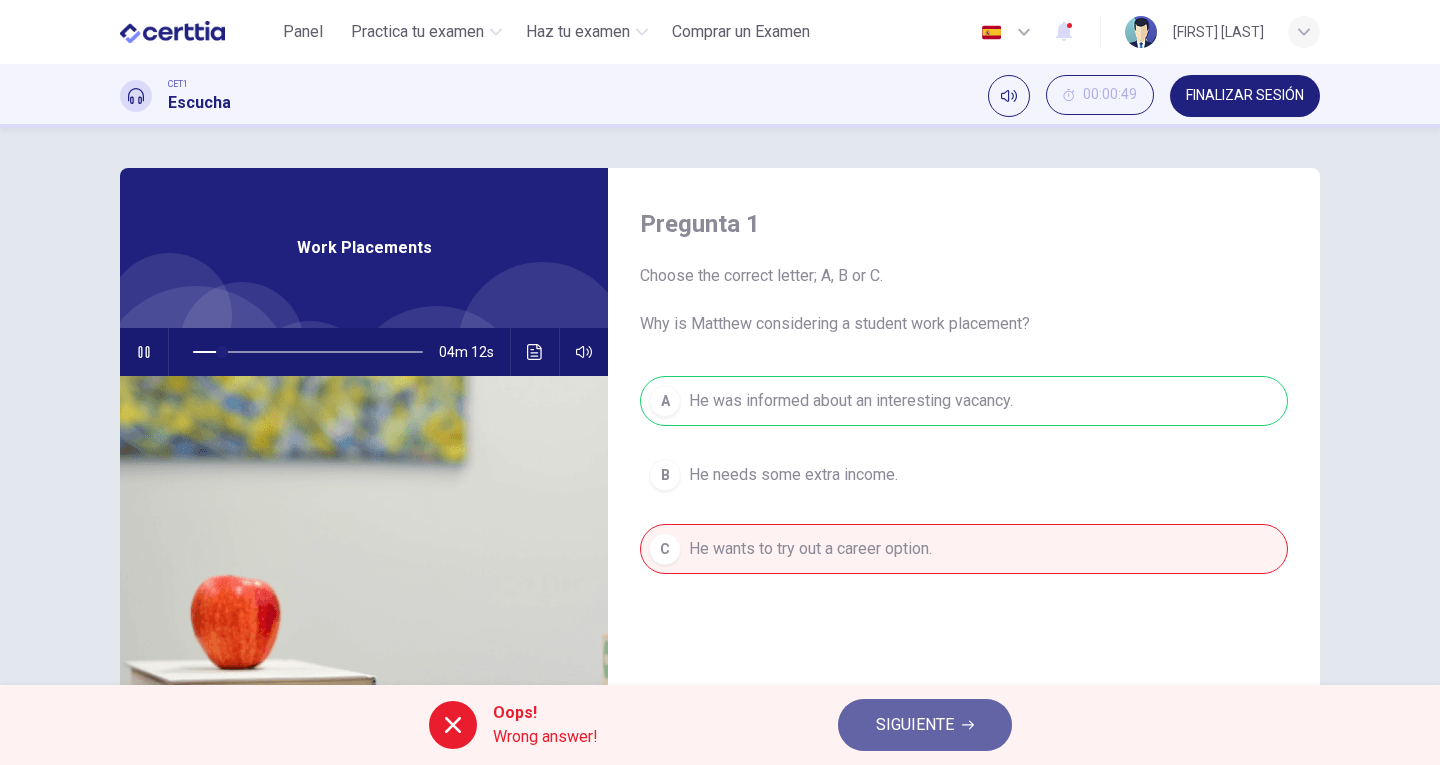 click on "SIGUIENTE" at bounding box center (915, 725) 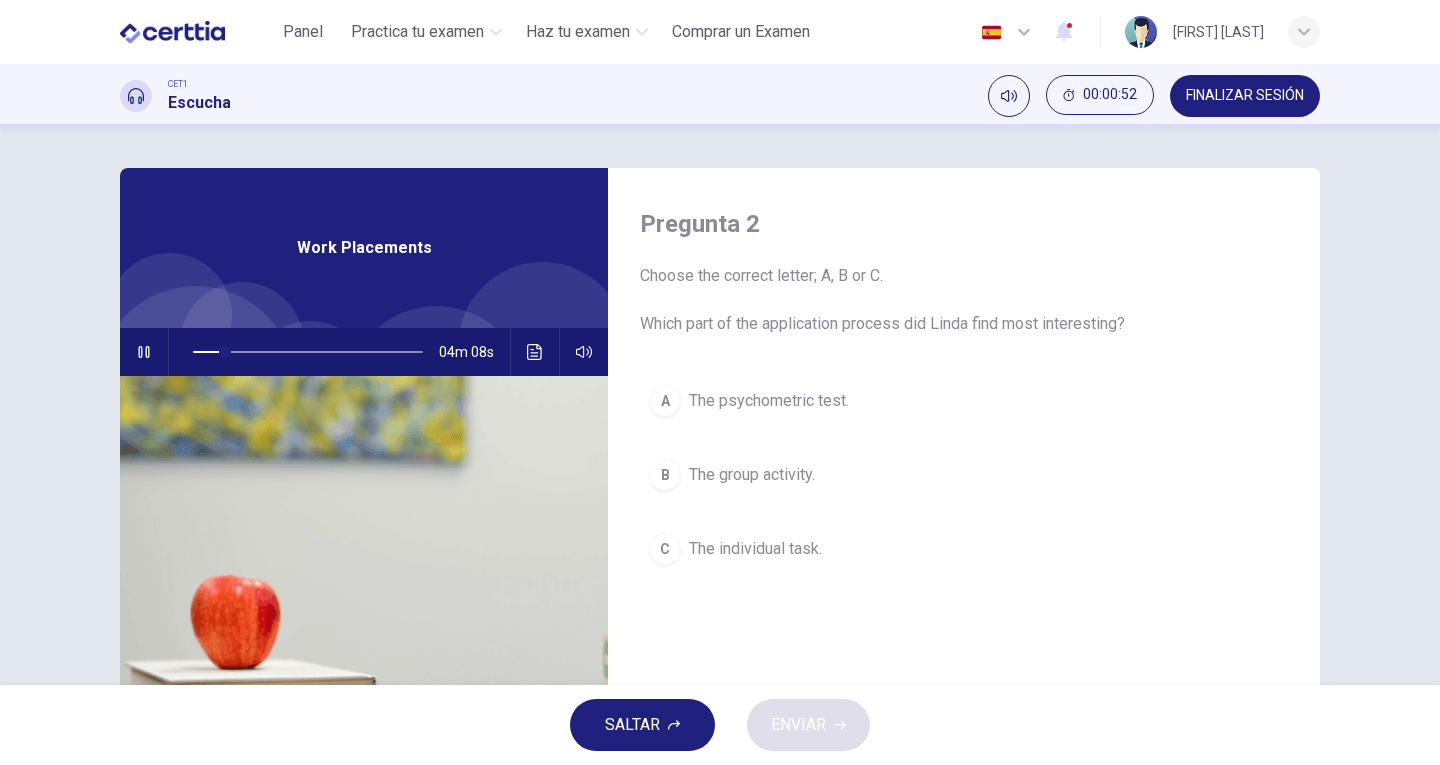 click 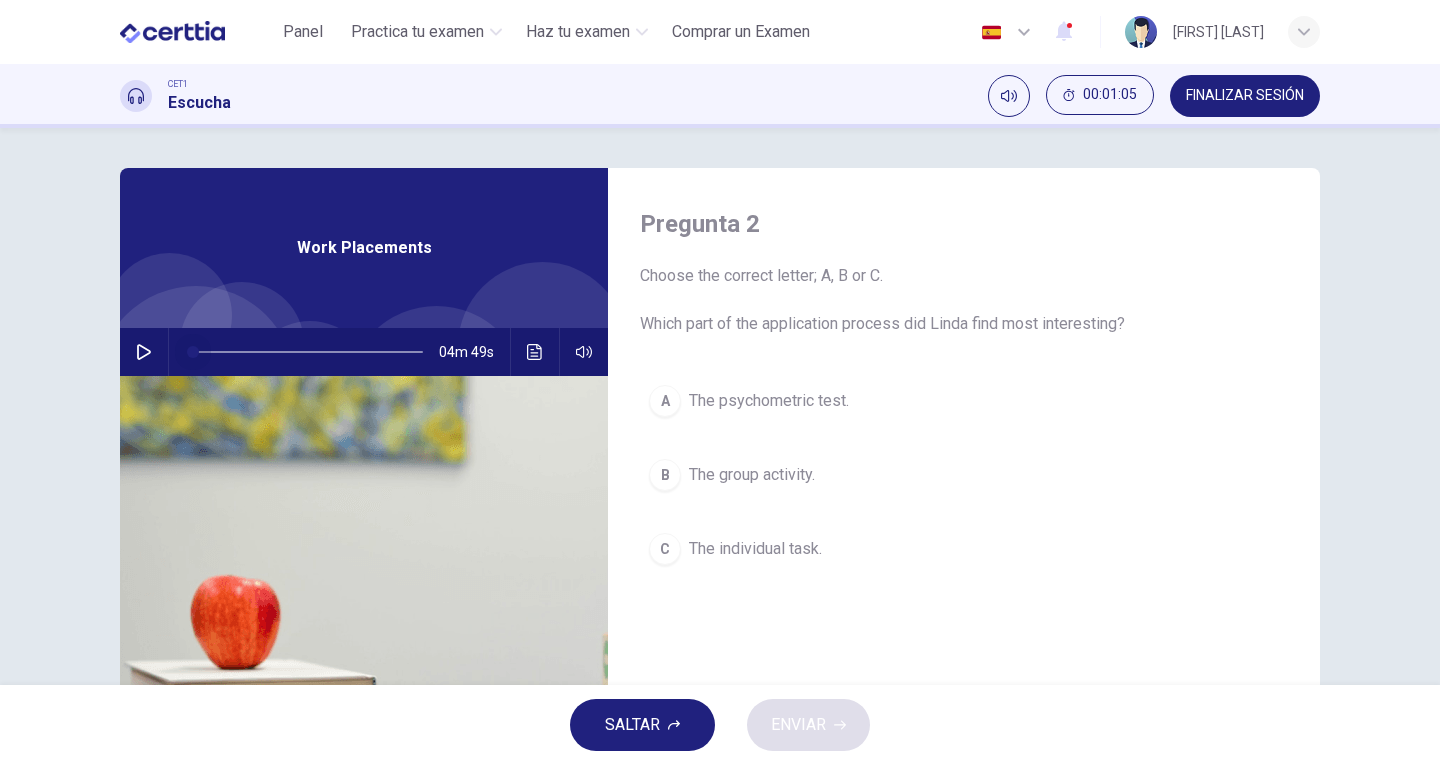 drag, startPoint x: 219, startPoint y: 357, endPoint x: 172, endPoint y: 361, distance: 47.169907 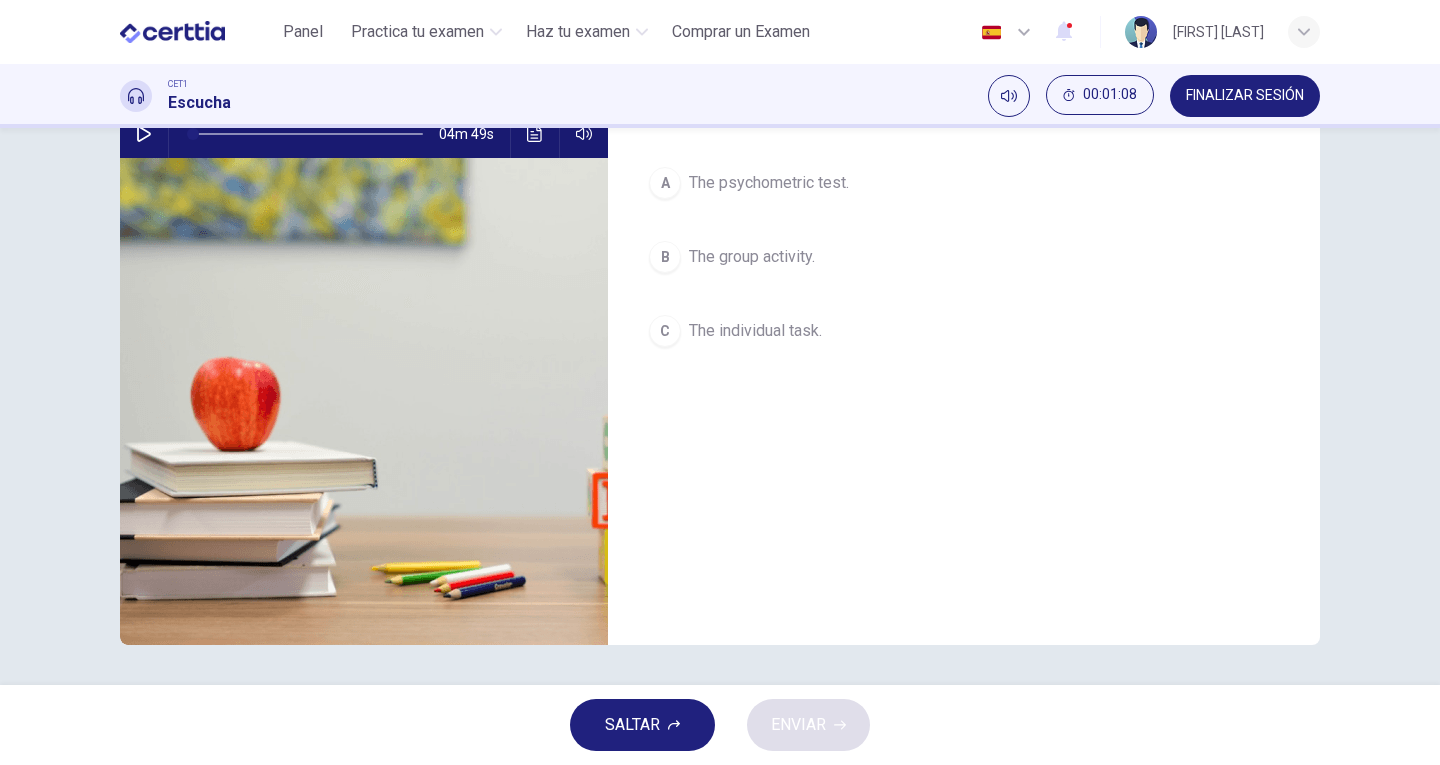 scroll, scrollTop: 18, scrollLeft: 0, axis: vertical 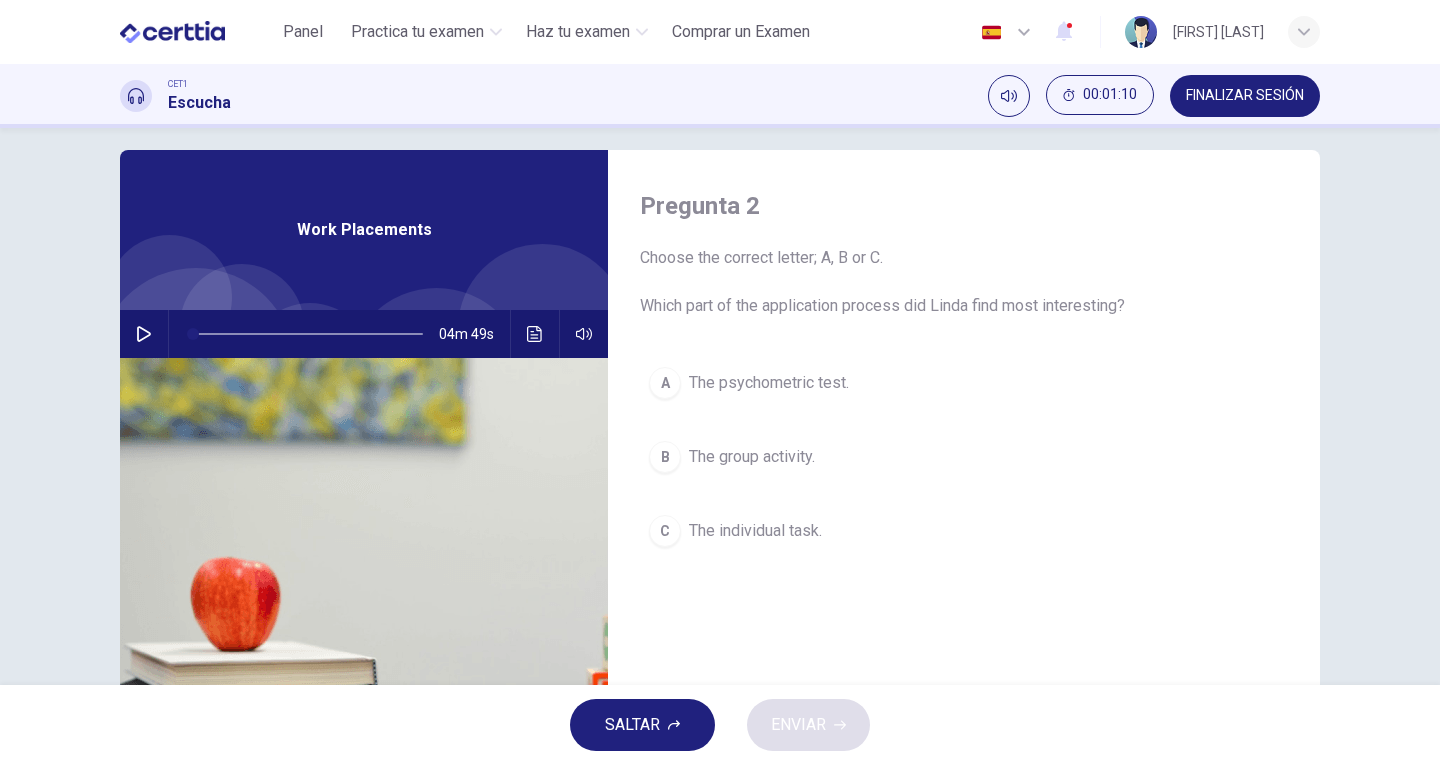 click at bounding box center [144, 334] 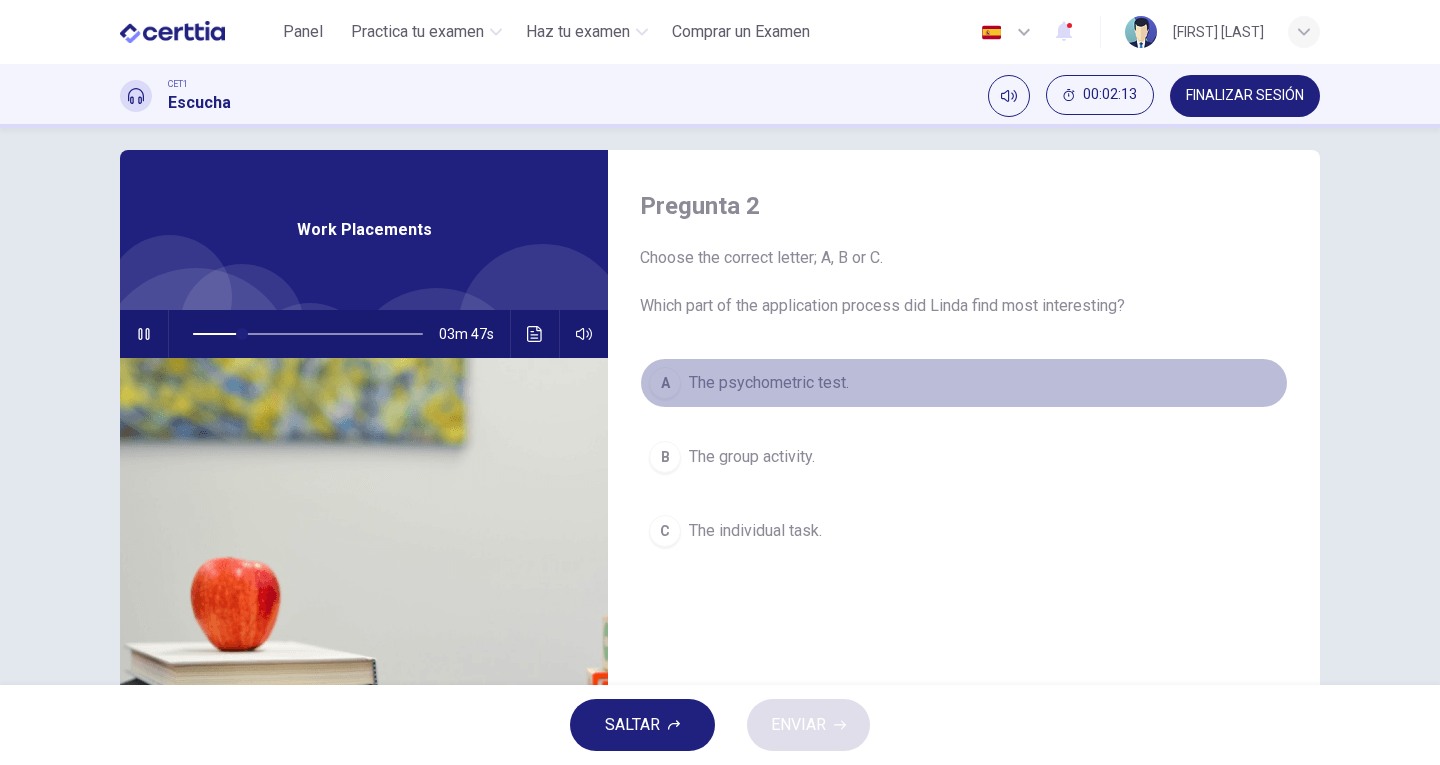 click on "A" at bounding box center (665, 383) 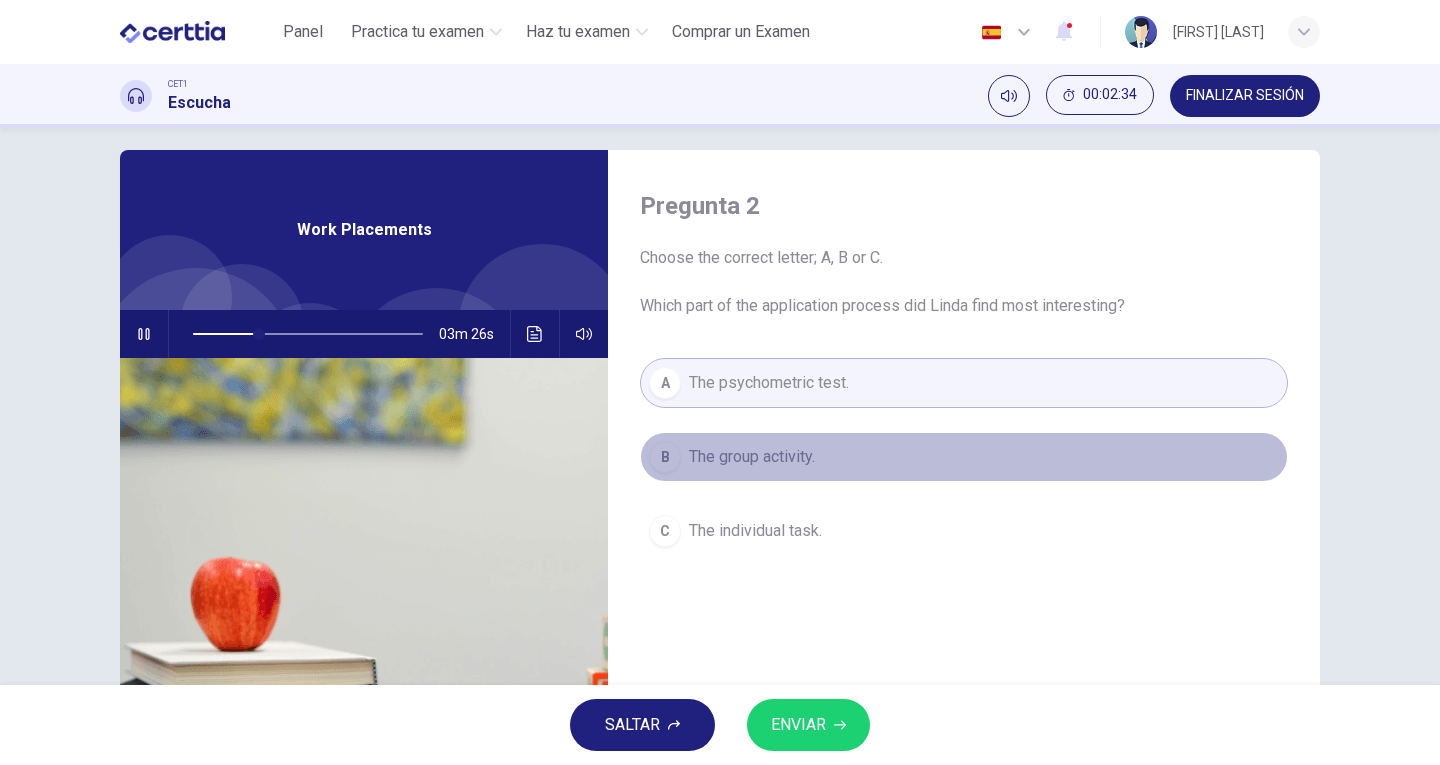 click on "The group activity." at bounding box center (752, 457) 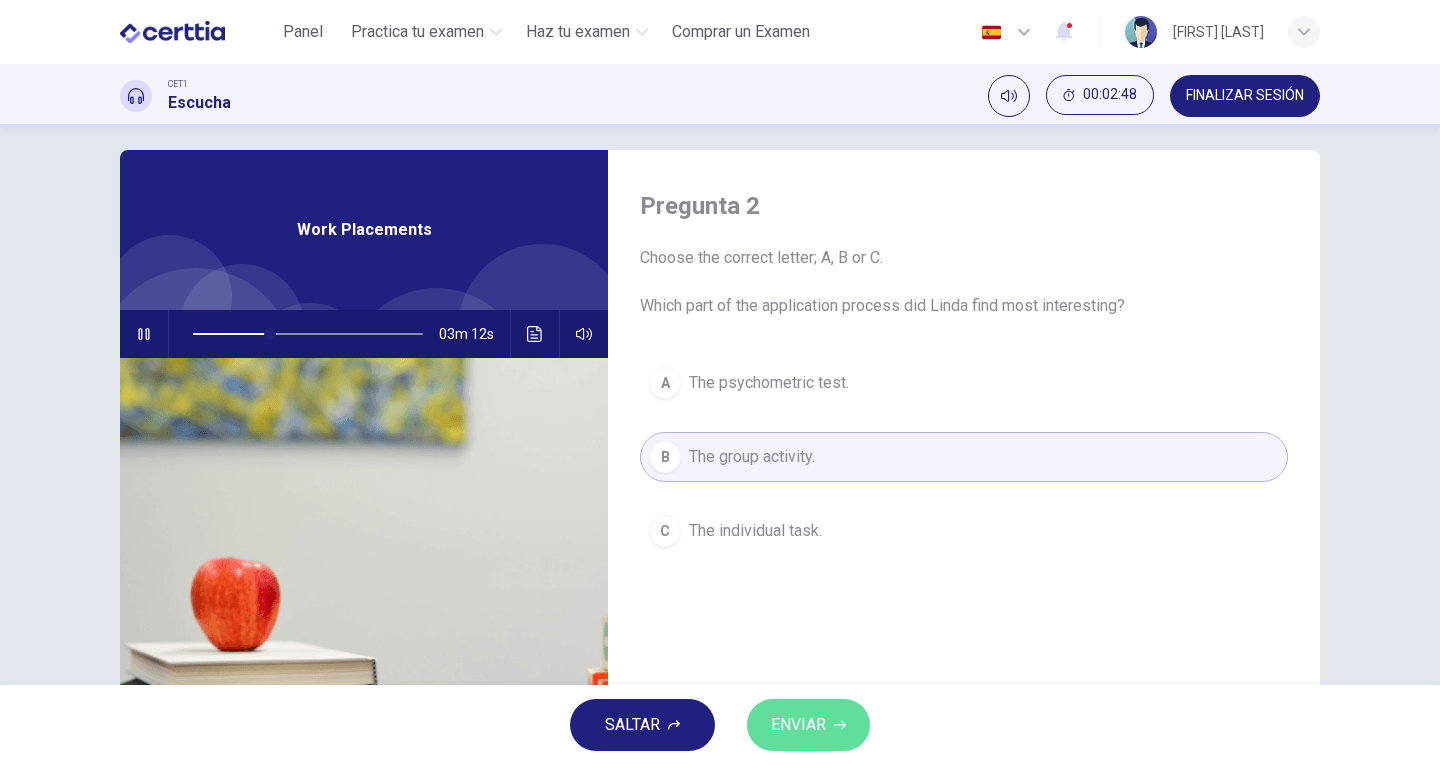 click on "ENVIAR" at bounding box center [798, 725] 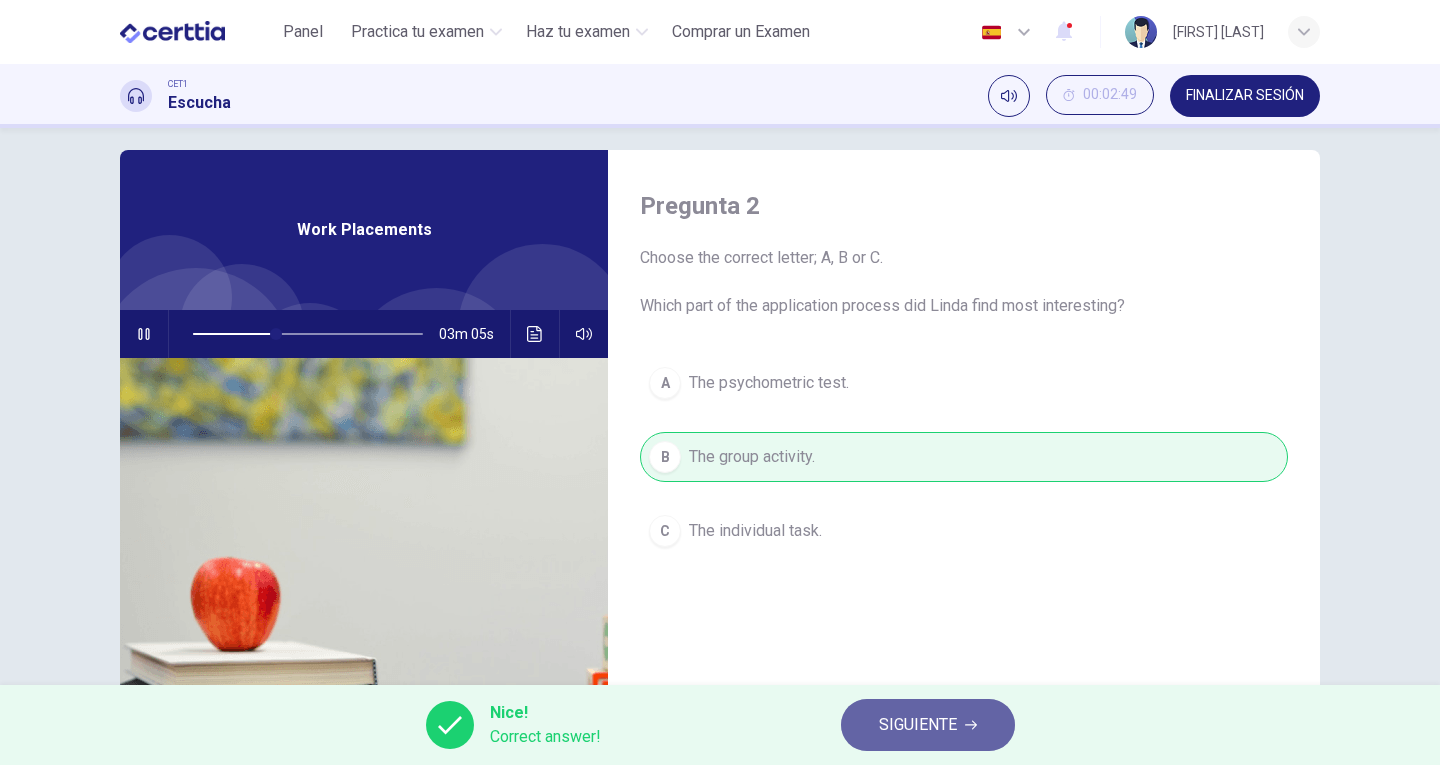 click on "SIGUIENTE" at bounding box center [918, 725] 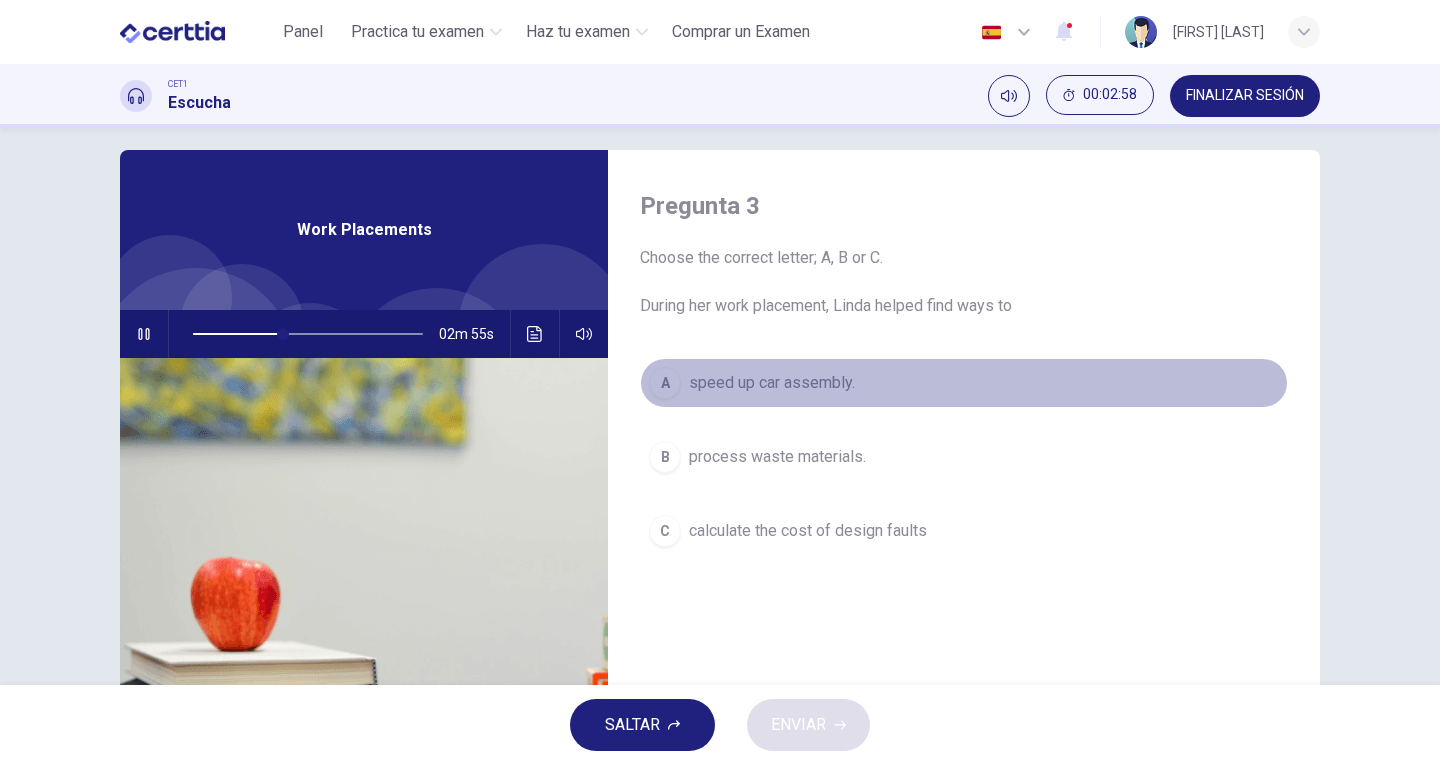 click on "A" at bounding box center (665, 383) 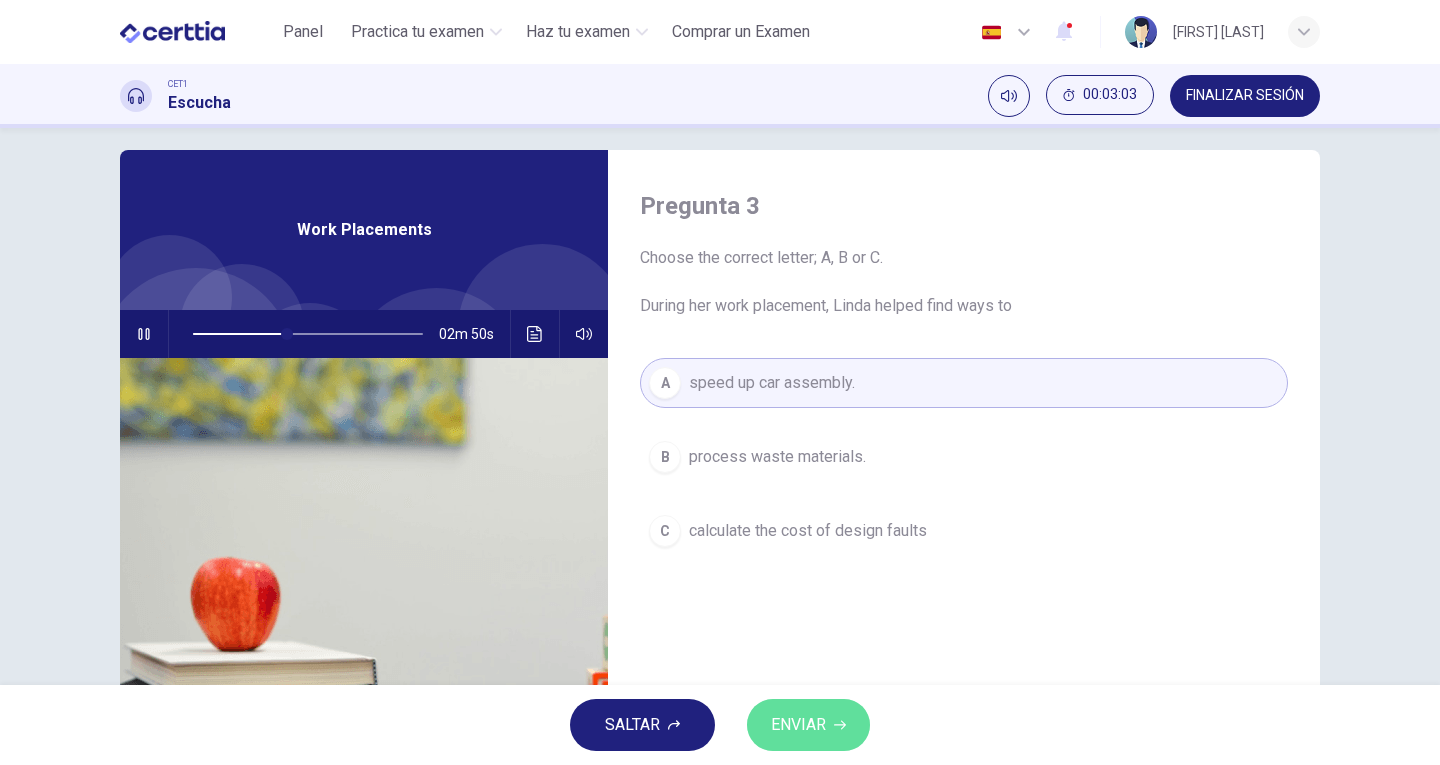 click 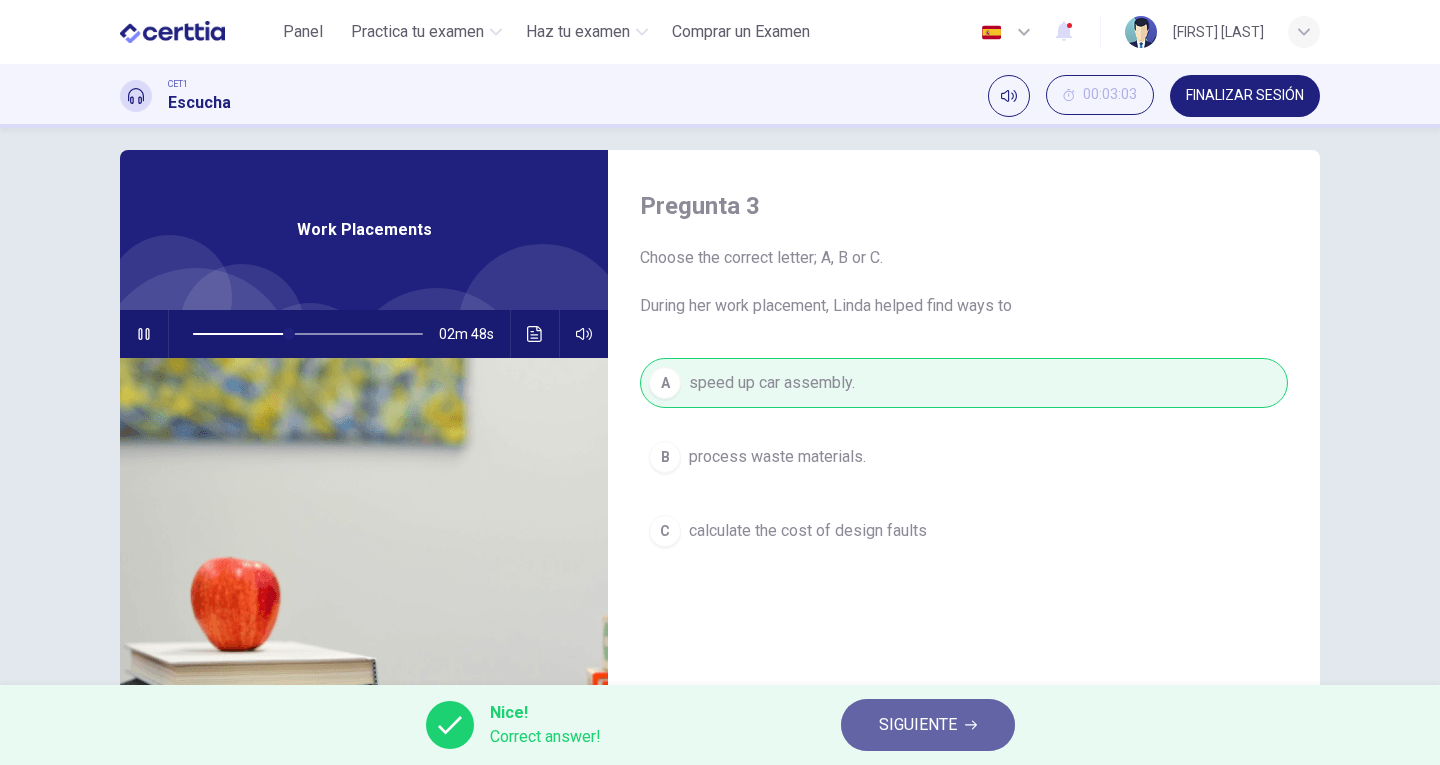 click on "SIGUIENTE" at bounding box center (918, 725) 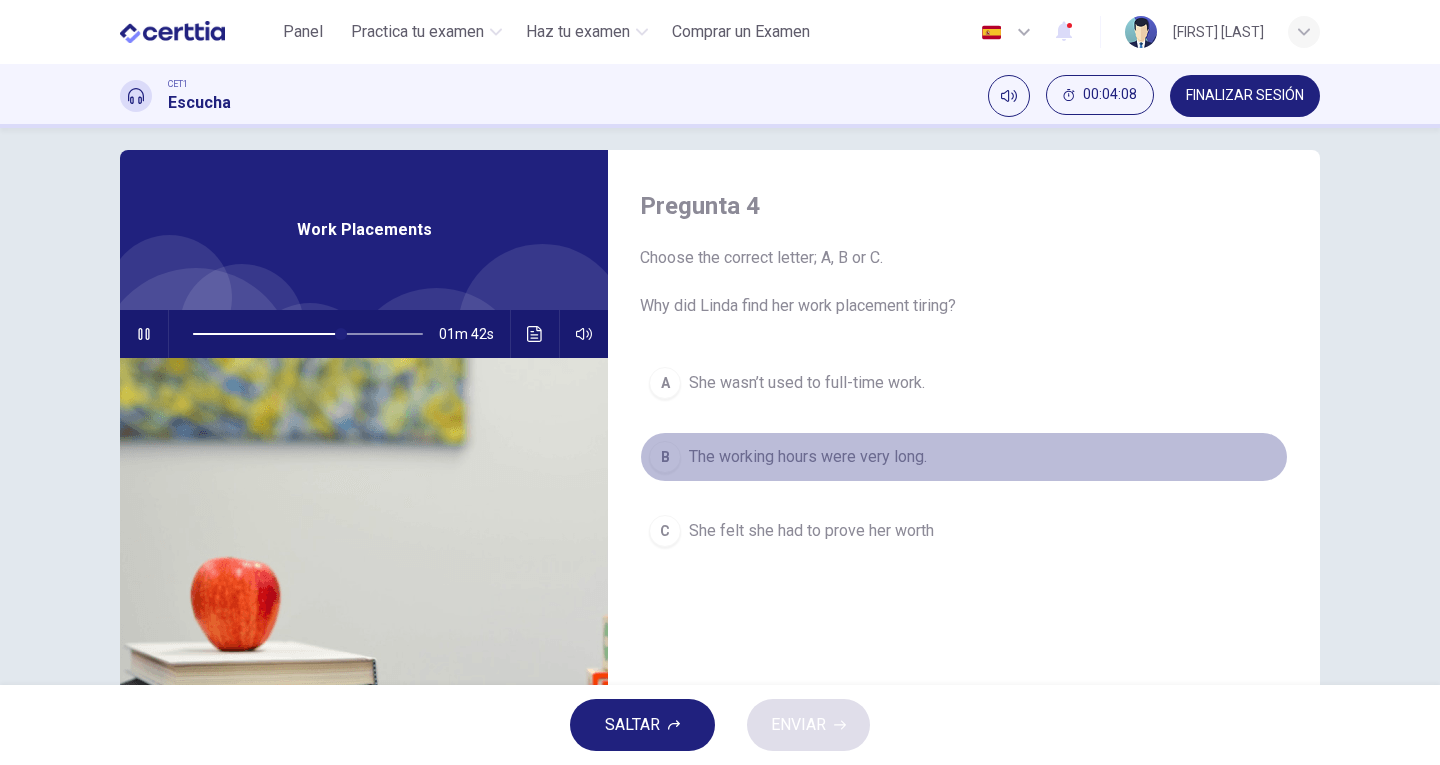 click on "B" at bounding box center (665, 457) 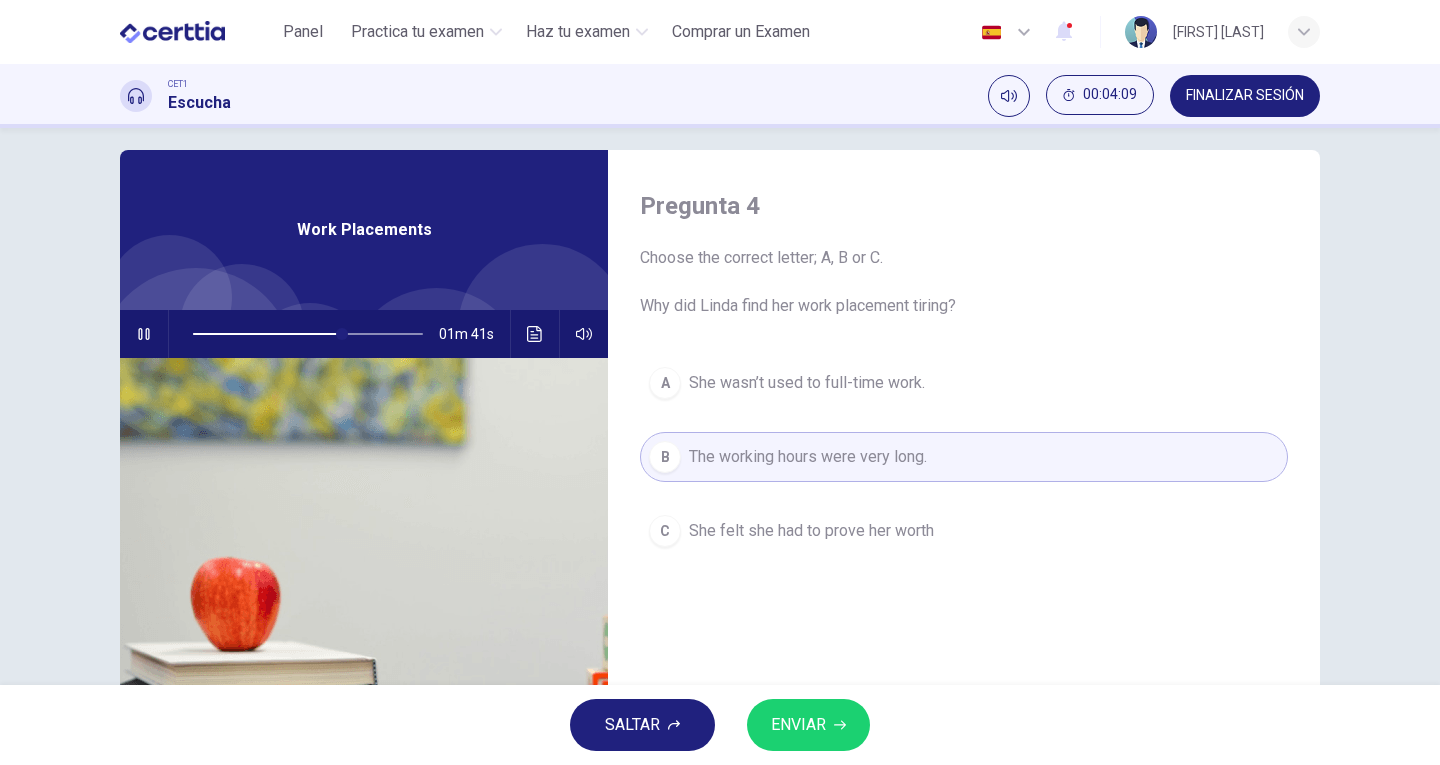 click on "ENVIAR" at bounding box center [808, 725] 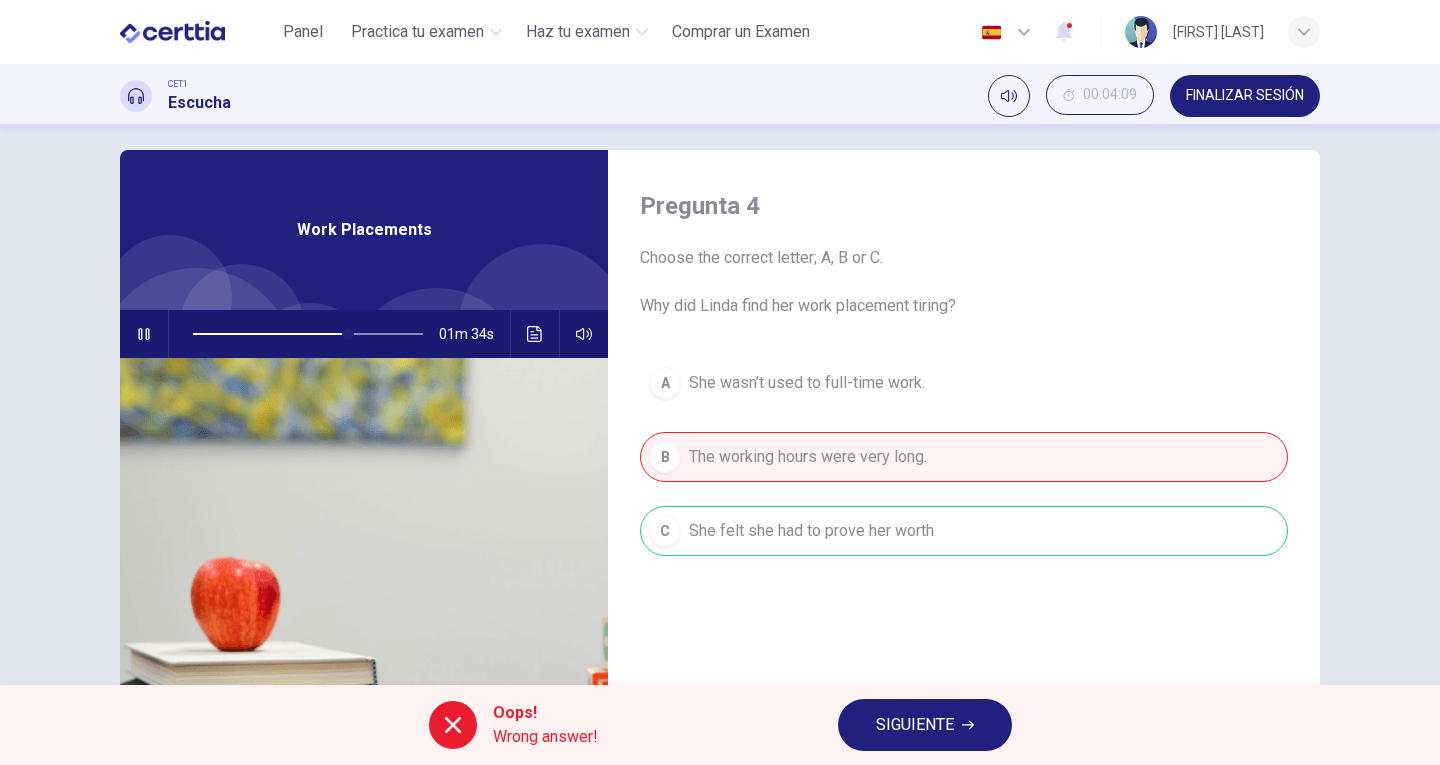 click on "A She wasn’t used to full-time work. B The working hours were very long. C She felt she had to prove her worth" at bounding box center (964, 477) 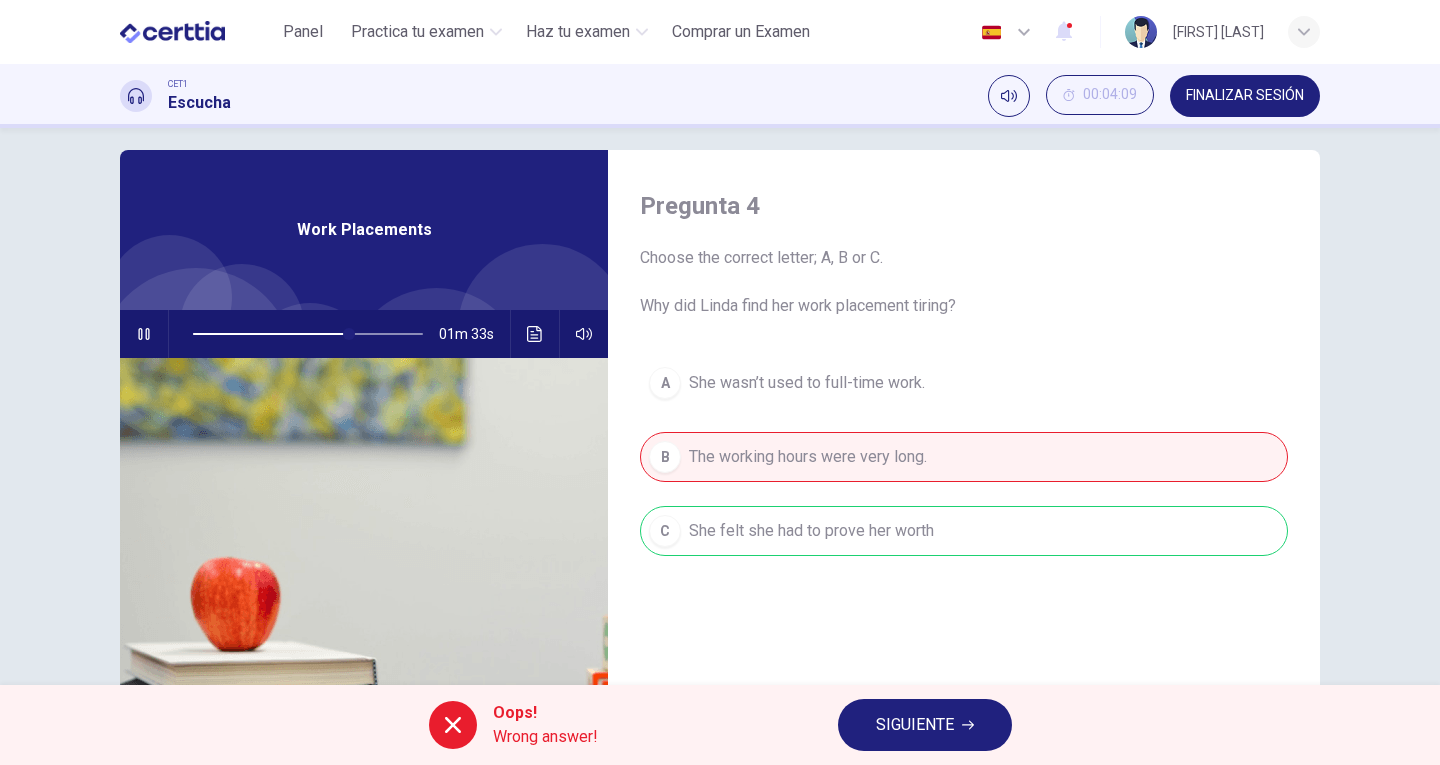 click on "SIGUIENTE" at bounding box center (915, 725) 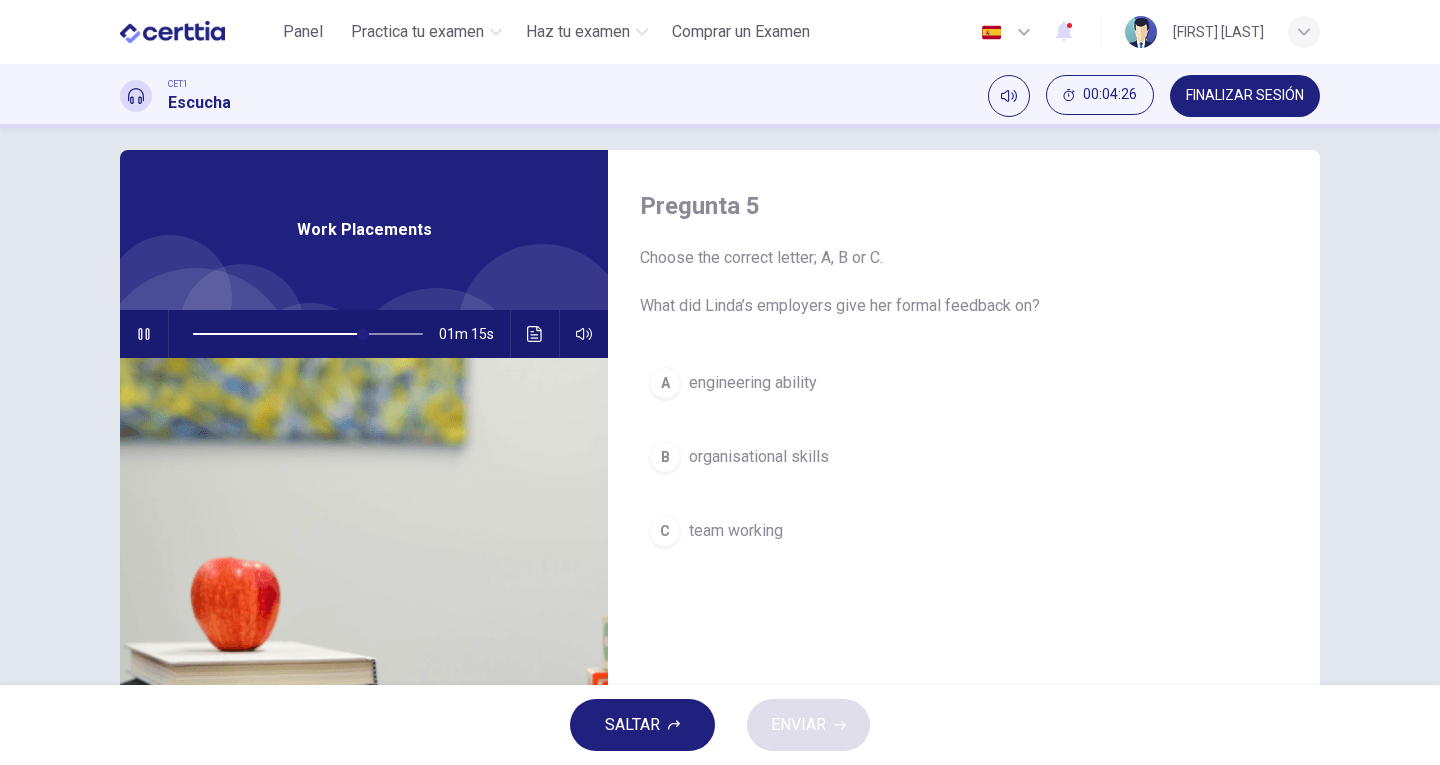 click on "A" at bounding box center (665, 383) 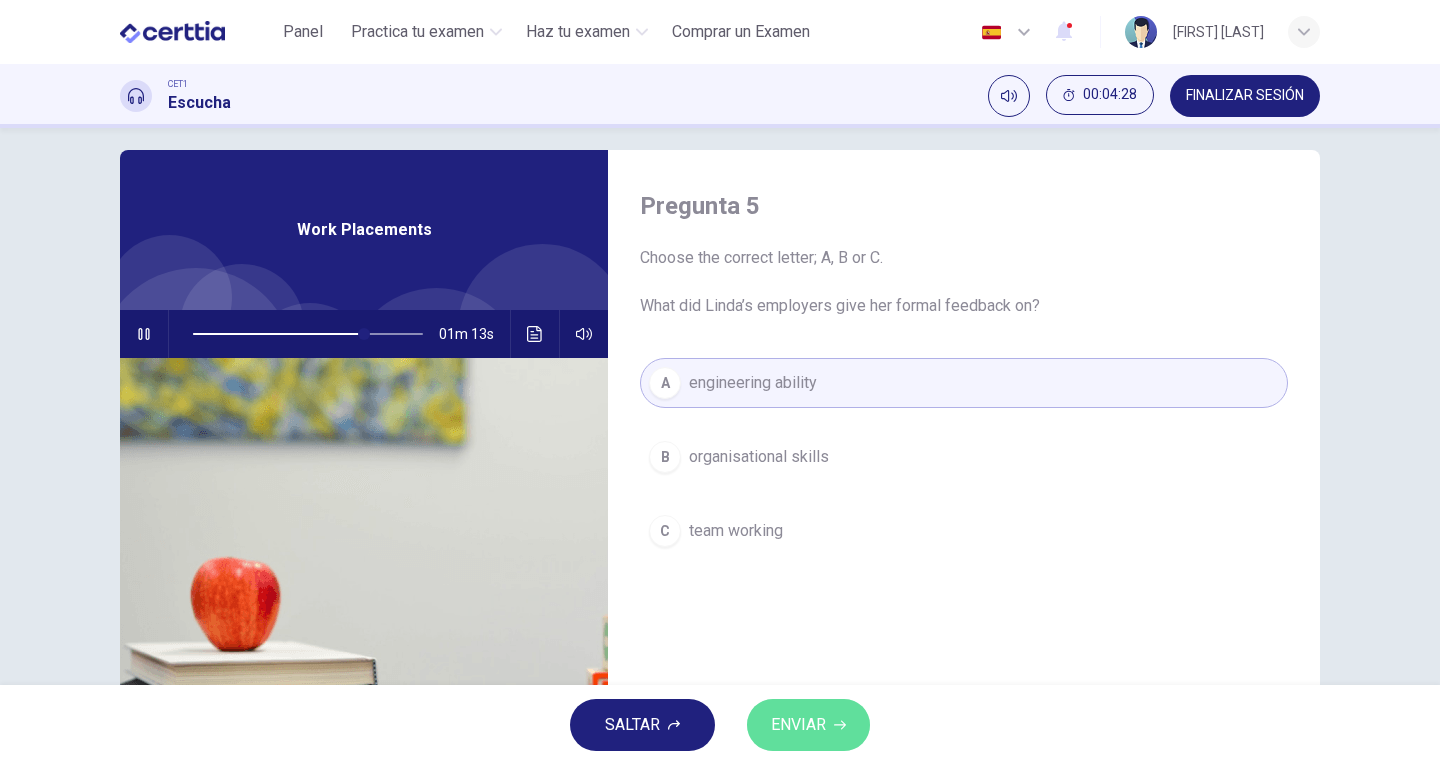 click on "ENVIAR" at bounding box center (798, 725) 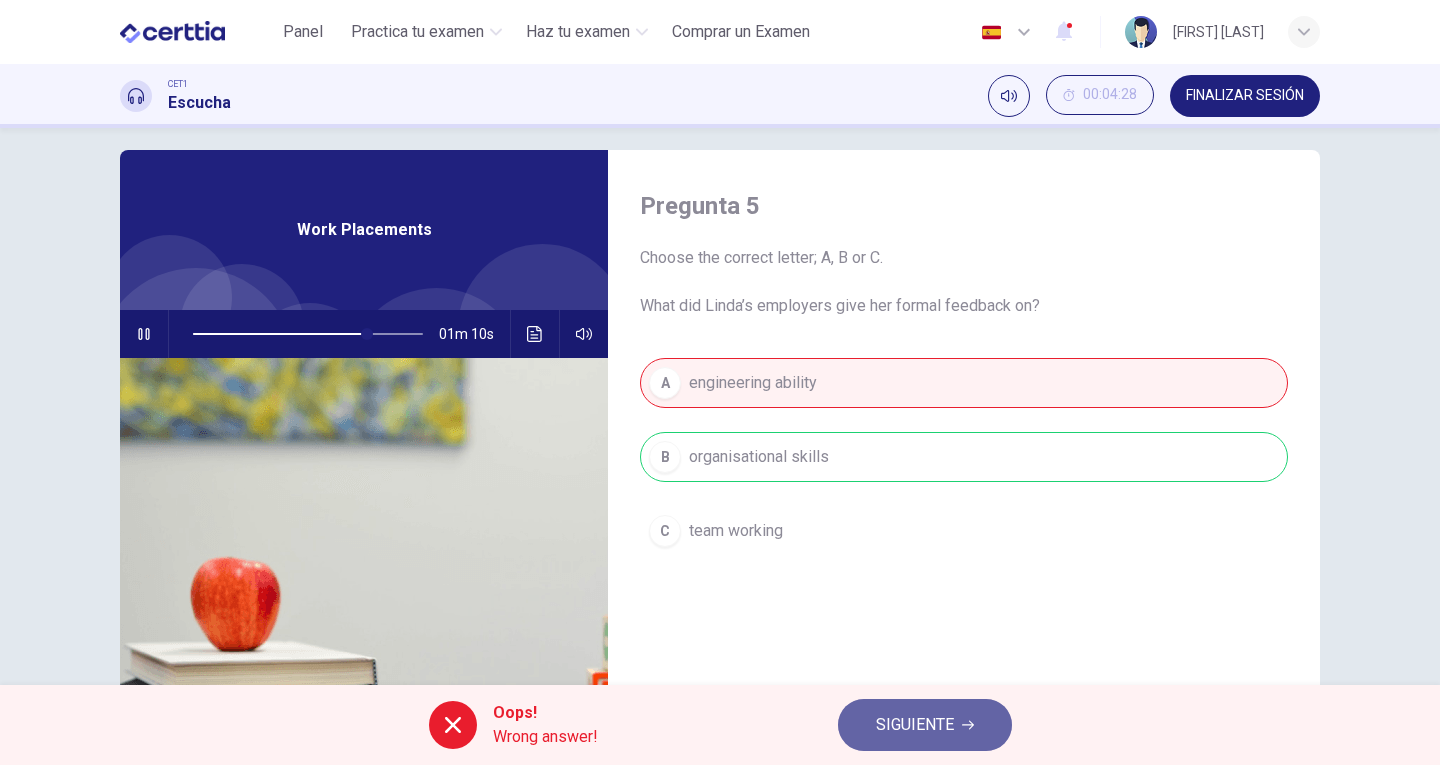click on "SIGUIENTE" at bounding box center (915, 725) 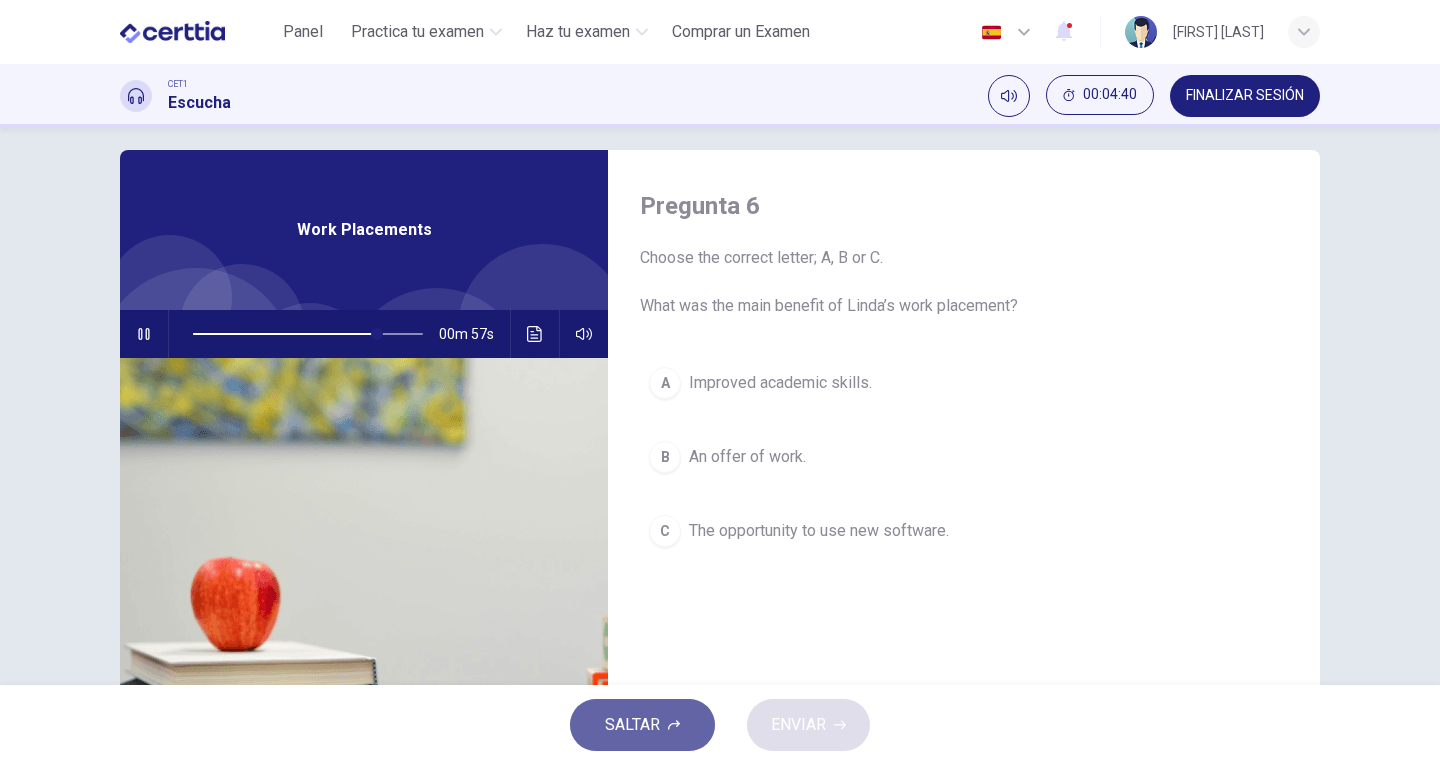 click 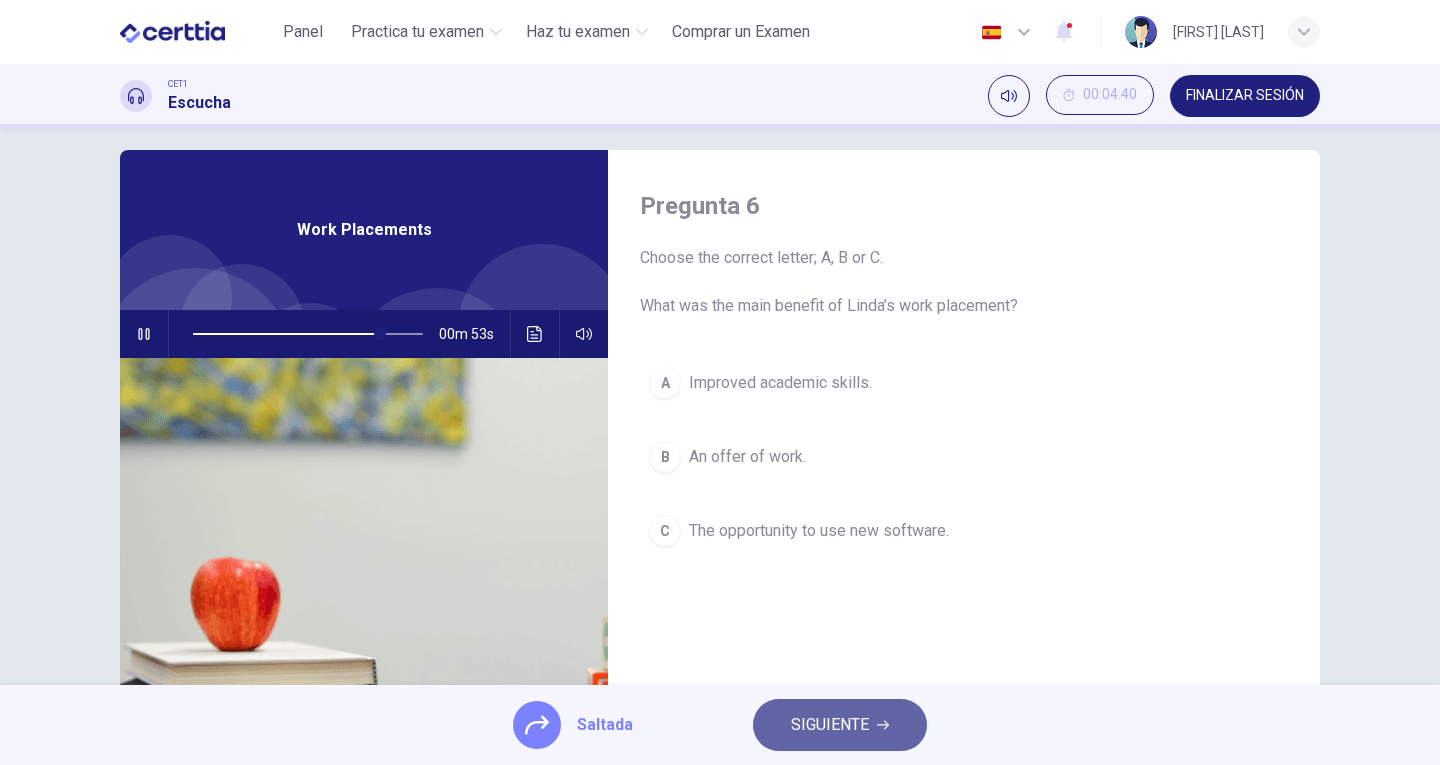 click on "SIGUIENTE" at bounding box center [830, 725] 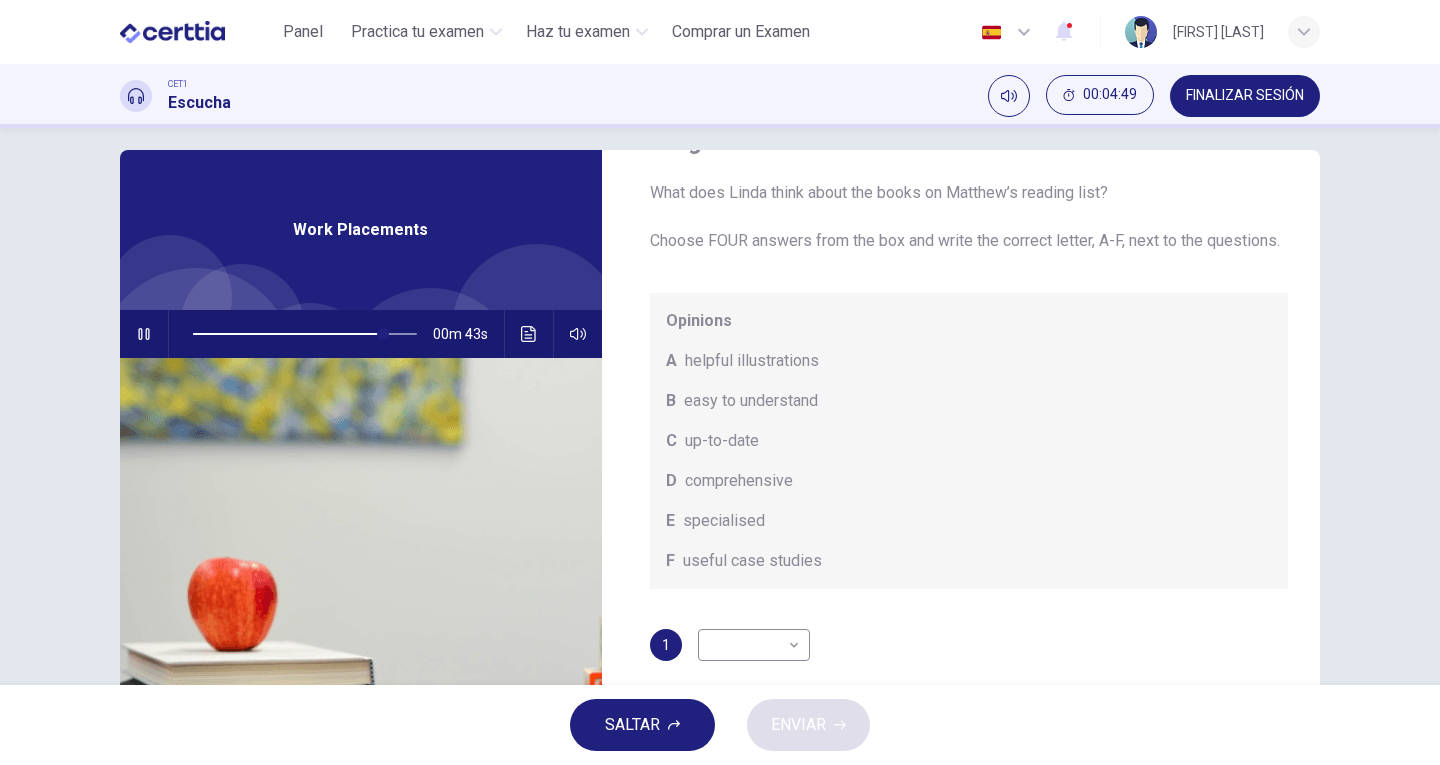 scroll, scrollTop: 113, scrollLeft: 0, axis: vertical 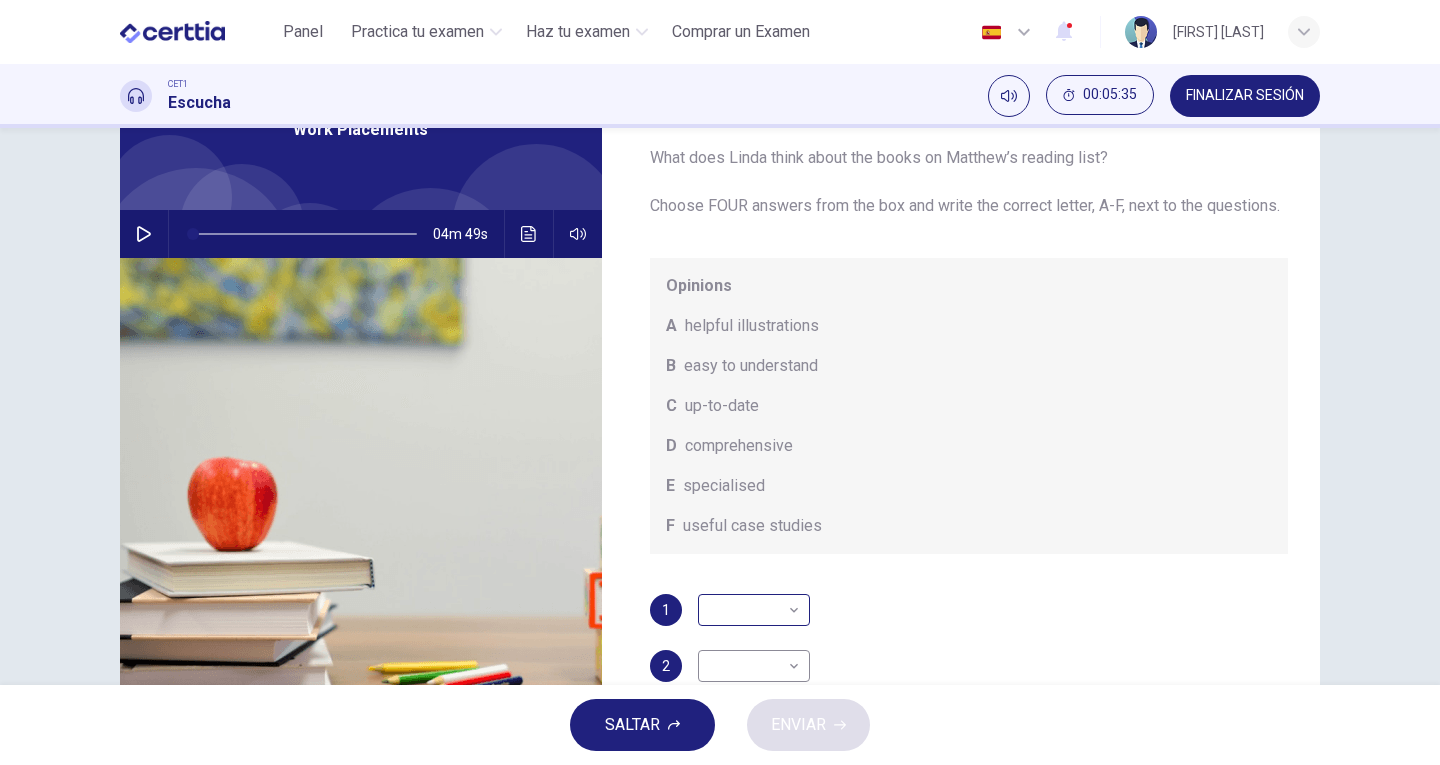 click on "Este sitio utiliza cookies, como se explica en nuestra  Política de Privacidad . Si acepta el uso de cookies, haga clic en el botón Aceptar y continúe navegando por nuestro sitio.   Política de Privacidad Aceptar Panel Practica tu examen Haz tu examen Comprar un Examen Español ** ​ Mónica Montes de León  CET1 Escucha 00:05:35 FINALIZAR SESIÓN Pregunta 7 What does Linda think about the books on Matthew’s reading list? Choose FOUR answers from the box and write the correct letter, A-F, next to the questions.
Opinions A helpful illustrations B easy to understand C up-to-date D comprehensive E specialised F useful case studies 1 ​ ​ 2 ​ ​ 3 ​ ​ 4 ​ ​ Work Placements 04m 49s SALTAR ENVIAR Certtia | Plataforma de certificación de Inglés por Internet SEP Panel Practica tu examen Haz tu examen Paga Tu Examen   Notificaciones 1 © Copyright  2025" at bounding box center [720, 382] 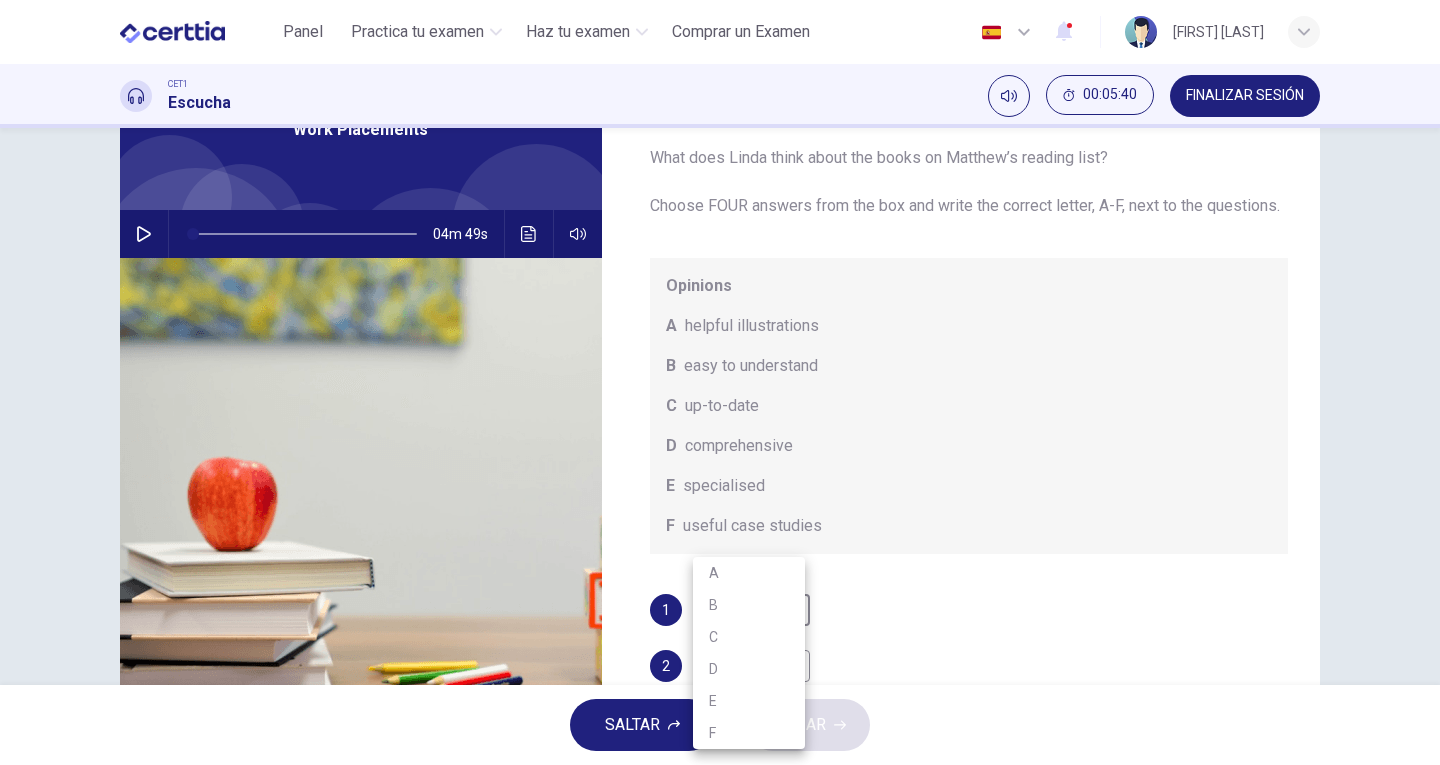 click at bounding box center (720, 382) 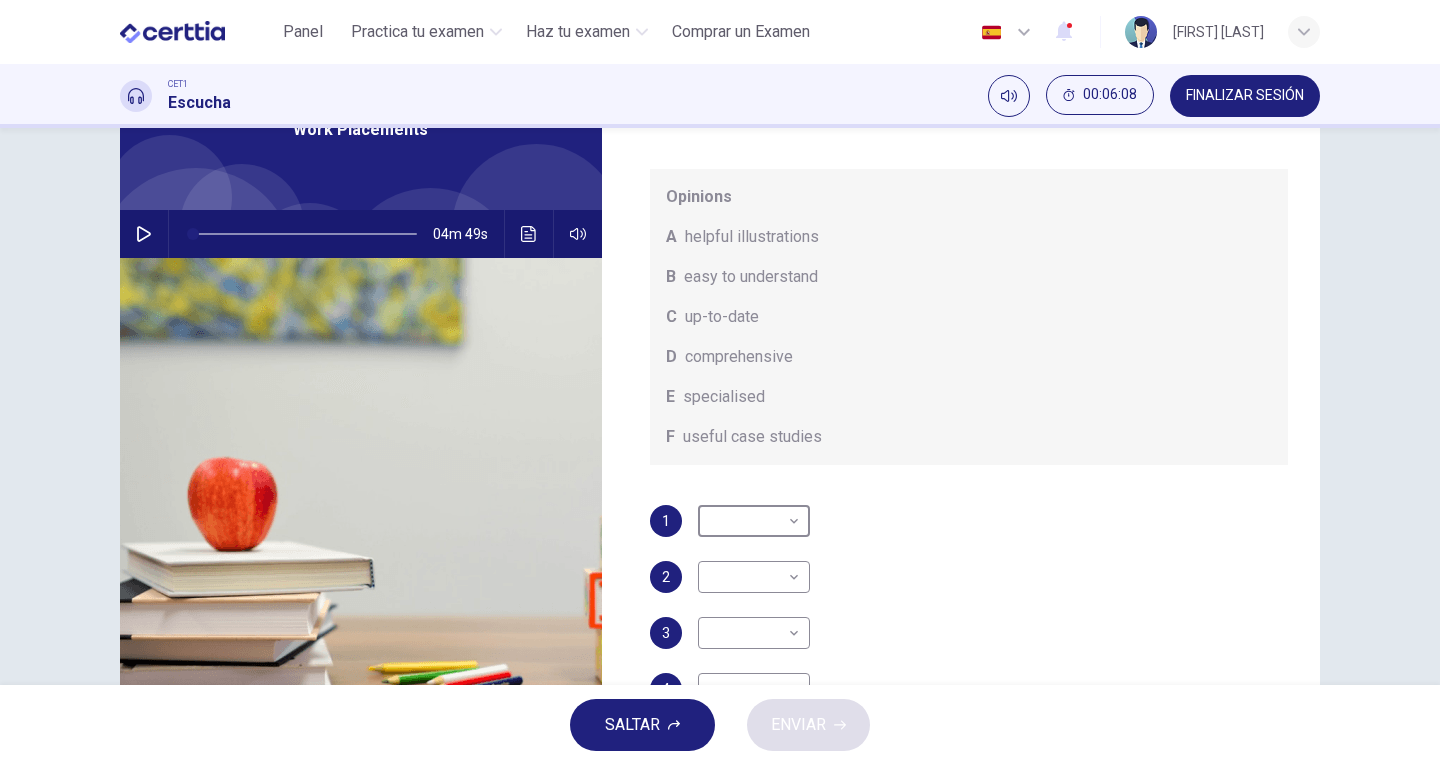 scroll, scrollTop: 113, scrollLeft: 0, axis: vertical 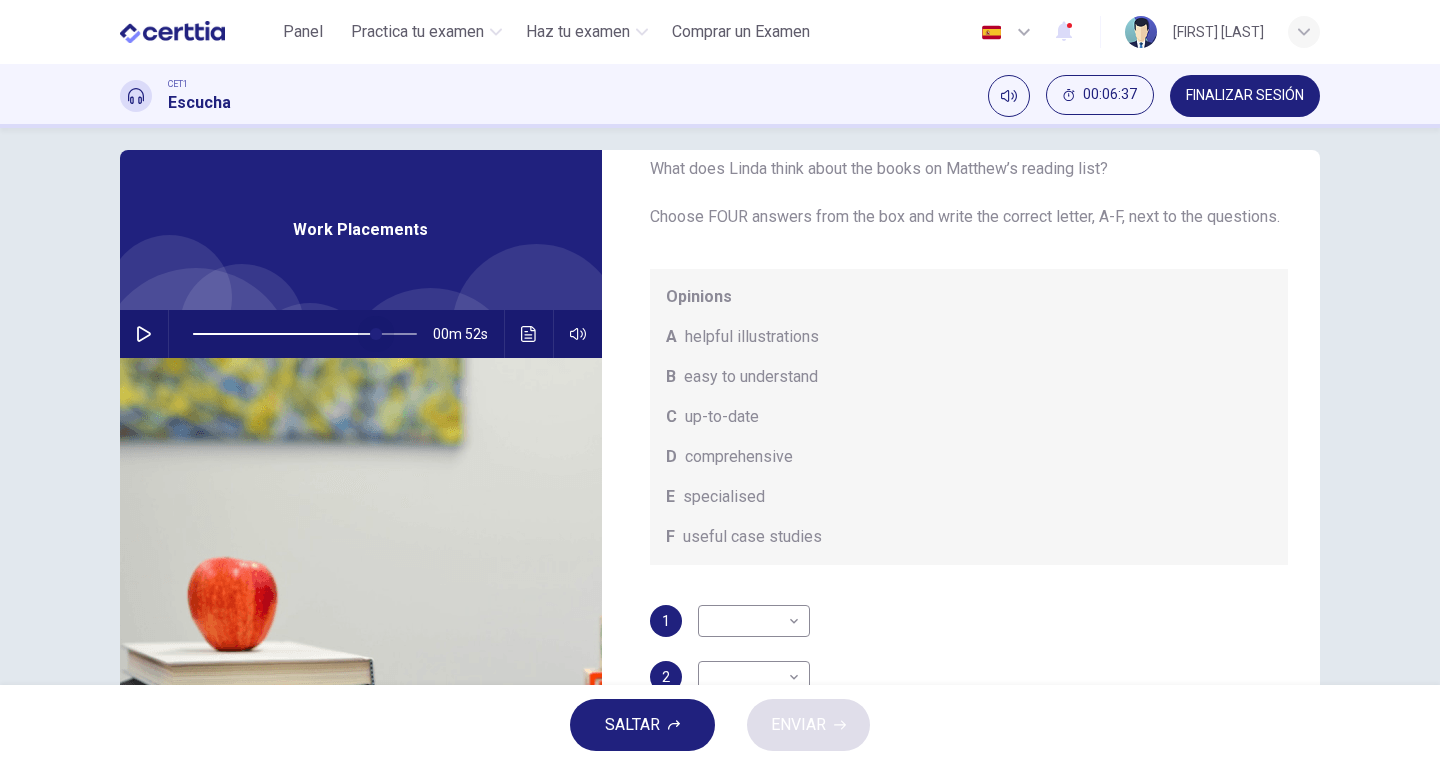 click at bounding box center (305, 334) 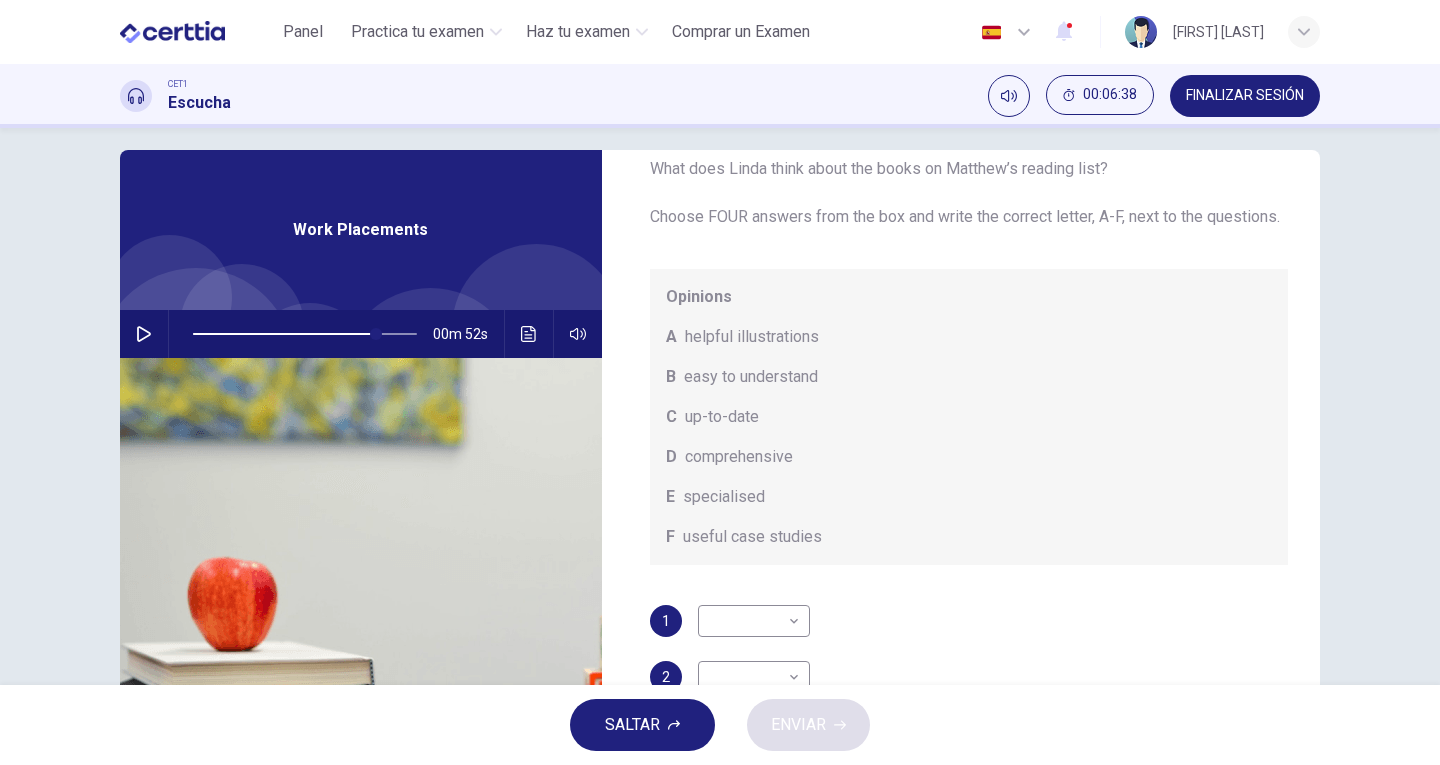 click 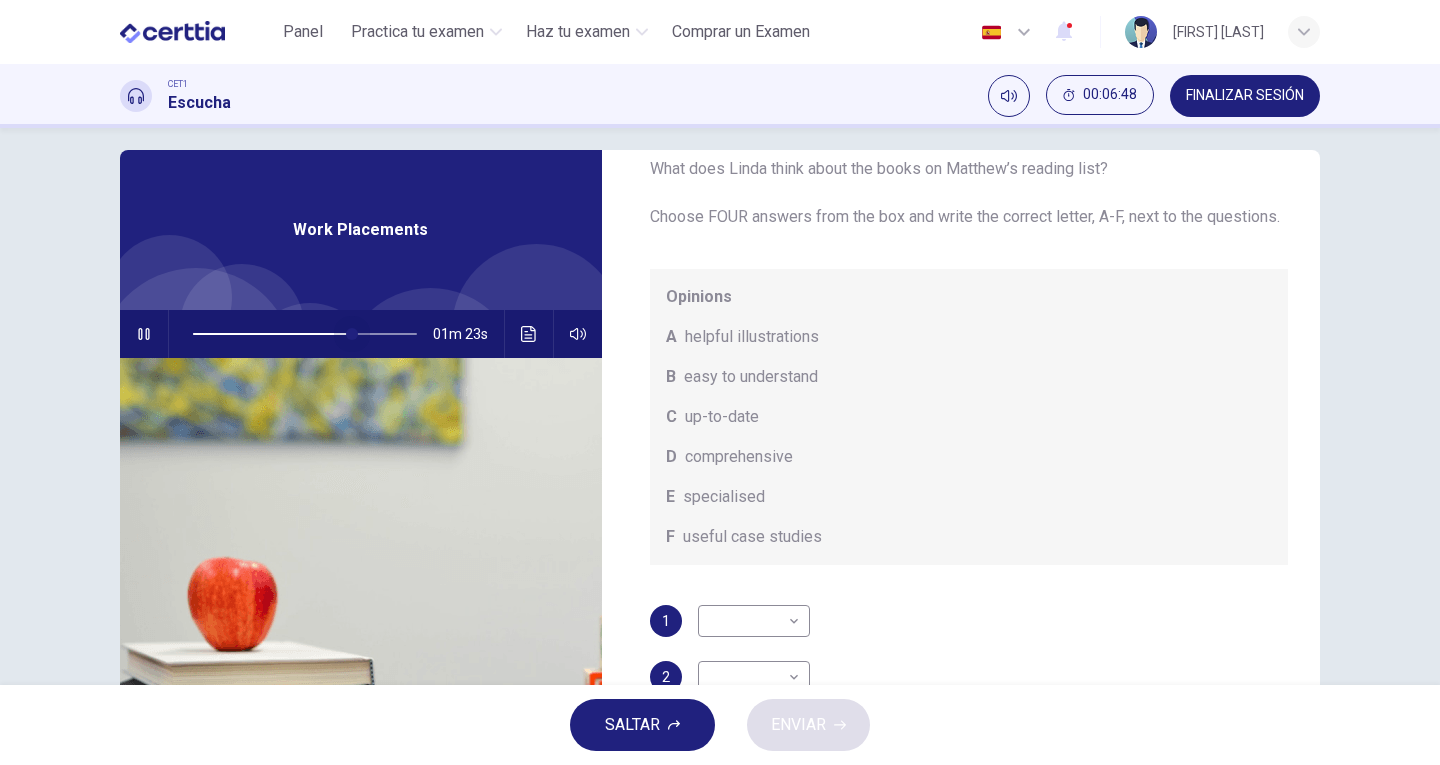 drag, startPoint x: 379, startPoint y: 332, endPoint x: 346, endPoint y: 332, distance: 33 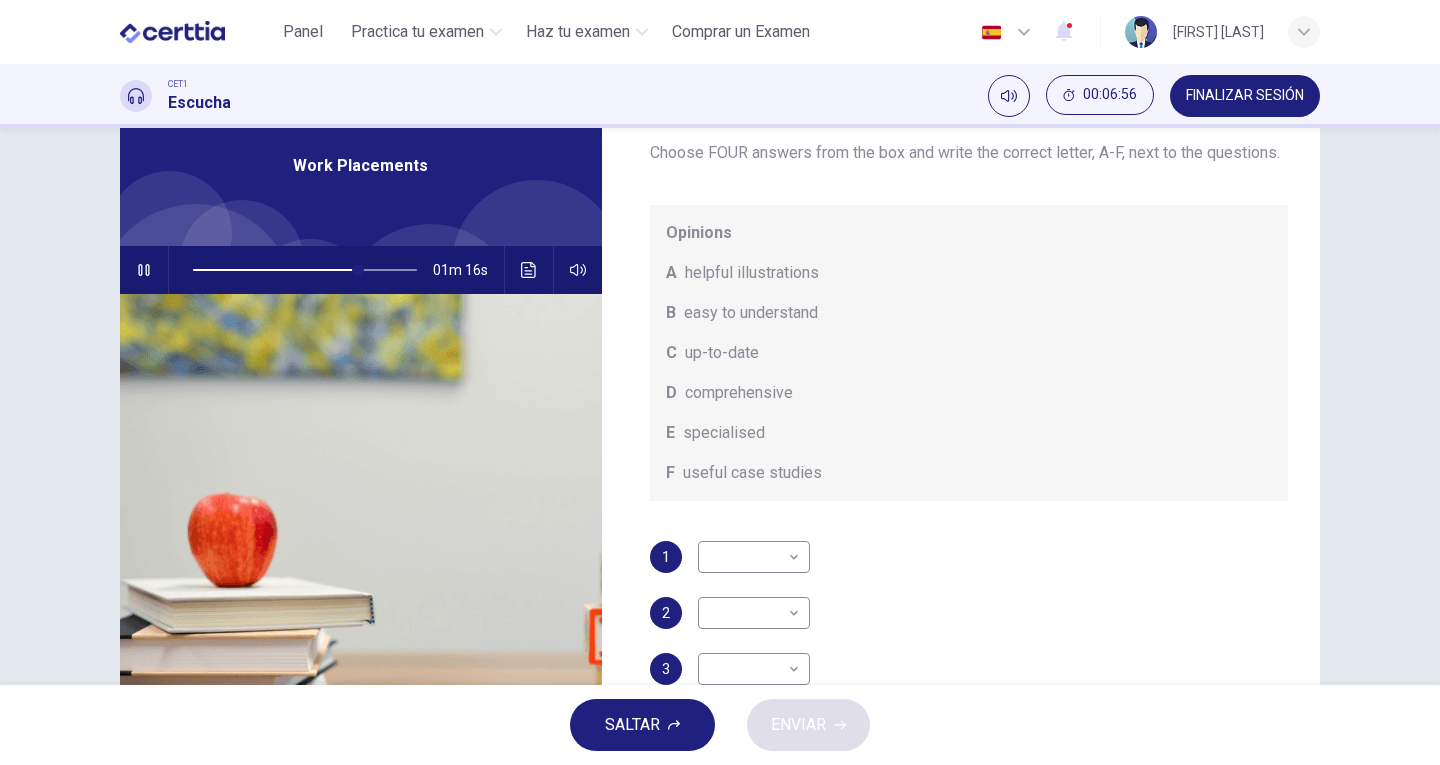 scroll, scrollTop: 118, scrollLeft: 0, axis: vertical 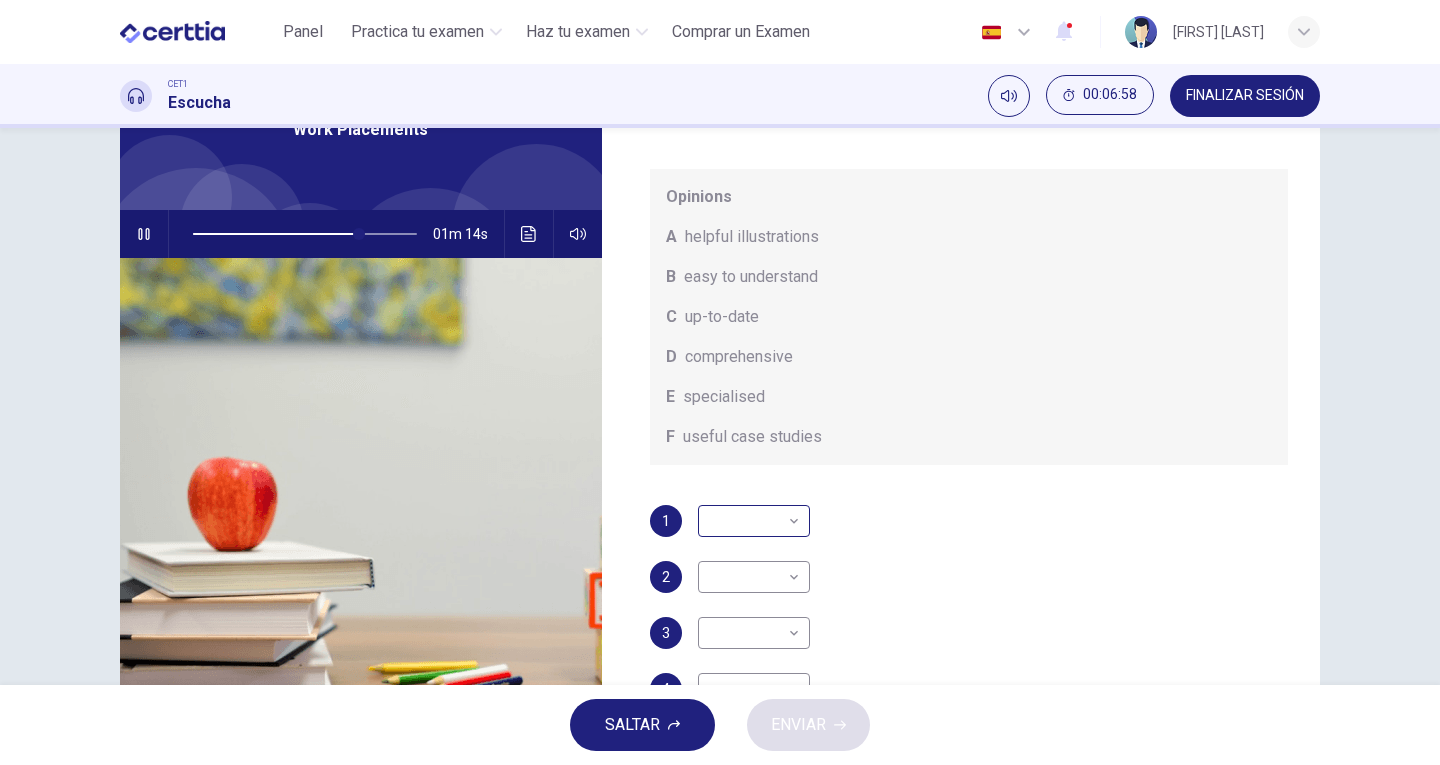 click on "Este sitio utiliza cookies, como se explica en nuestra  Política de Privacidad . Si acepta el uso de cookies, haga clic en el botón Aceptar y continúe navegando por nuestro sitio.   Política de Privacidad Aceptar Panel Practica tu examen Haz tu examen Comprar un Examen Español ** ​ Mónica Montes de León  CET1 Escucha 00:06:58 FINALIZAR SESIÓN Pregunta 7 What does Linda think about the books on Matthew’s reading list? Choose FOUR answers from the box and write the correct letter, A-F, next to the questions.
Opinions A helpful illustrations B easy to understand C up-to-date D comprehensive E specialised F useful case studies 1 ​ ​ 2 ​ ​ 3 ​ ​ 4 ​ ​ Work Placements 01m 14s SALTAR ENVIAR Certtia | Plataforma de certificación de Inglés por Internet SEP Panel Practica tu examen Haz tu examen Paga Tu Examen   Notificaciones 1 © Copyright  2025" at bounding box center [720, 382] 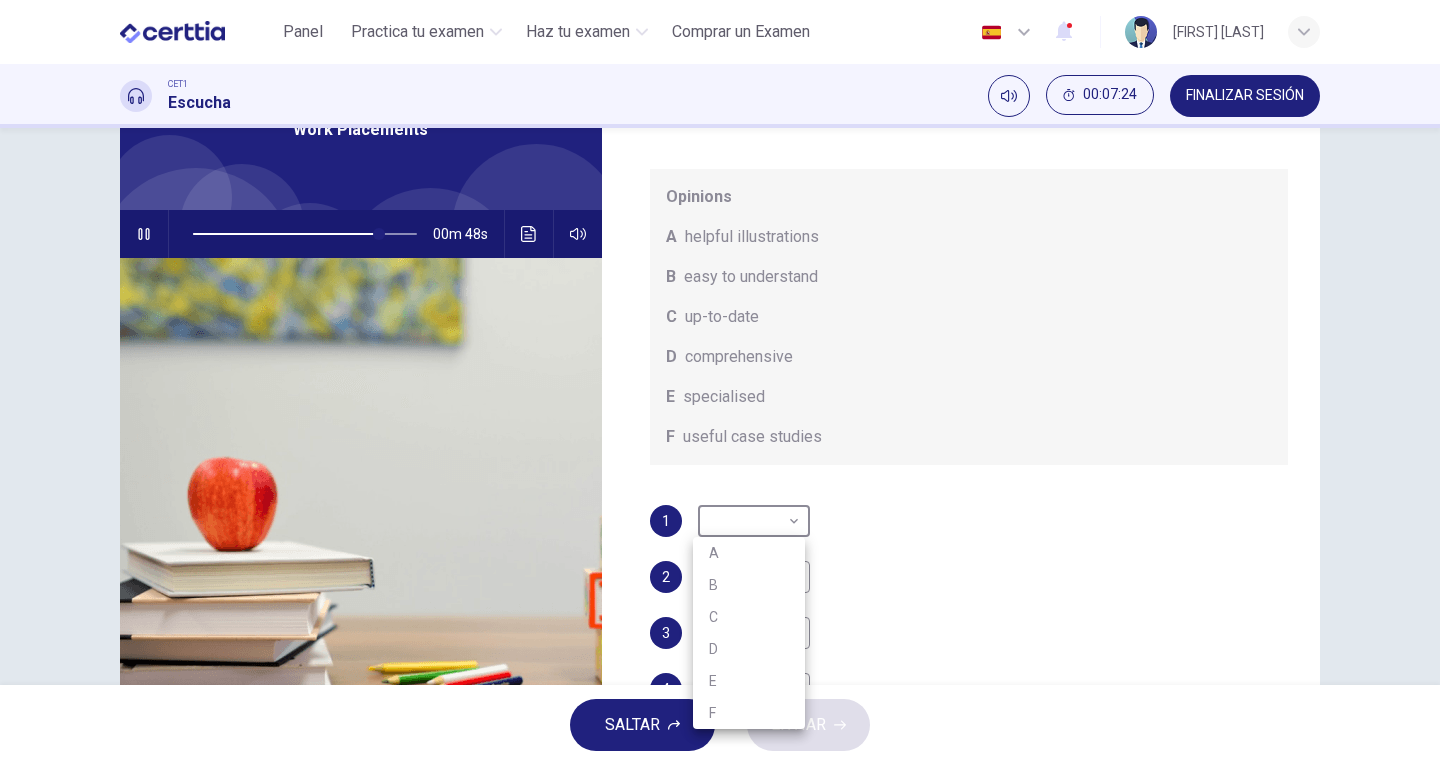 click at bounding box center [720, 382] 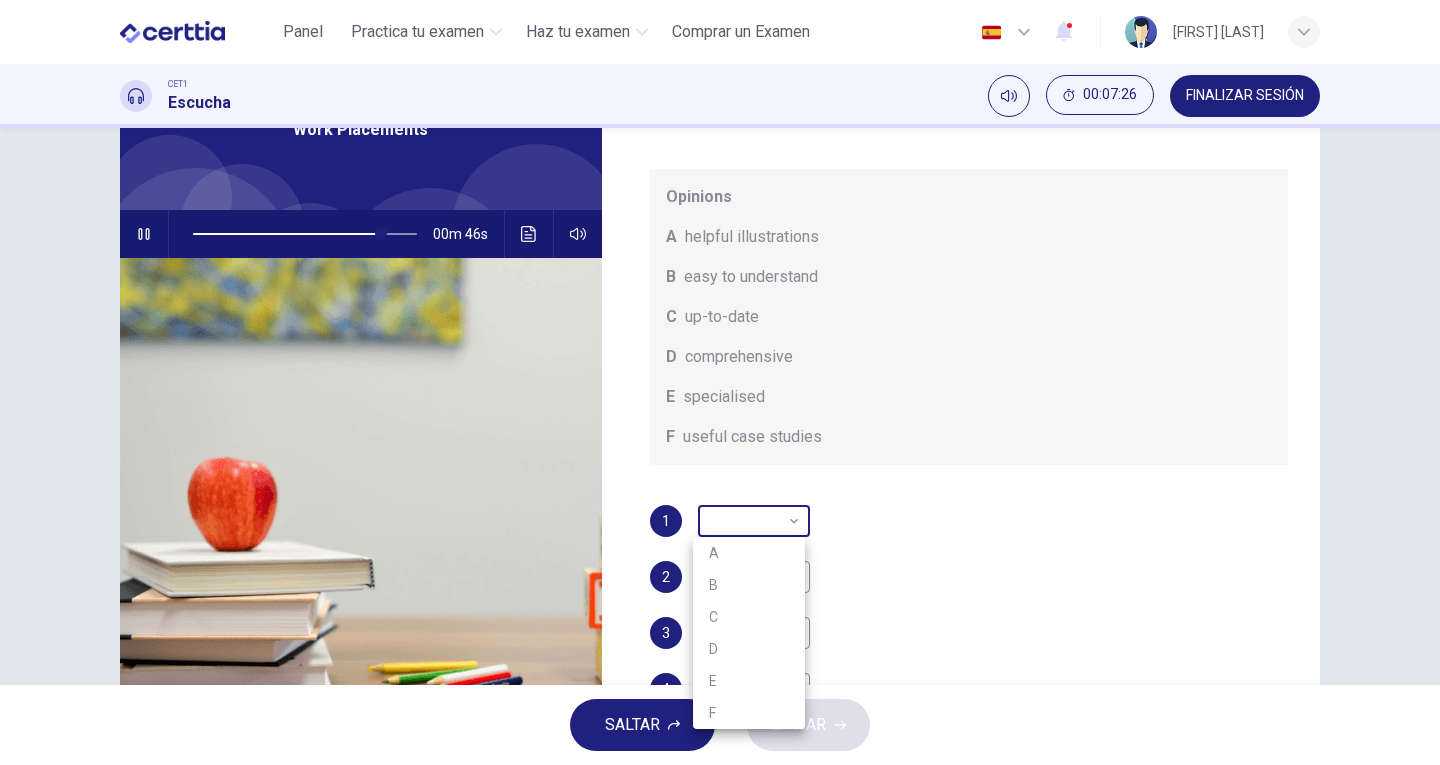 click on "Este sitio utiliza cookies, como se explica en nuestra  Política de Privacidad . Si acepta el uso de cookies, haga clic en el botón Aceptar y continúe navegando por nuestro sitio.   Política de Privacidad Aceptar Panel Practica tu examen Haz tu examen Comprar un Examen Español ** ​ Mónica Montes de León  CET1 Escucha 00:07:26 FINALIZAR SESIÓN Pregunta 7 What does Linda think about the books on Matthew’s reading list? Choose FOUR answers from the box and write the correct letter, A-F, next to the questions.
Opinions A helpful illustrations B easy to understand C up-to-date D comprehensive E specialised F useful case studies 1 ​ ​ 2 ​ ​ 3 ​ ​ 4 ​ ​ Work Placements 00m 46s SALTAR ENVIAR Certtia | Plataforma de certificación de Inglés por Internet SEP Panel Practica tu examen Haz tu examen Paga Tu Examen   Notificaciones 1 © Copyright  2025 A B C D E F" at bounding box center (720, 382) 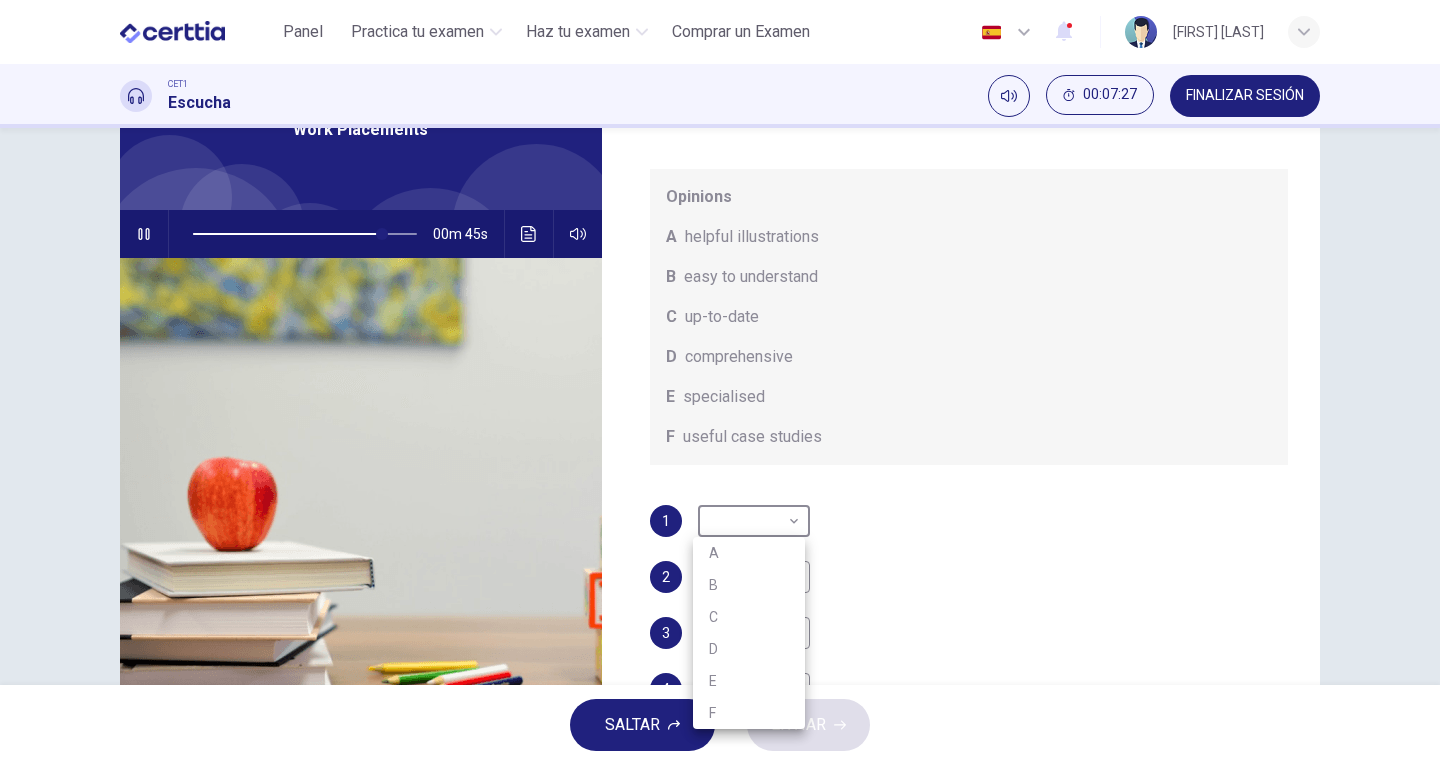 click on "B" at bounding box center (749, 585) 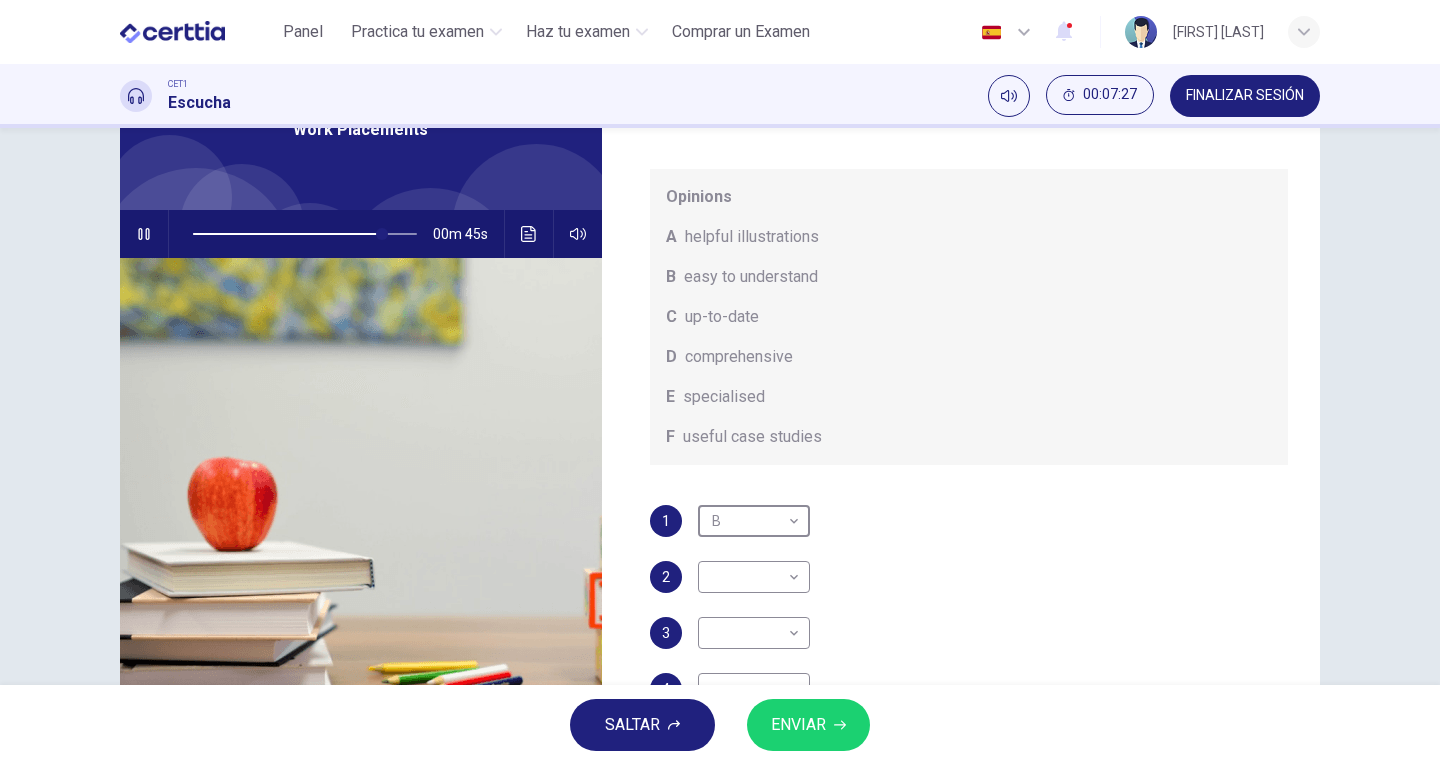 type on "**" 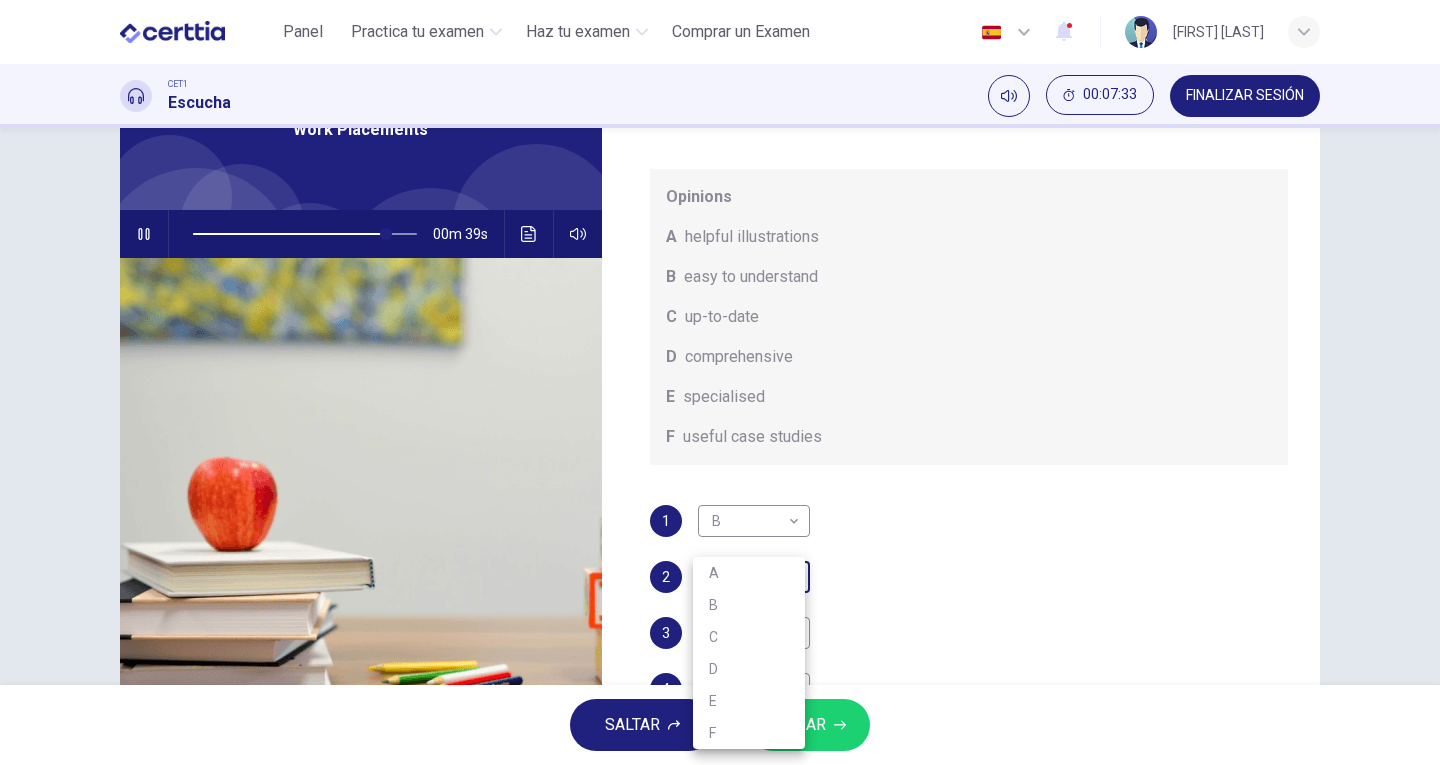 click on "Este sitio utiliza cookies, como se explica en nuestra  Política de Privacidad . Si acepta el uso de cookies, haga clic en el botón Aceptar y continúe navegando por nuestro sitio.   Política de Privacidad Aceptar Panel Practica tu examen Haz tu examen Comprar un Examen Español ** ​ Mónica Montes de León  CET1 Escucha 00:07:33 FINALIZAR SESIÓN Pregunta 7 What does Linda think about the books on Matthew’s reading list? Choose FOUR answers from the box and write the correct letter, A-F, next to the questions.
Opinions A helpful illustrations B easy to understand C up-to-date D comprehensive E specialised F useful case studies 1 B * ​ 2 ​ ​ 3 ​ ​ 4 ​ ​ Work Placements 00m 39s SALTAR ENVIAR Certtia | Plataforma de certificación de Inglés por Internet SEP Panel Practica tu examen Haz tu examen Paga Tu Examen   Notificaciones 1 © Copyright  2025 A B C D E F" at bounding box center (720, 382) 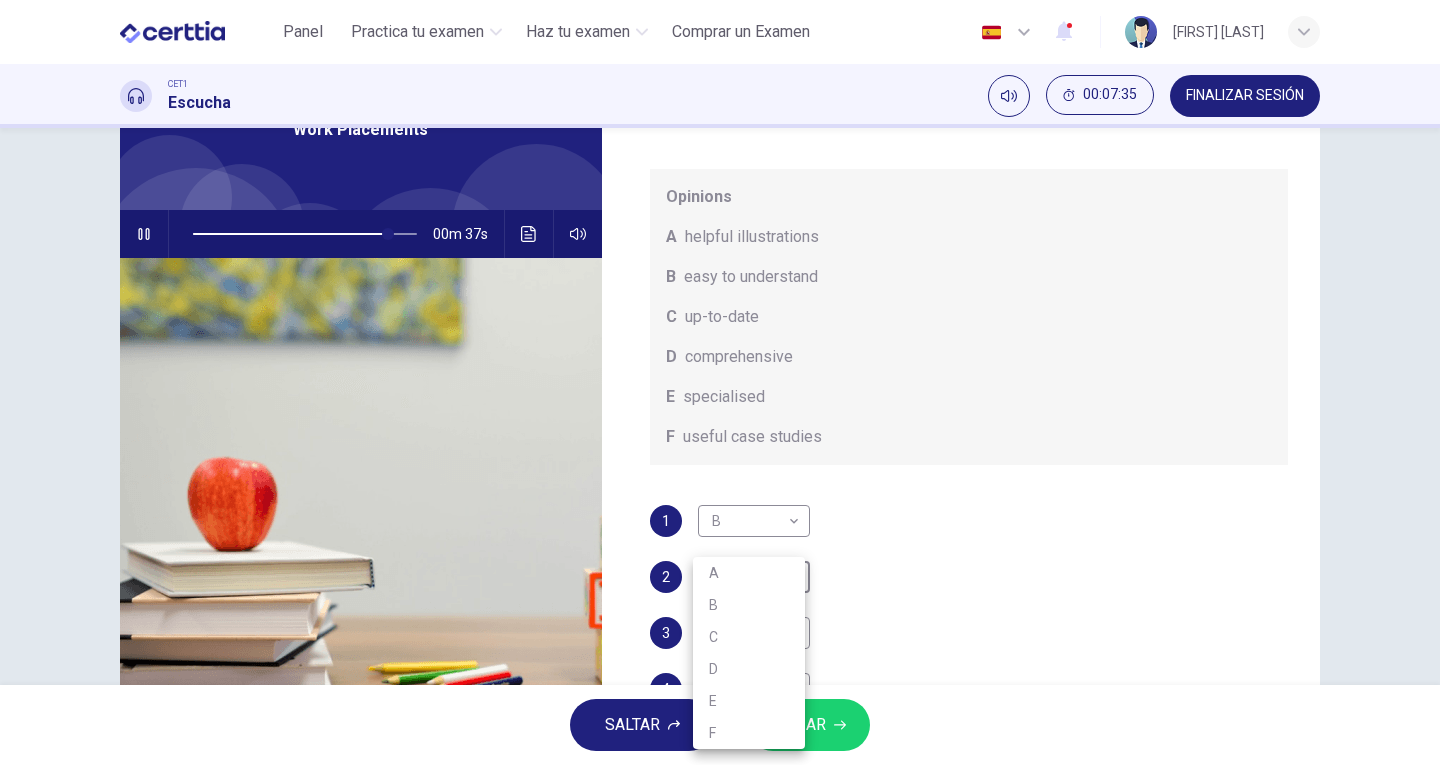 click at bounding box center (720, 382) 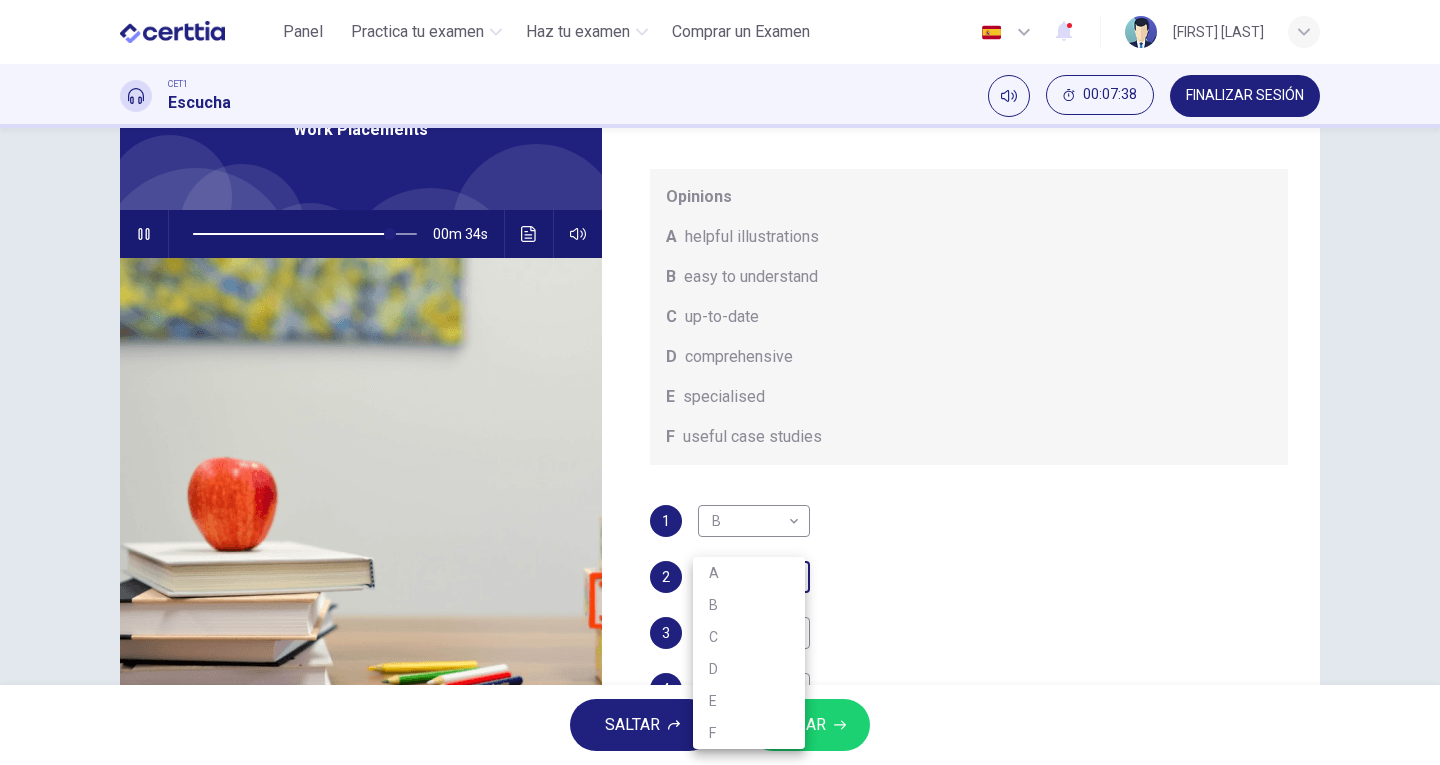 click on "Este sitio utiliza cookies, como se explica en nuestra  Política de Privacidad . Si acepta el uso de cookies, haga clic en el botón Aceptar y continúe navegando por nuestro sitio.   Política de Privacidad Aceptar Panel Practica tu examen Haz tu examen Comprar un Examen Español ** ​ Mónica Montes de León  CET1 Escucha 00:07:38 FINALIZAR SESIÓN Pregunta 7 What does Linda think about the books on Matthew’s reading list? Choose FOUR answers from the box and write the correct letter, A-F, next to the questions.
Opinions A helpful illustrations B easy to understand C up-to-date D comprehensive E specialised F useful case studies 1 B * ​ 2 ​ ​ 3 ​ ​ 4 ​ ​ Work Placements 00m 34s SALTAR ENVIAR Certtia | Plataforma de certificación de Inglés por Internet SEP Panel Practica tu examen Haz tu examen Paga Tu Examen   Notificaciones 1 © Copyright  2025 A B C D E F" at bounding box center (720, 382) 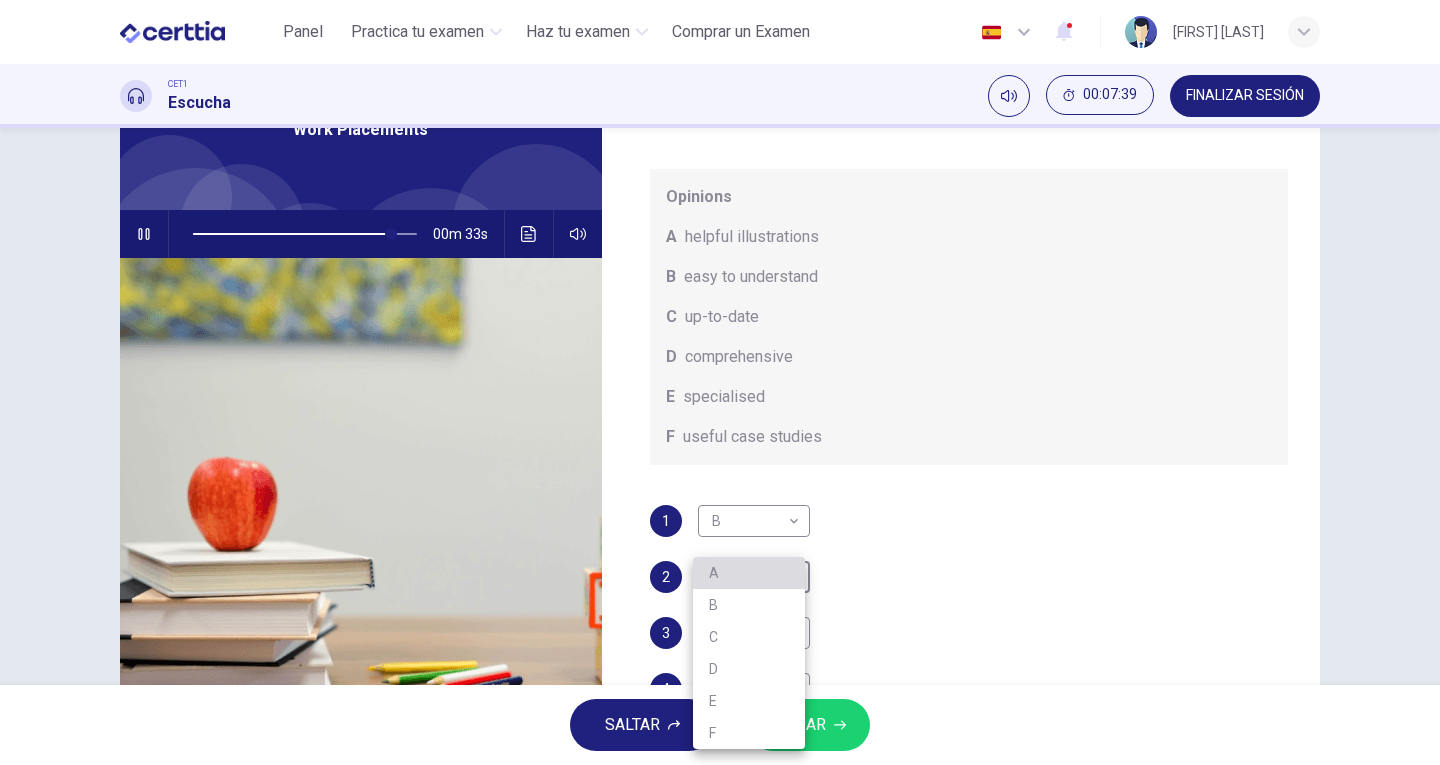 click on "A" at bounding box center [749, 573] 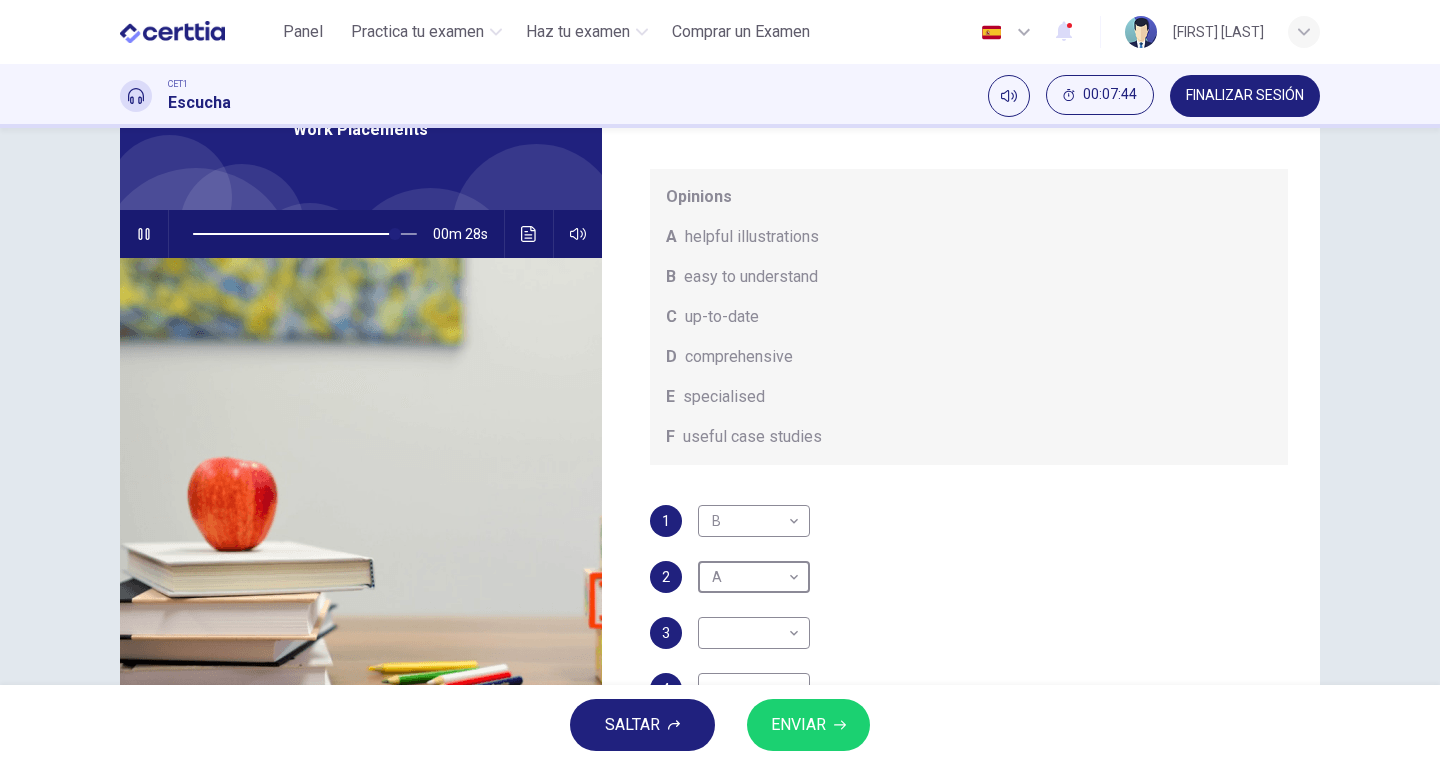 scroll, scrollTop: 218, scrollLeft: 0, axis: vertical 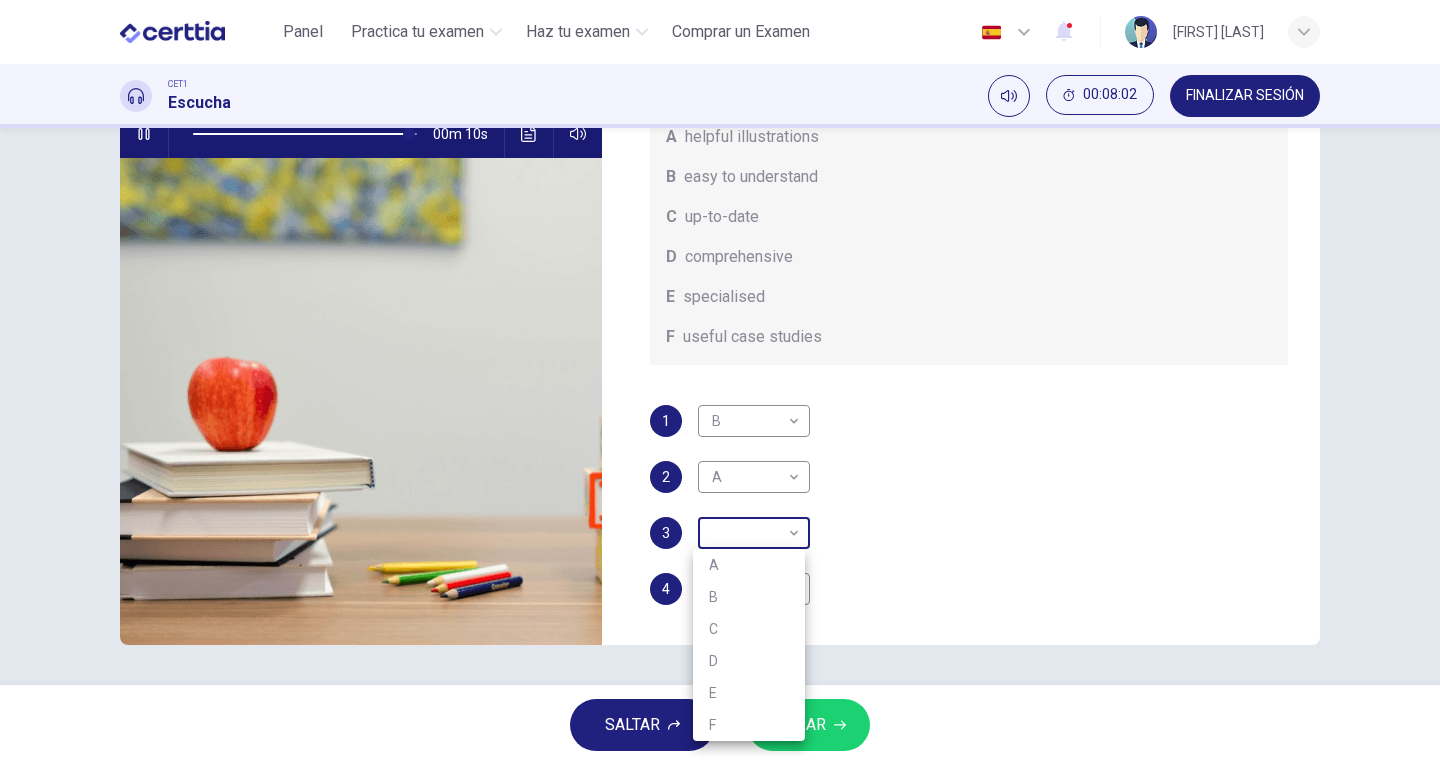 click on "Este sitio utiliza cookies, como se explica en nuestra  Política de Privacidad . Si acepta el uso de cookies, haga clic en el botón Aceptar y continúe navegando por nuestro sitio.   Política de Privacidad Aceptar Panel Practica tu examen Haz tu examen Comprar un Examen Español ** ​ Mónica Montes de León  CET1 Escucha 00:08:02 FINALIZAR SESIÓN Pregunta 7 What does Linda think about the books on Matthew’s reading list? Choose FOUR answers from the box and write the correct letter, A-F, next to the questions.
Opinions A helpful illustrations B easy to understand C up-to-date D comprehensive E specialised F useful case studies 1 B * ​ 2 A * ​ 3 ​ ​ 4 ​ ​ Work Placements 00m 10s SALTAR ENVIAR Certtia | Plataforma de certificación de Inglés por Internet SEP Panel Practica tu examen Haz tu examen Paga Tu Examen   Notificaciones 1 © Copyright  2025 A B C D E F" at bounding box center [720, 382] 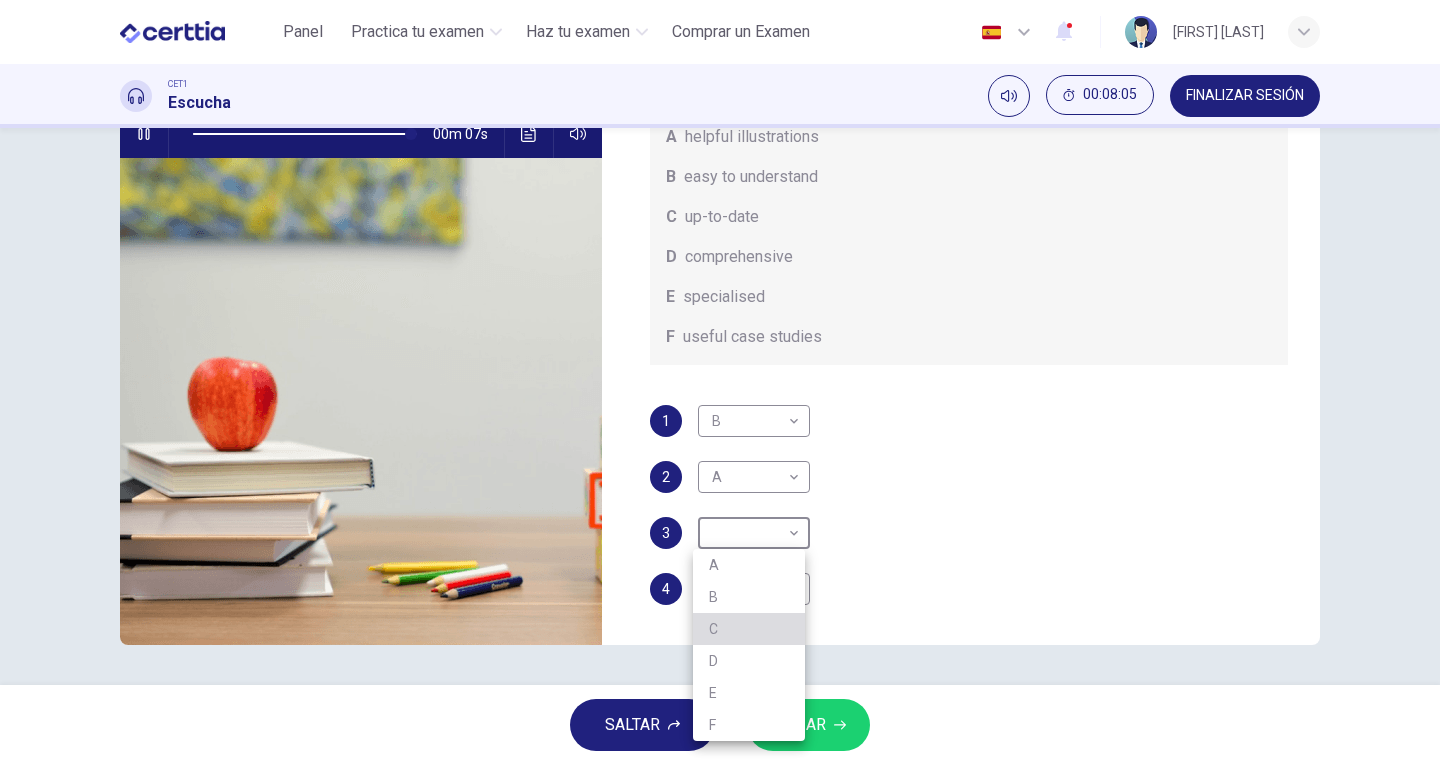 click on "C" at bounding box center [749, 629] 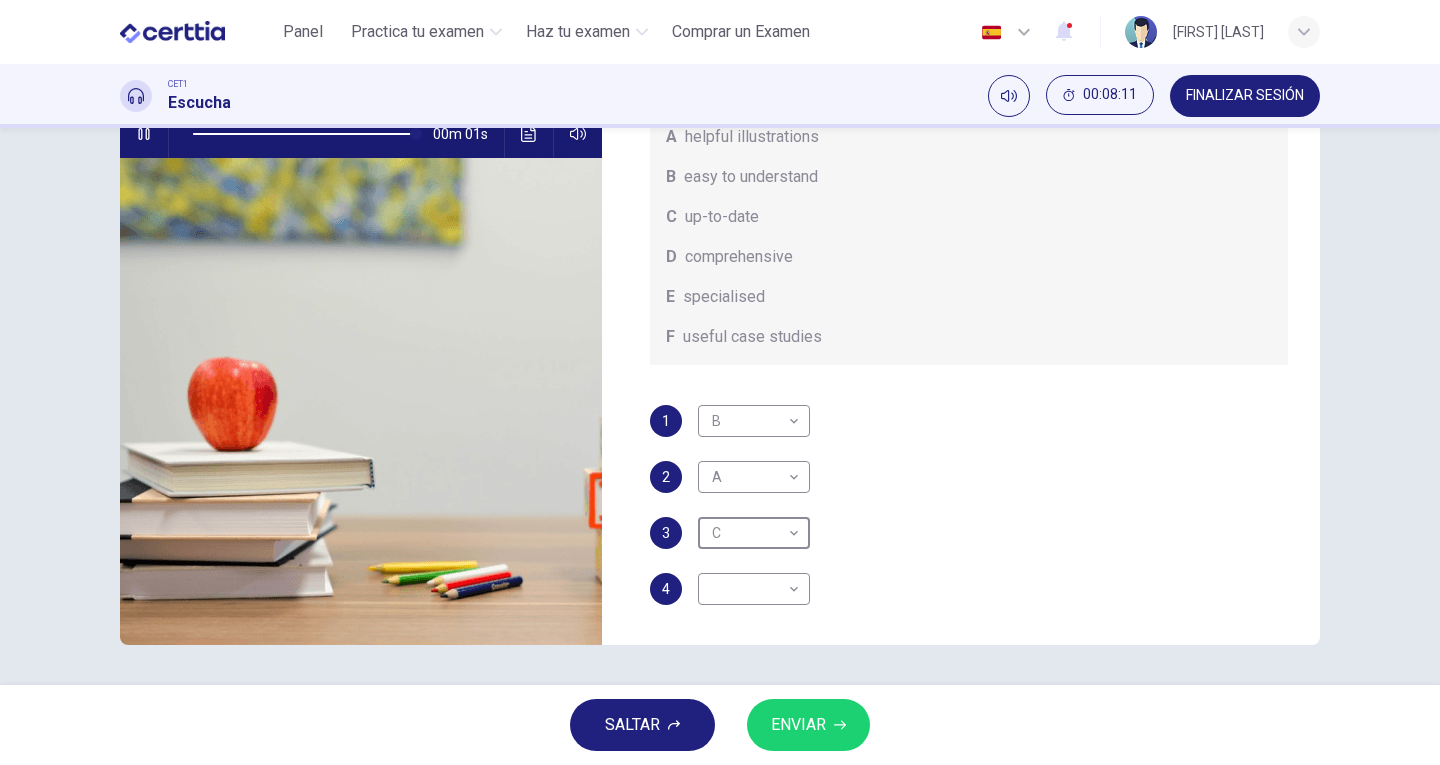 type on "*" 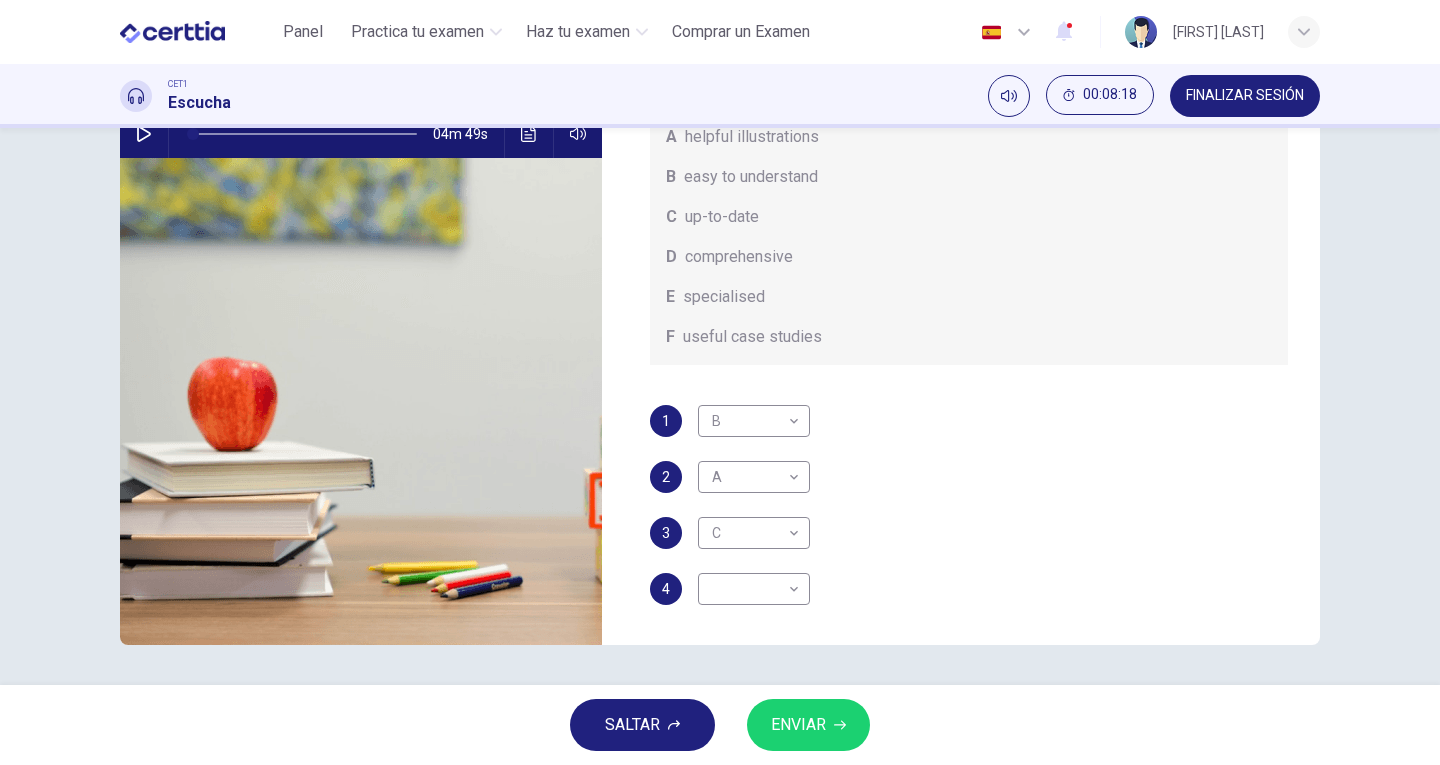 click on "3 C * ​" at bounding box center [969, 533] 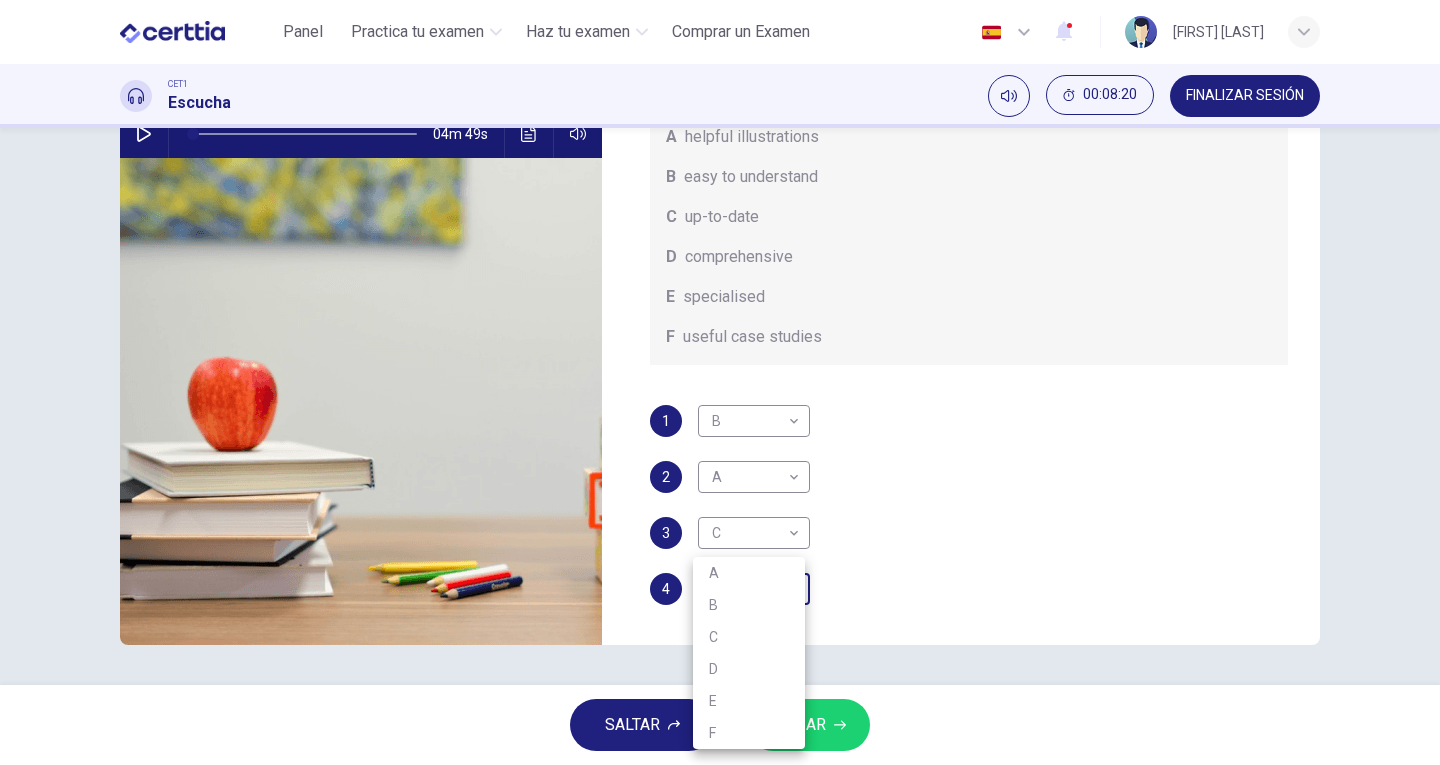 click on "Este sitio utiliza cookies, como se explica en nuestra  Política de Privacidad . Si acepta el uso de cookies, haga clic en el botón Aceptar y continúe navegando por nuestro sitio.   Política de Privacidad Aceptar Panel Practica tu examen Haz tu examen Comprar un Examen Español ** ​ Mónica Montes de León  CET1 Escucha 00:08:20 FINALIZAR SESIÓN Pregunta 7 What does Linda think about the books on Matthew’s reading list? Choose FOUR answers from the box and write the correct letter, A-F, next to the questions.
Opinions A helpful illustrations B easy to understand C up-to-date D comprehensive E specialised F useful case studies 1 B * ​ 2 A * ​ 3 C * ​ 4 ​ ​ Work Placements 04m 49s SALTAR ENVIAR Certtia | Plataforma de certificación de Inglés por Internet SEP Panel Practica tu examen Haz tu examen Paga Tu Examen   Notificaciones 1 © Copyright  2025 A B C D E F" at bounding box center [720, 382] 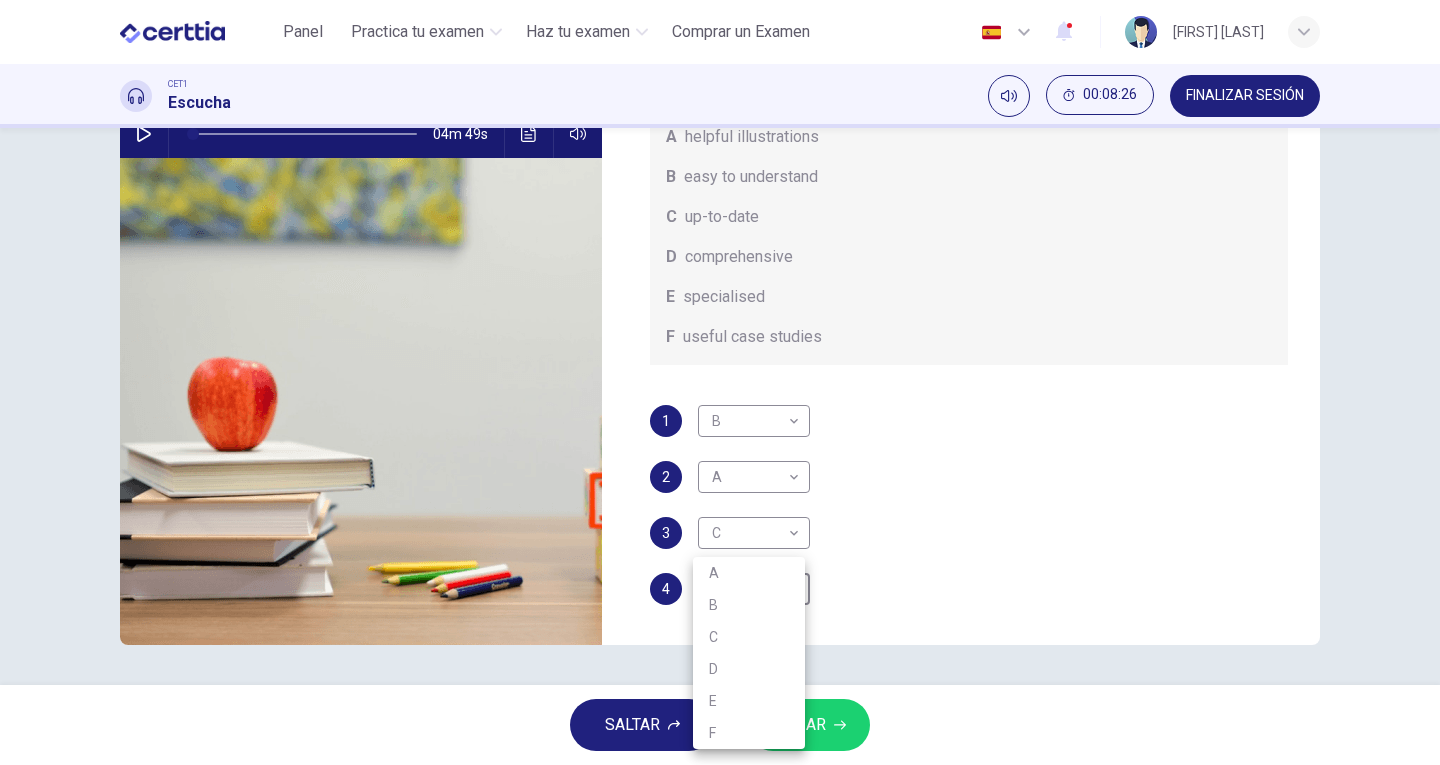click at bounding box center (720, 382) 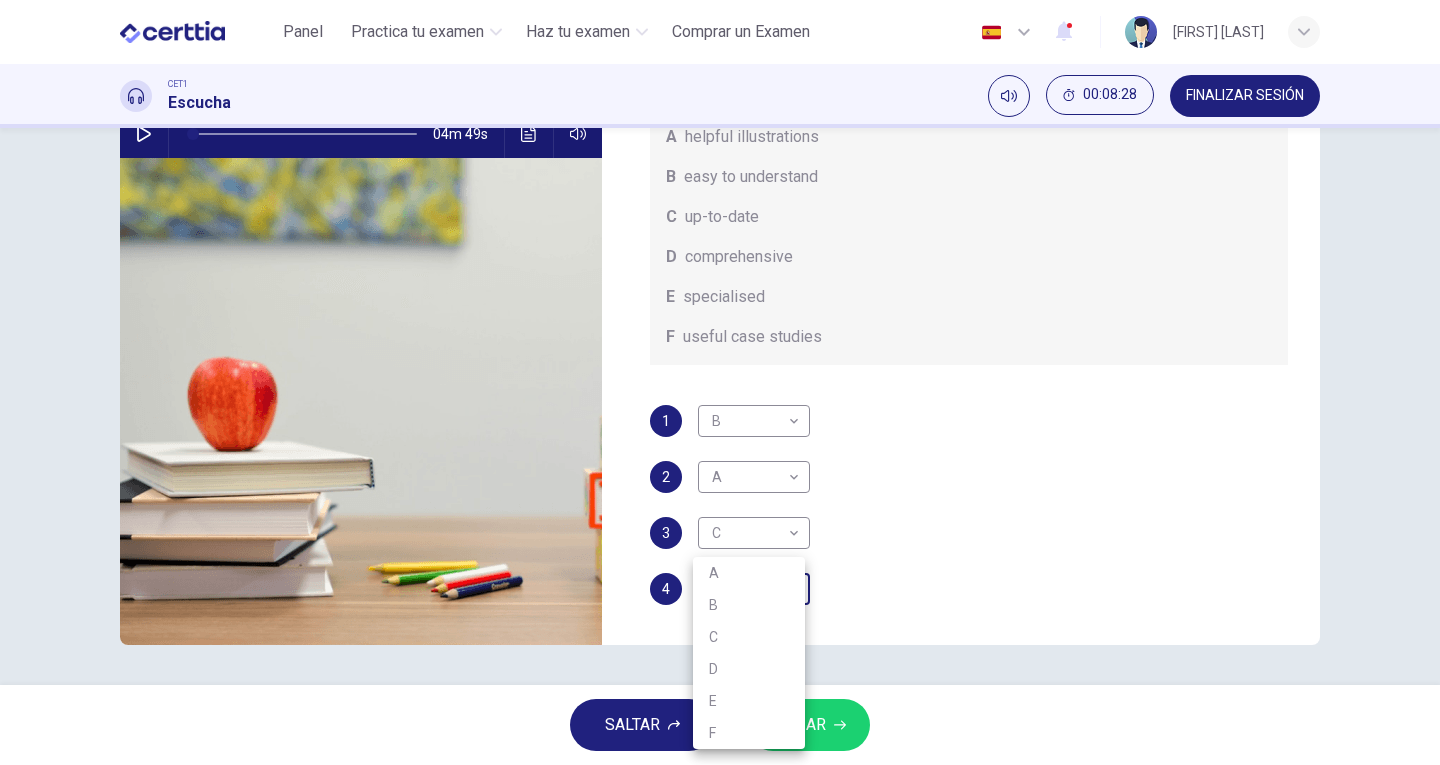 click on "Este sitio utiliza cookies, como se explica en nuestra  Política de Privacidad . Si acepta el uso de cookies, haga clic en el botón Aceptar y continúe navegando por nuestro sitio.   Política de Privacidad Aceptar Panel Practica tu examen Haz tu examen Comprar un Examen Español ** ​ Mónica Montes de León  CET1 Escucha 00:08:28 FINALIZAR SESIÓN Pregunta 7 What does Linda think about the books on Matthew’s reading list? Choose FOUR answers from the box and write the correct letter, A-F, next to the questions.
Opinions A helpful illustrations B easy to understand C up-to-date D comprehensive E specialised F useful case studies 1 B * ​ 2 A * ​ 3 C * ​ 4 ​ ​ Work Placements 04m 49s SALTAR ENVIAR Certtia | Plataforma de certificación de Inglés por Internet SEP Panel Practica tu examen Haz tu examen Paga Tu Examen   Notificaciones 1 © Copyright  2025 A B C D E F" at bounding box center (720, 382) 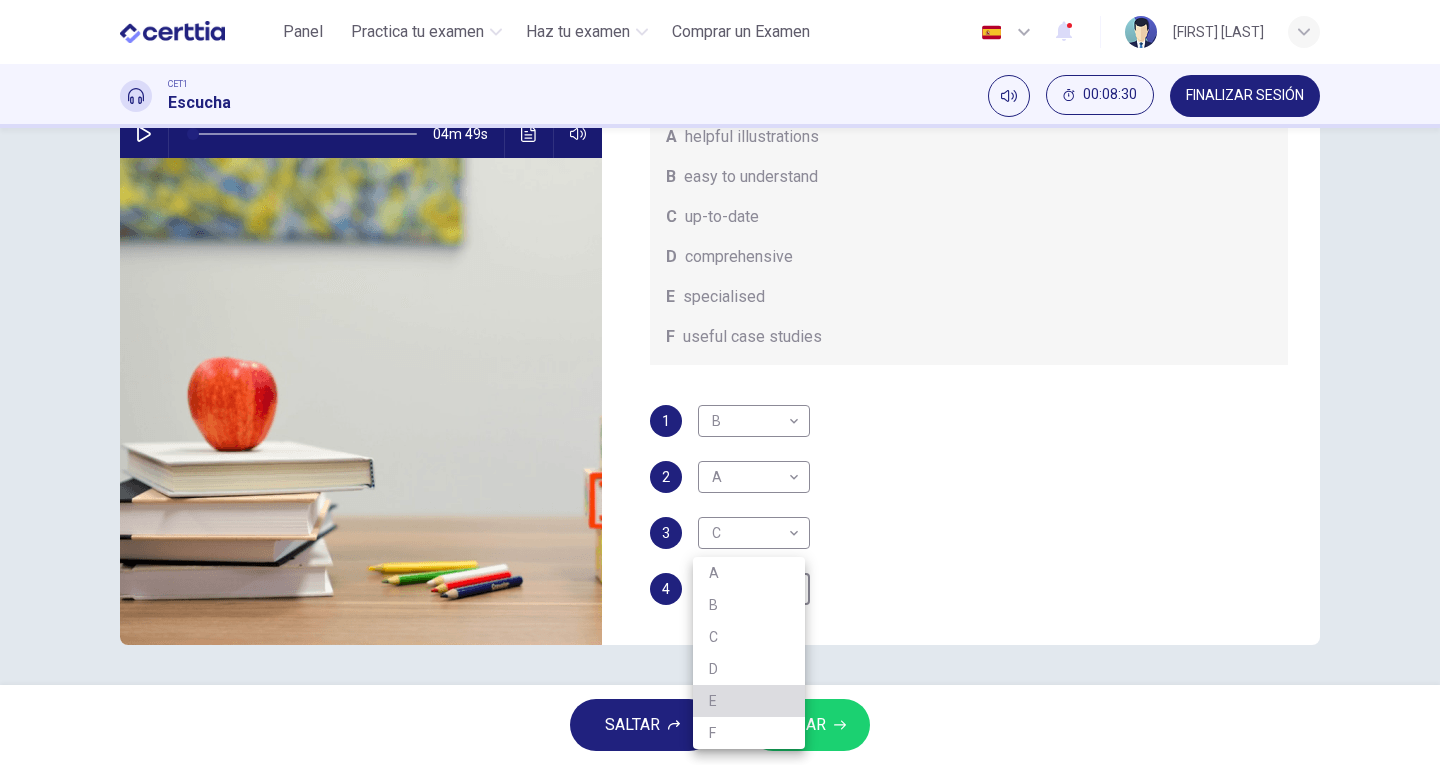 click on "E" at bounding box center (749, 701) 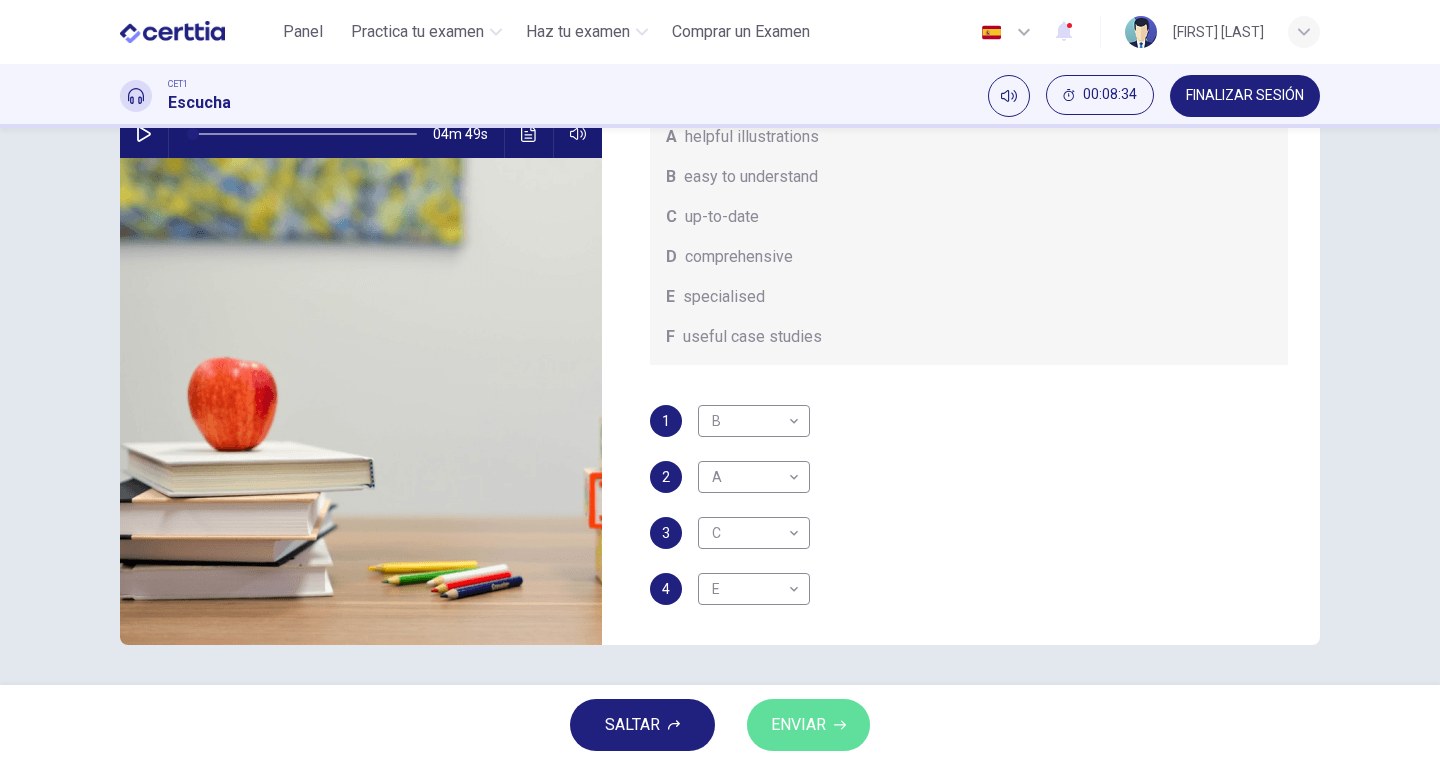 click on "ENVIAR" at bounding box center [798, 725] 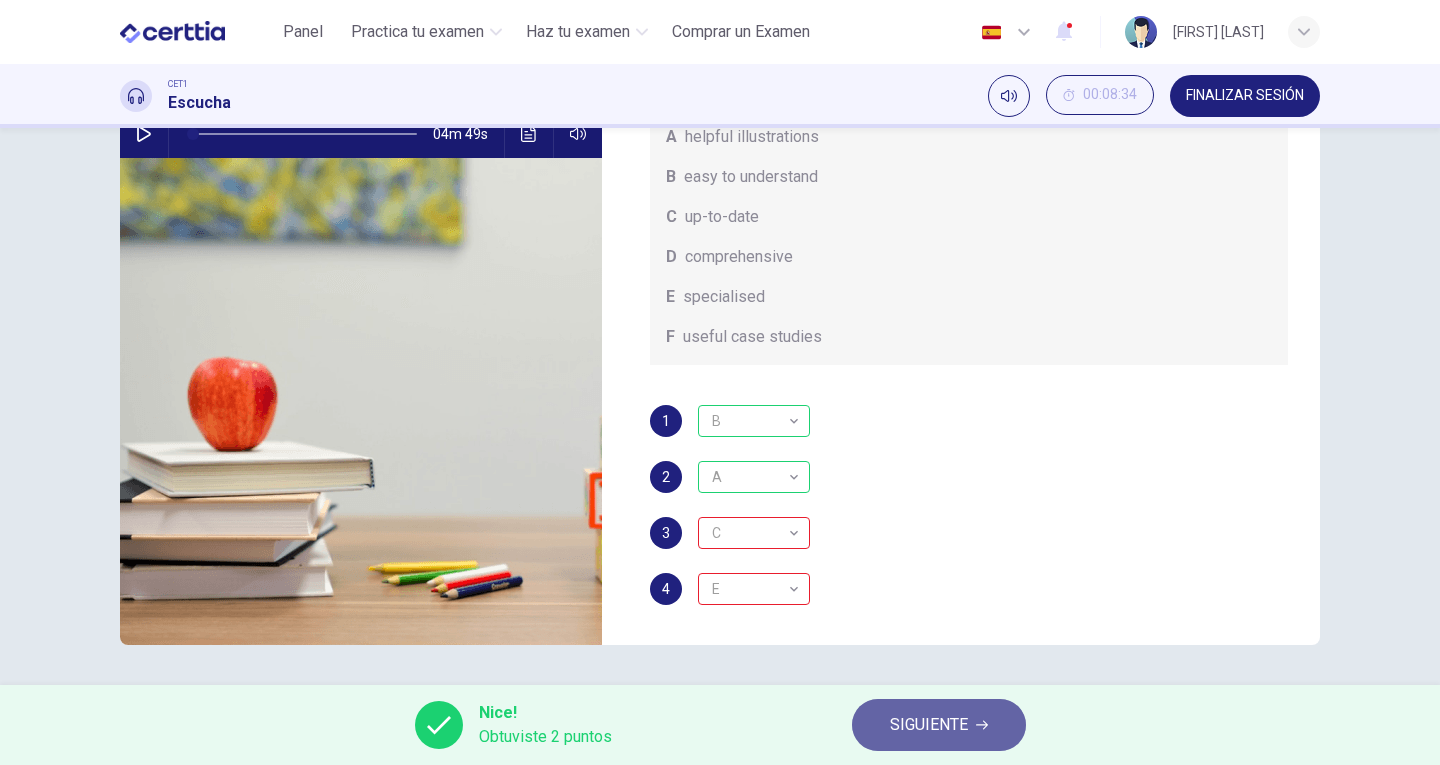 click on "SIGUIENTE" at bounding box center [939, 725] 